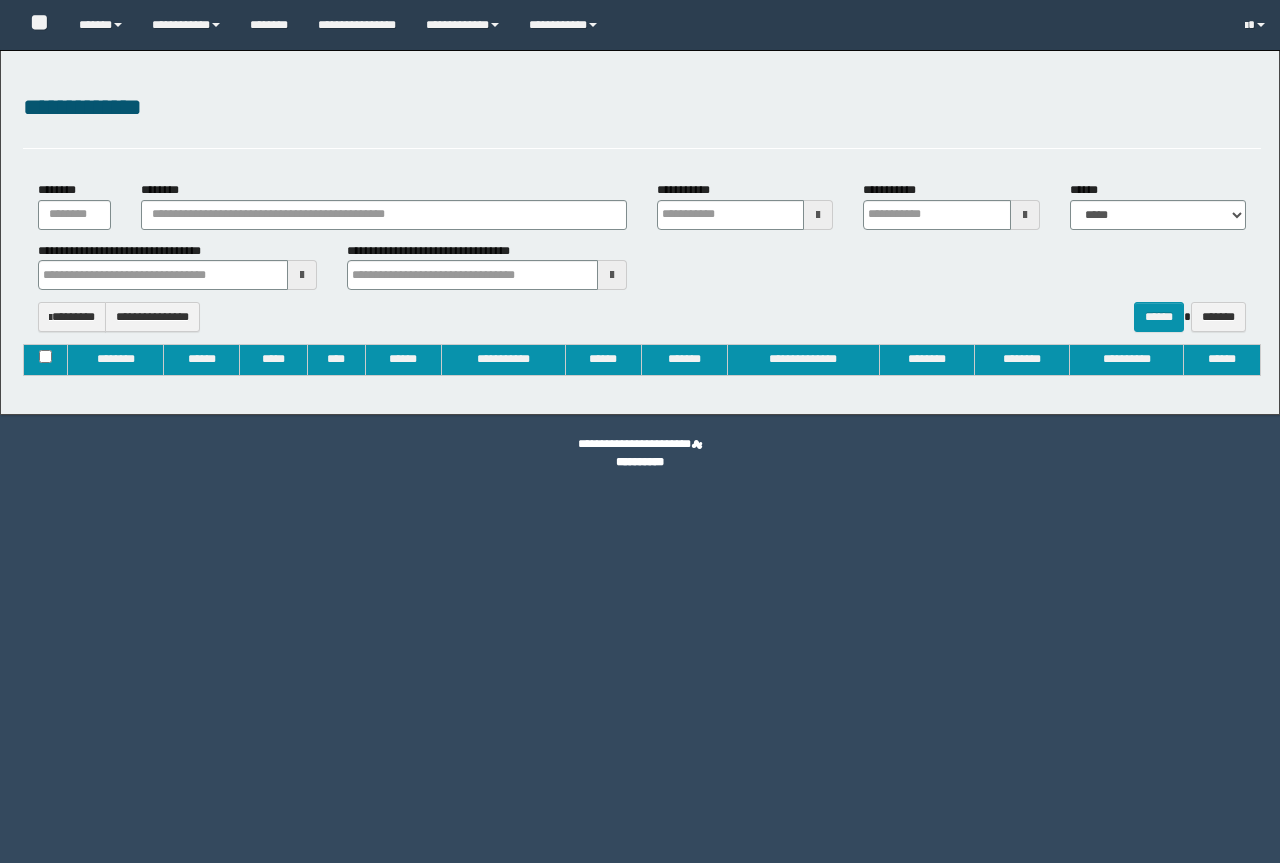 type on "**********" 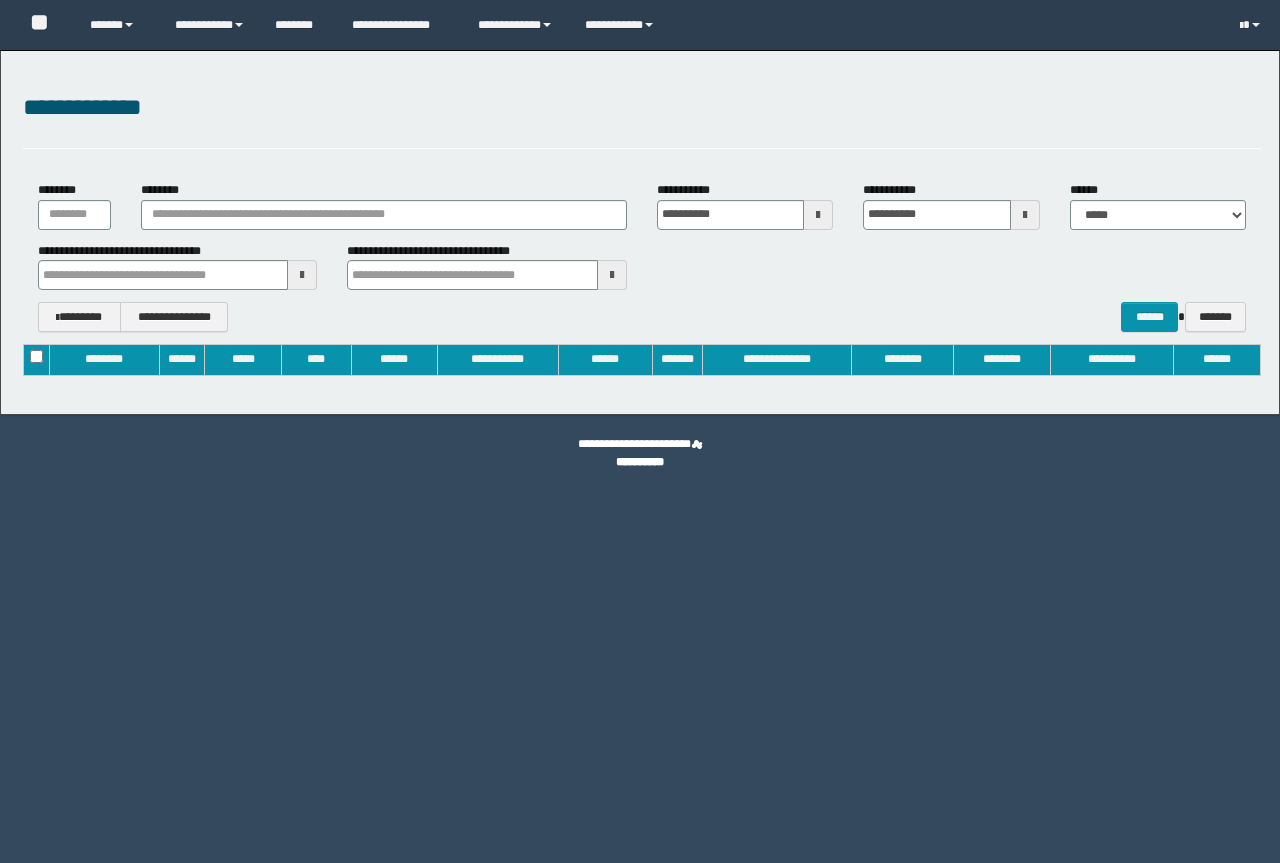 scroll, scrollTop: 0, scrollLeft: 0, axis: both 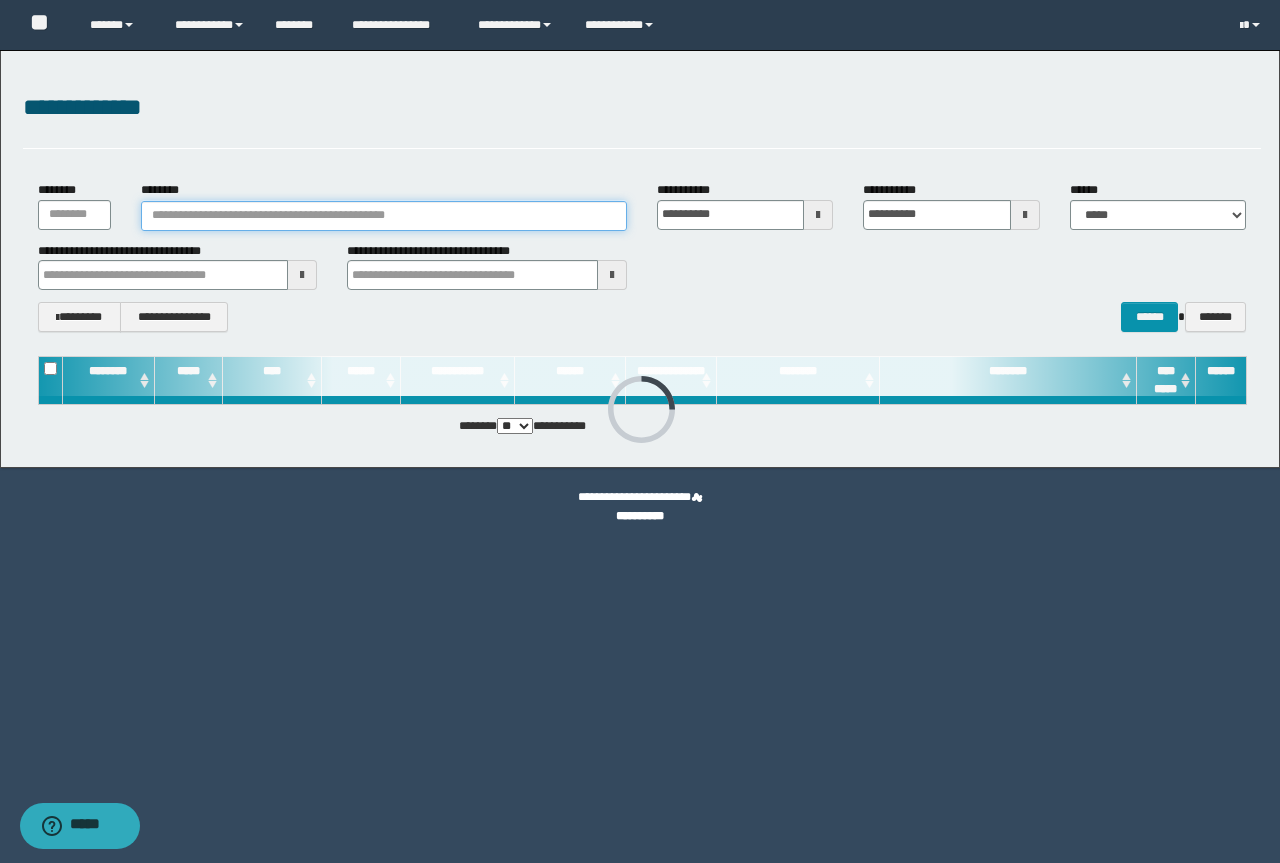 click on "********" at bounding box center [384, 216] 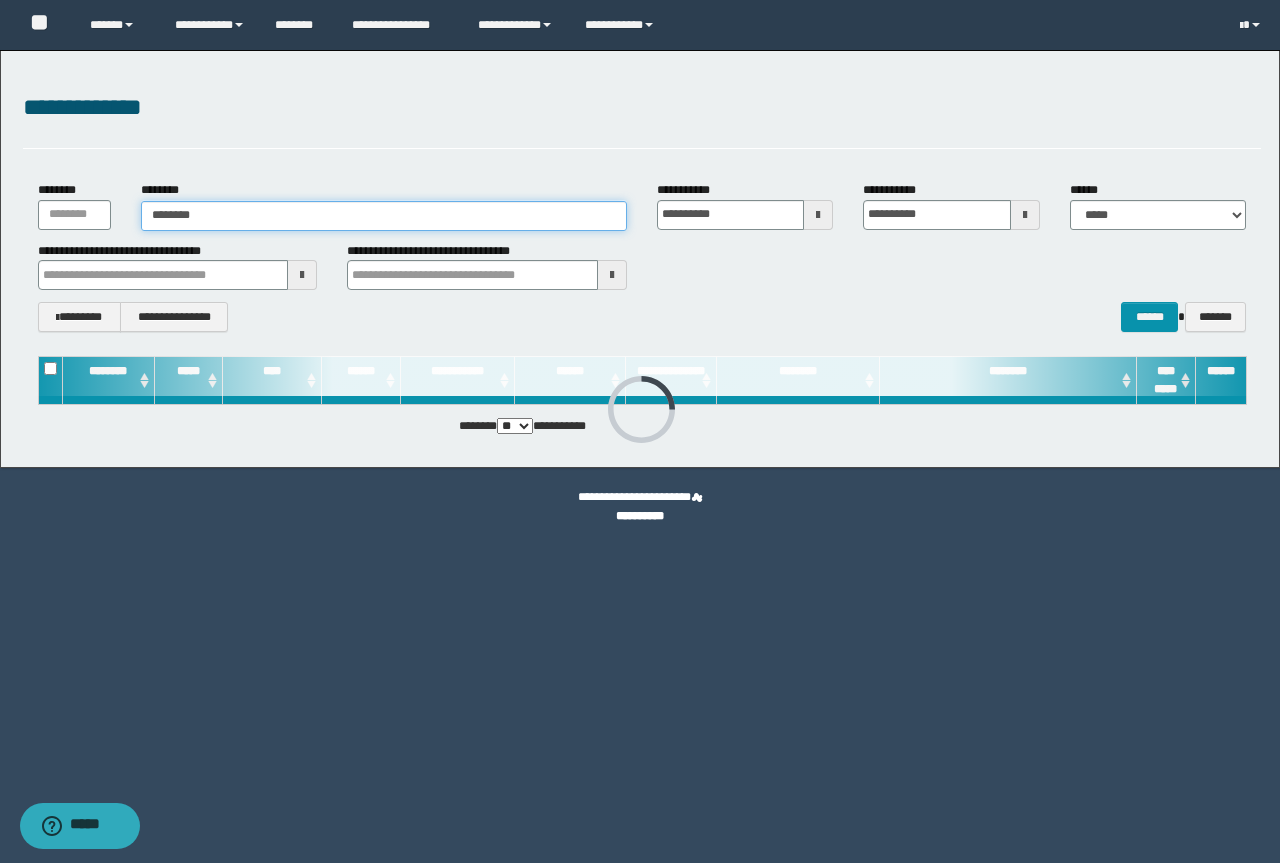 type on "********" 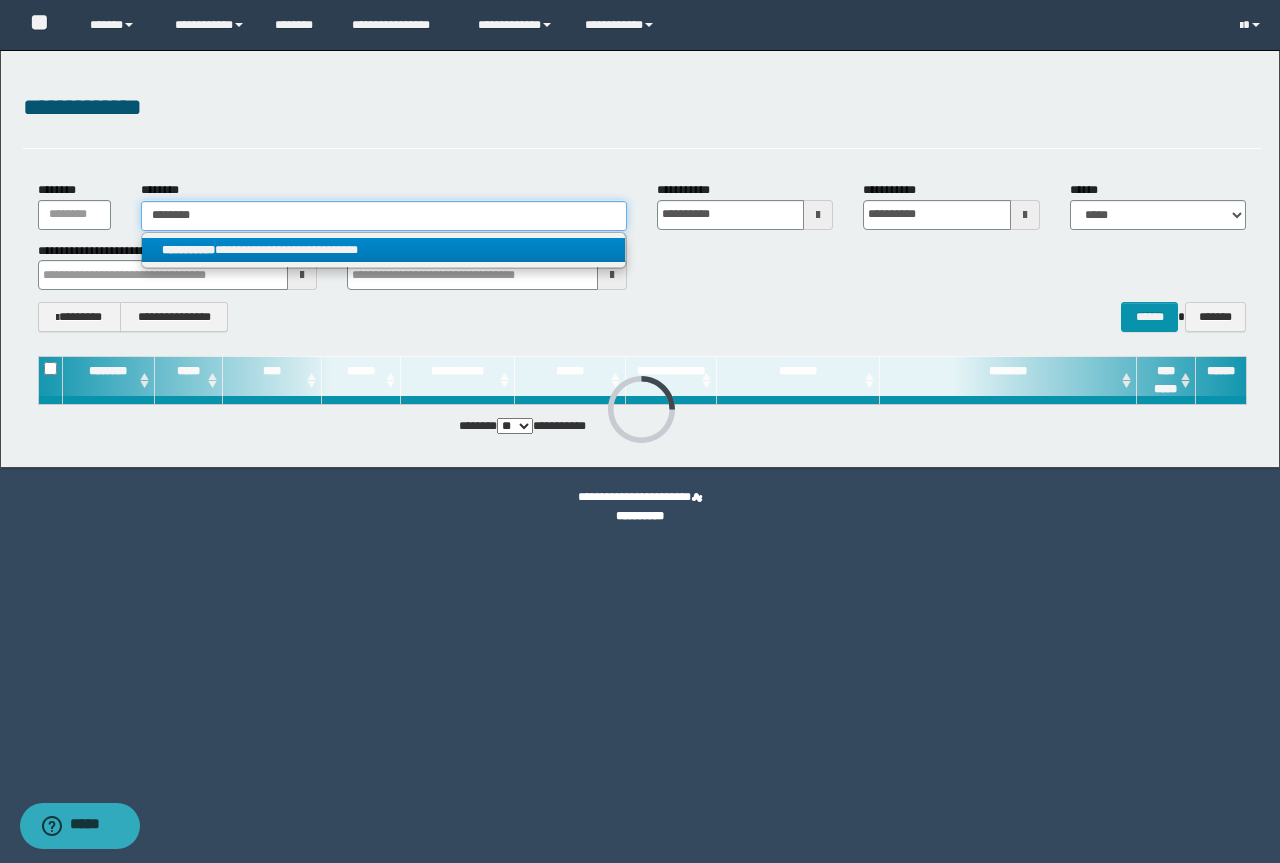 type on "********" 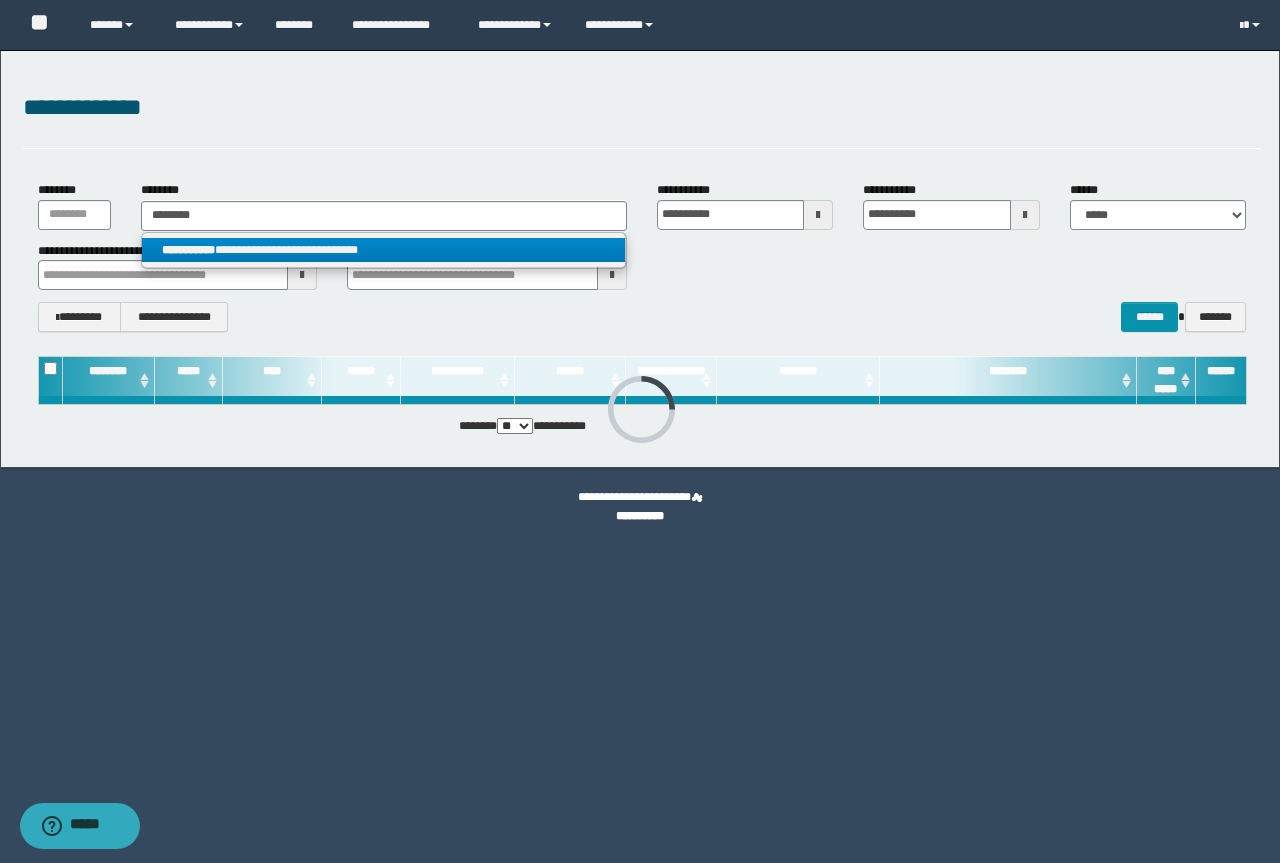 click on "**********" at bounding box center [383, 250] 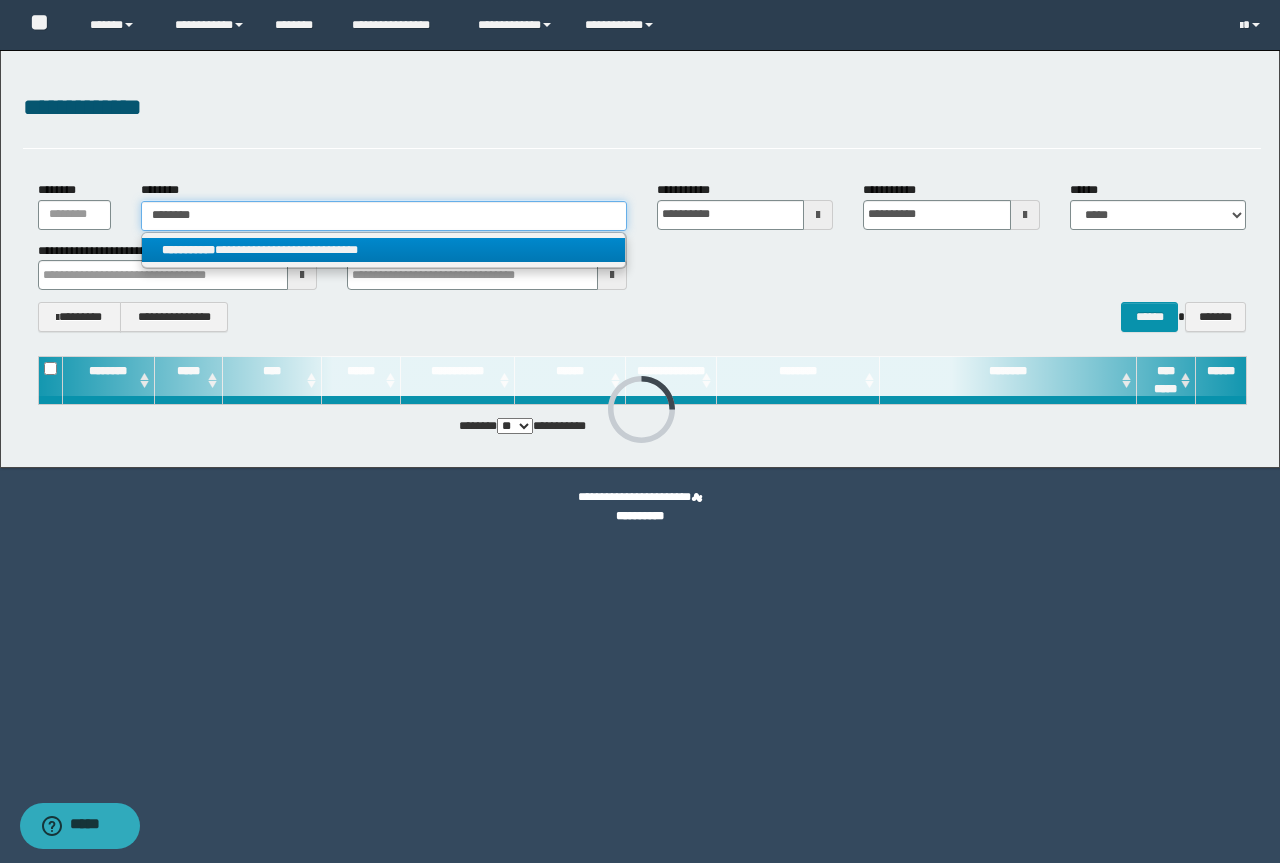 type 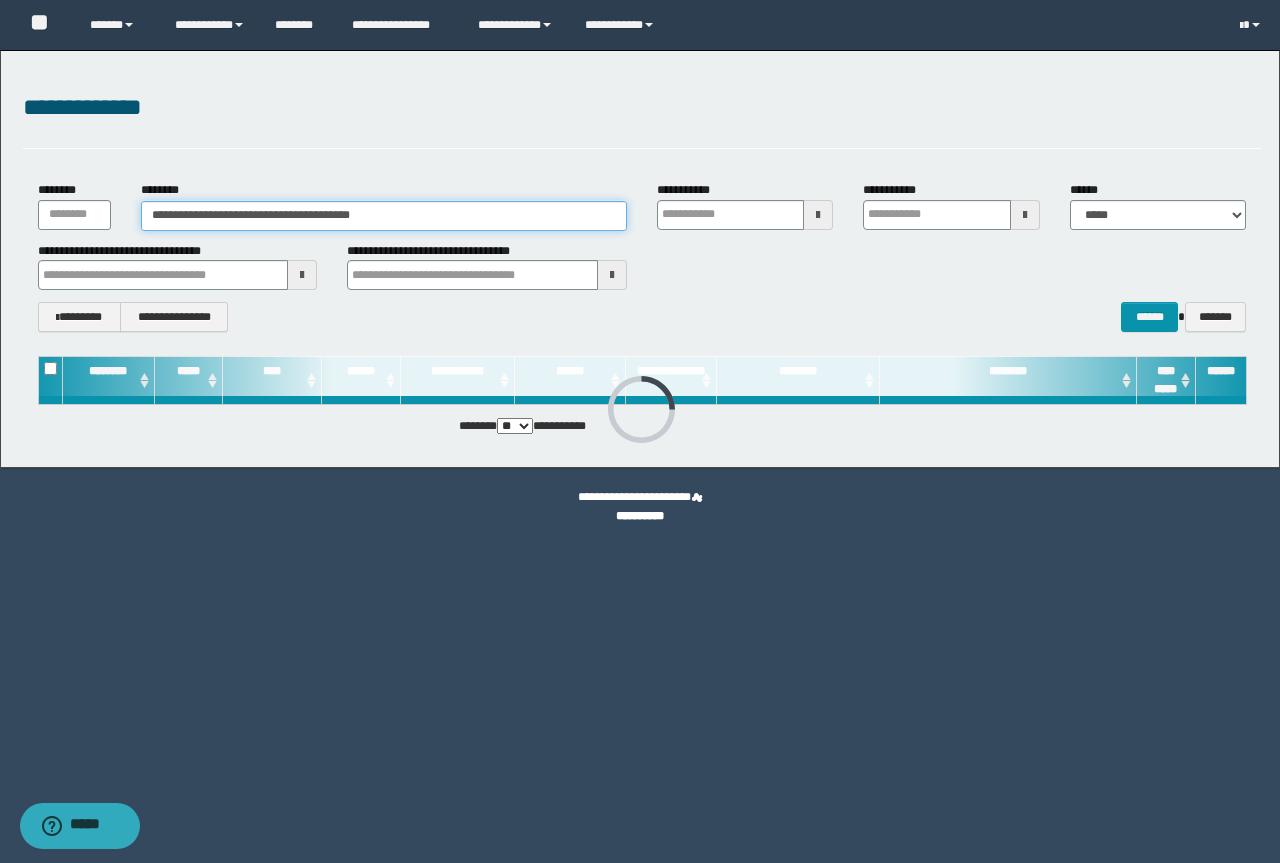 type 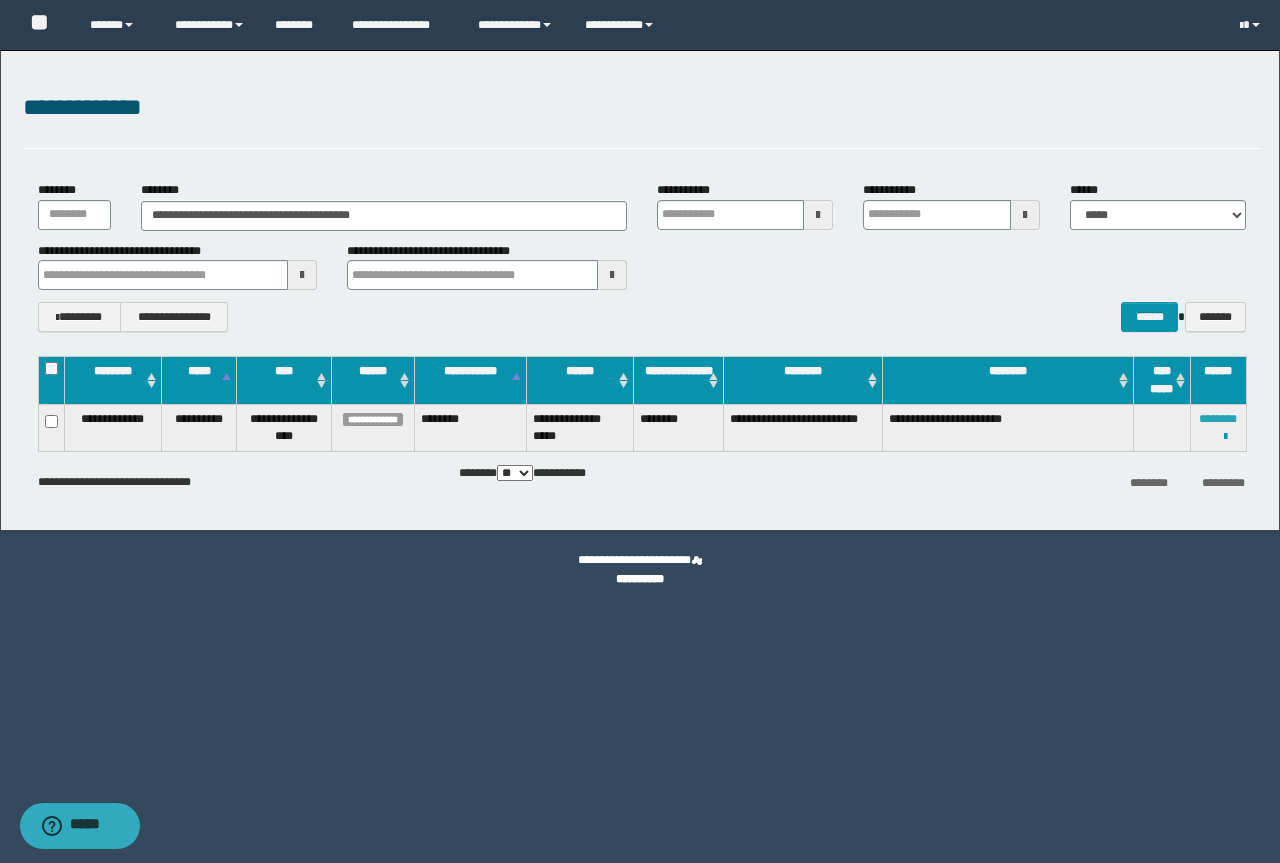 click on "********" at bounding box center (1218, 419) 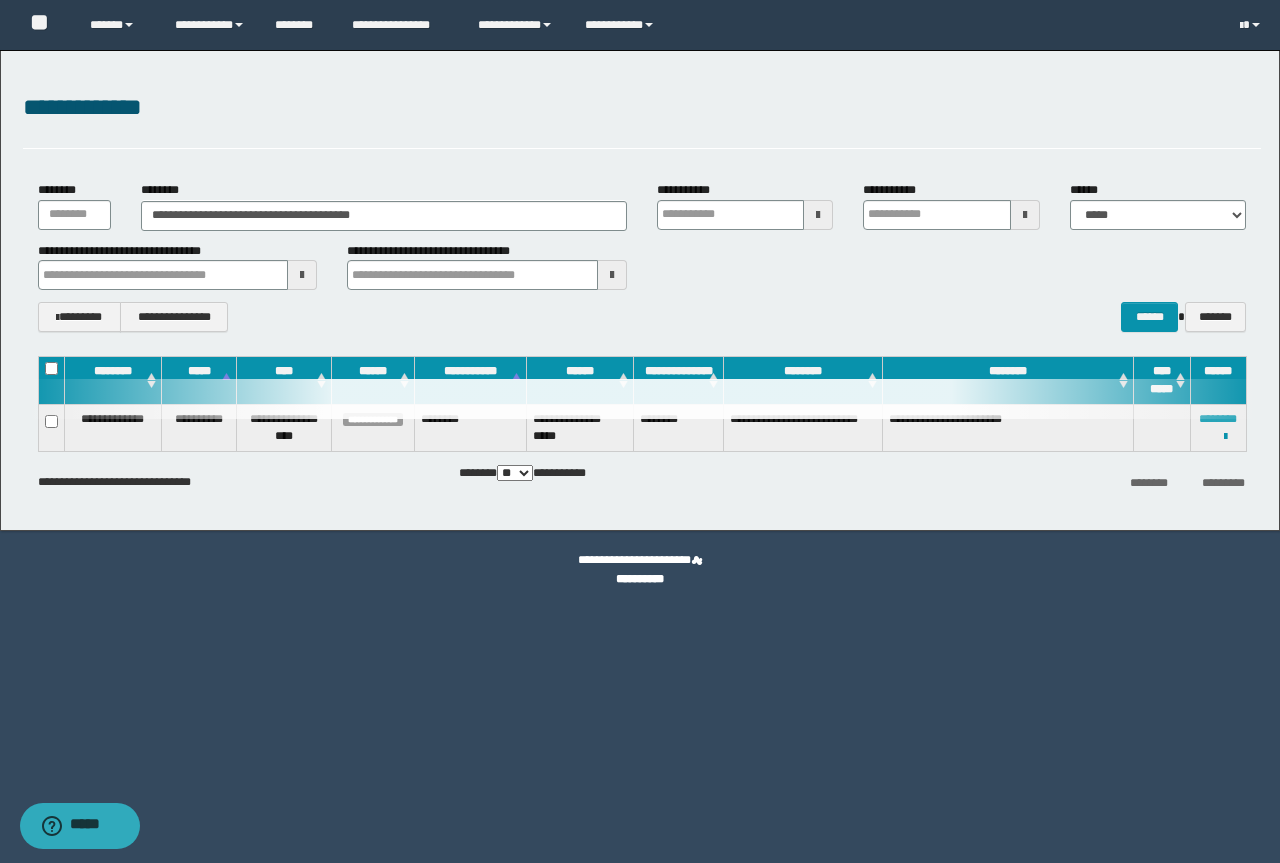type 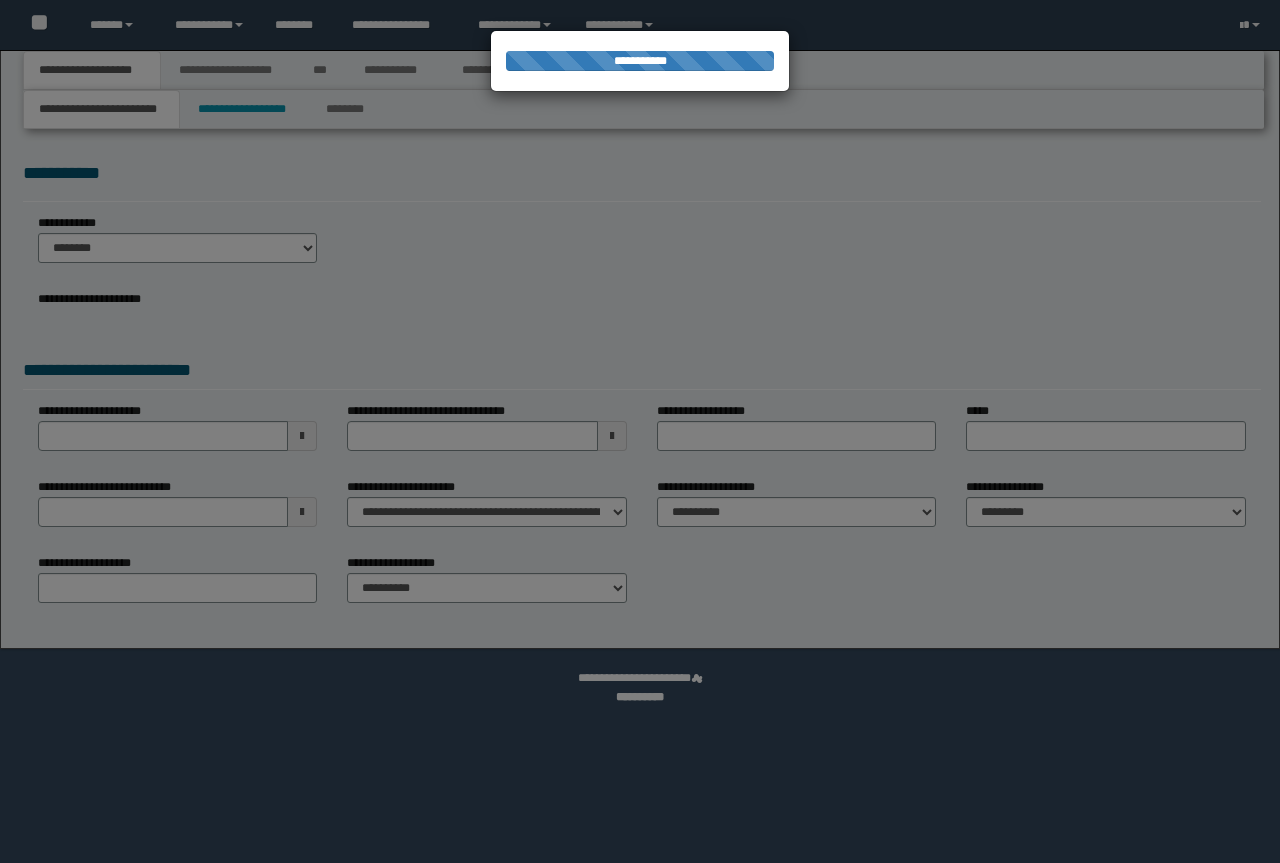 scroll, scrollTop: 0, scrollLeft: 0, axis: both 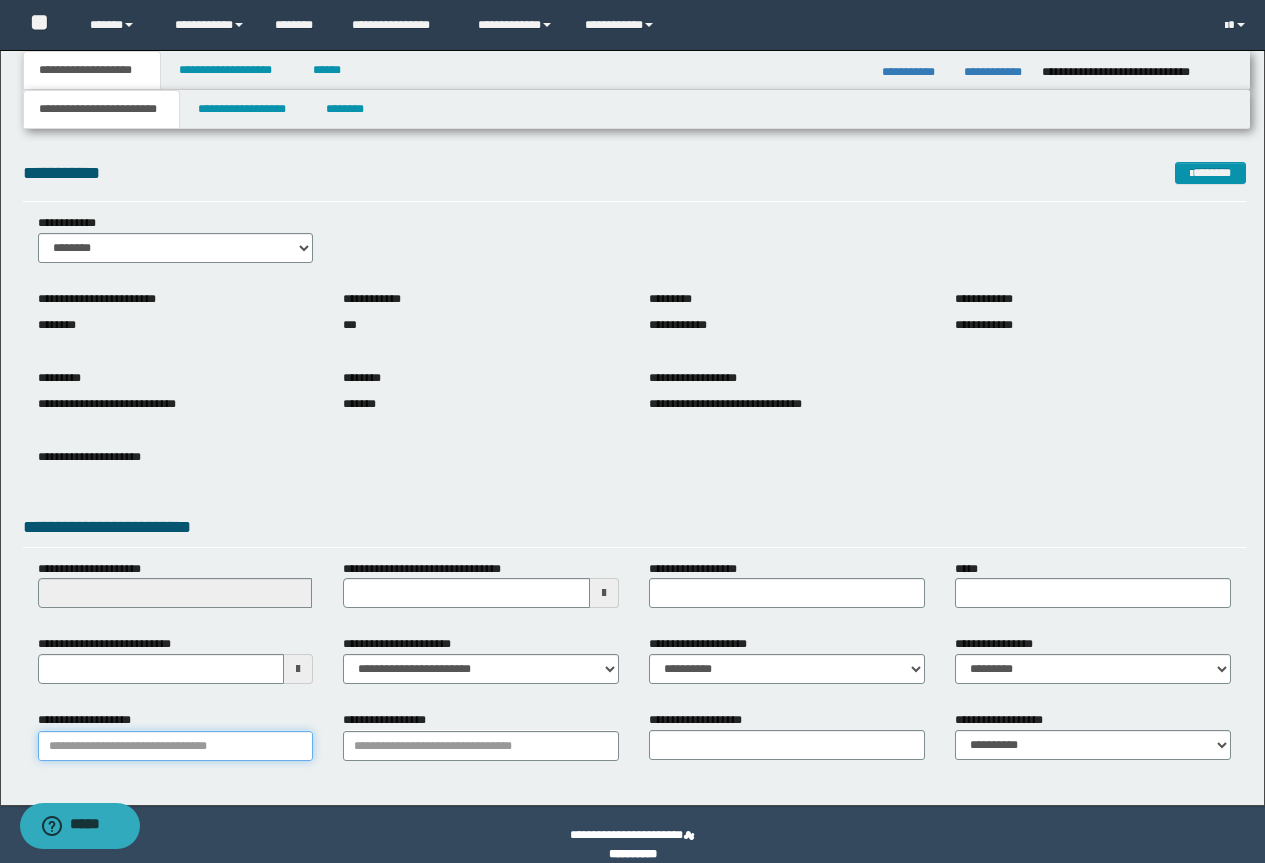 click on "**********" at bounding box center (176, 746) 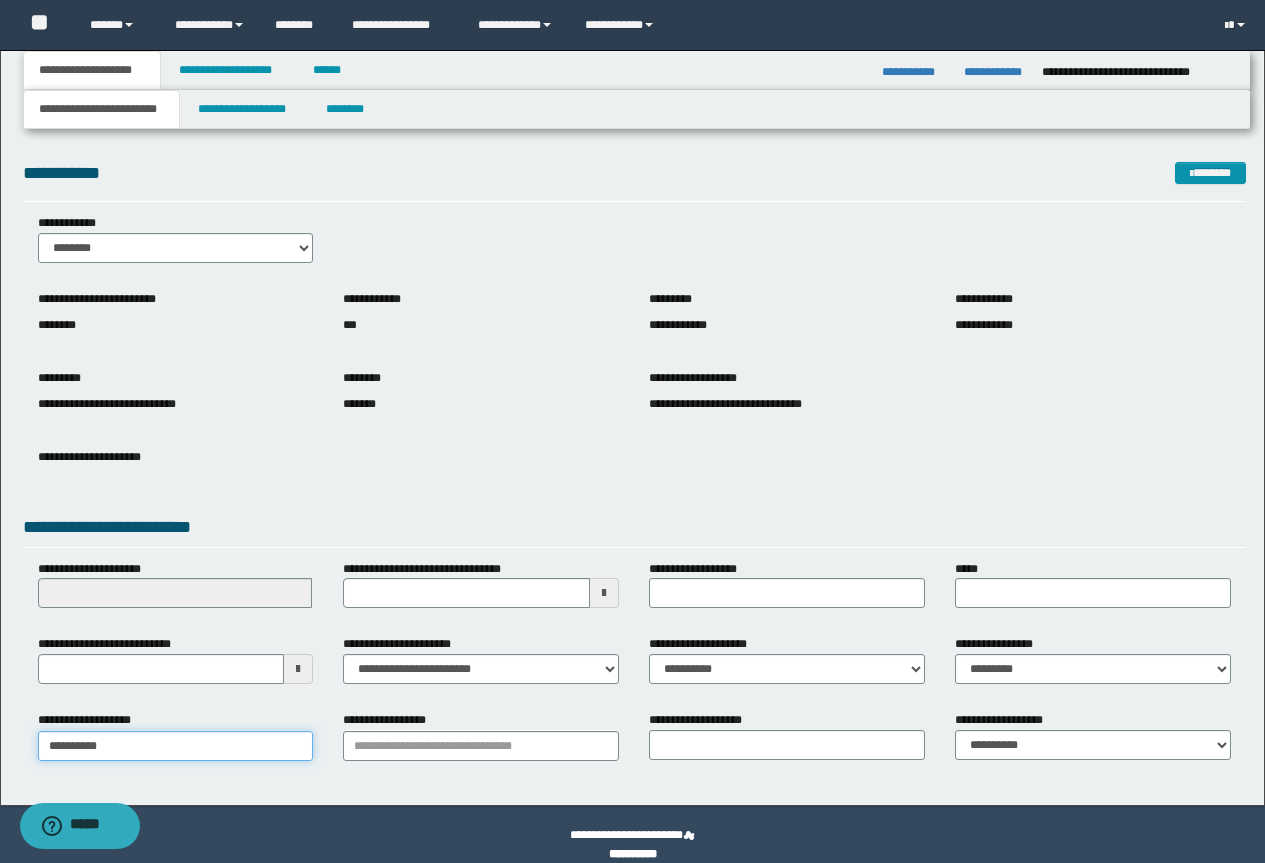 type on "*********" 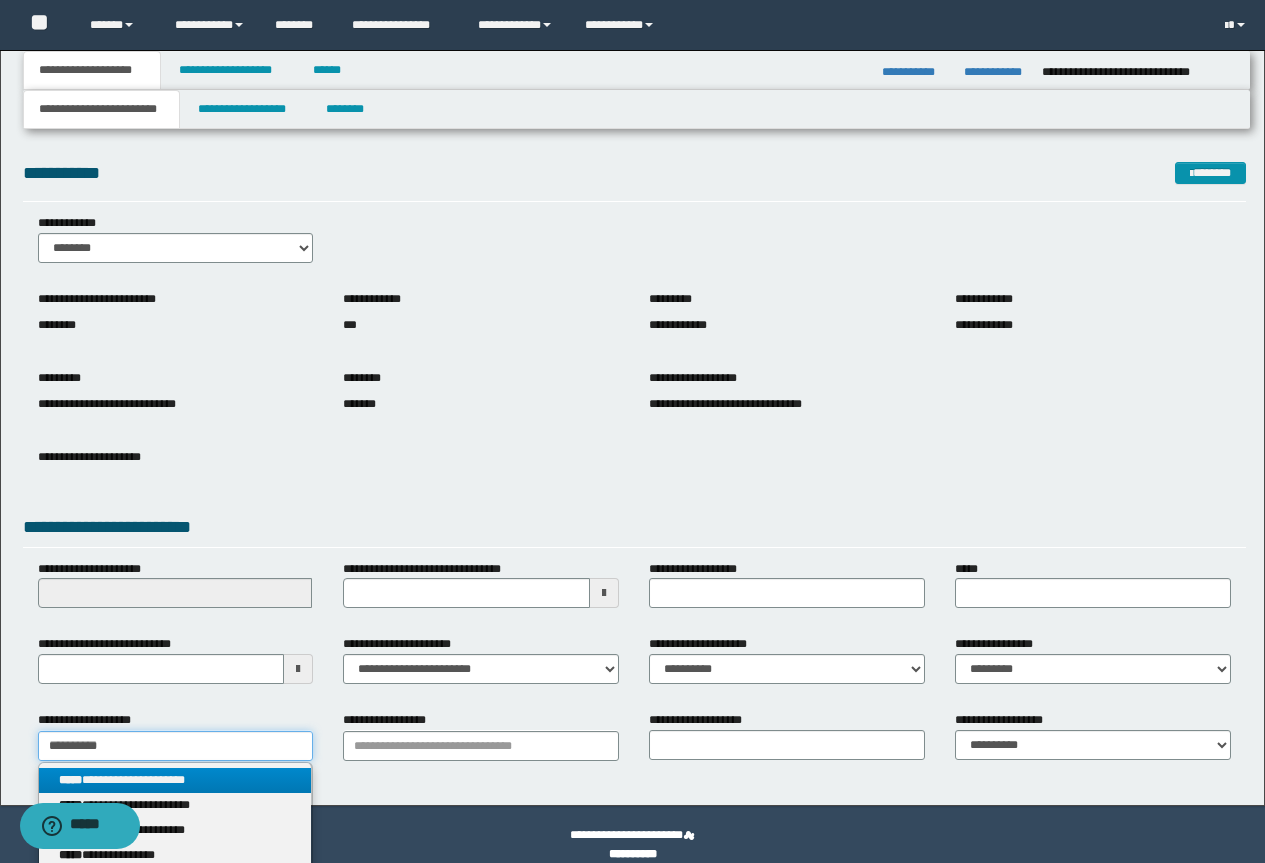 type on "*********" 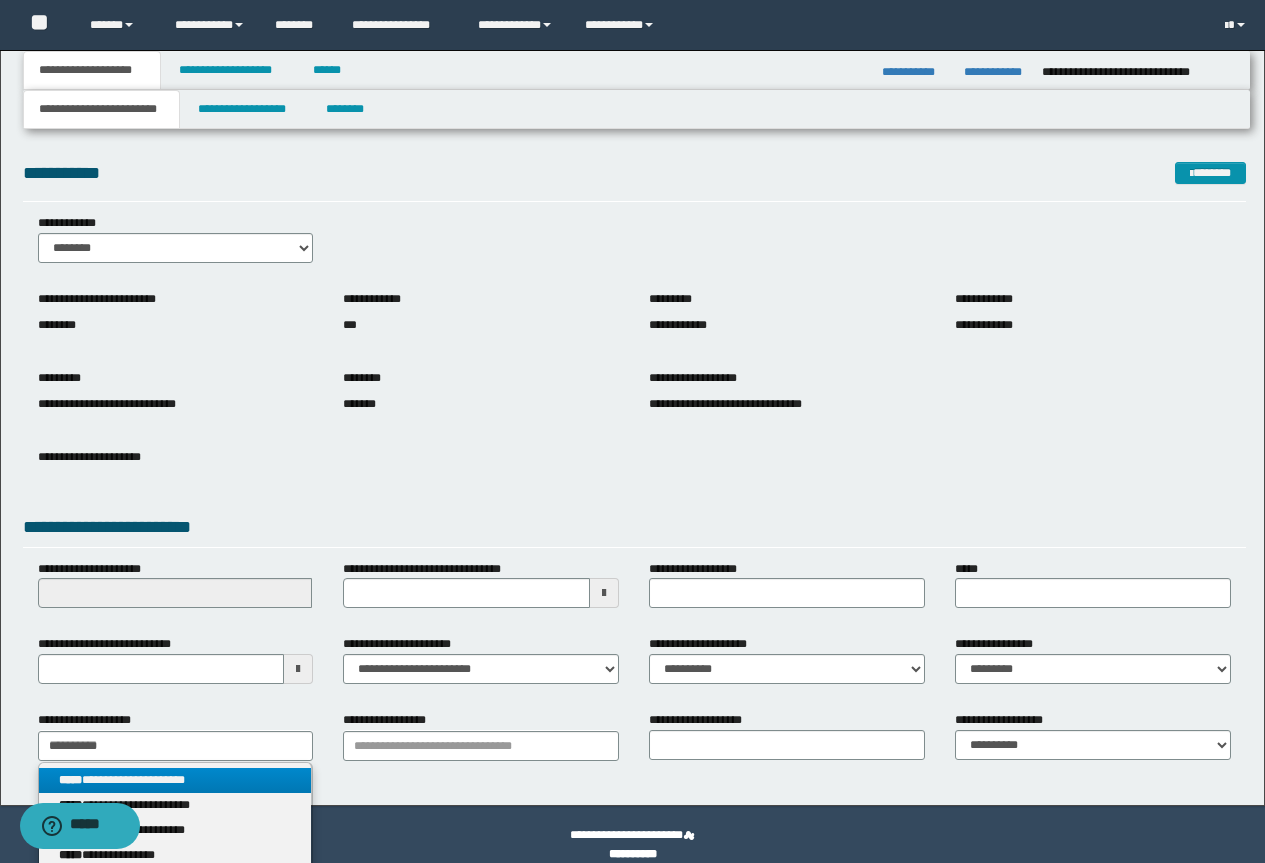 click on "**********" at bounding box center (175, 780) 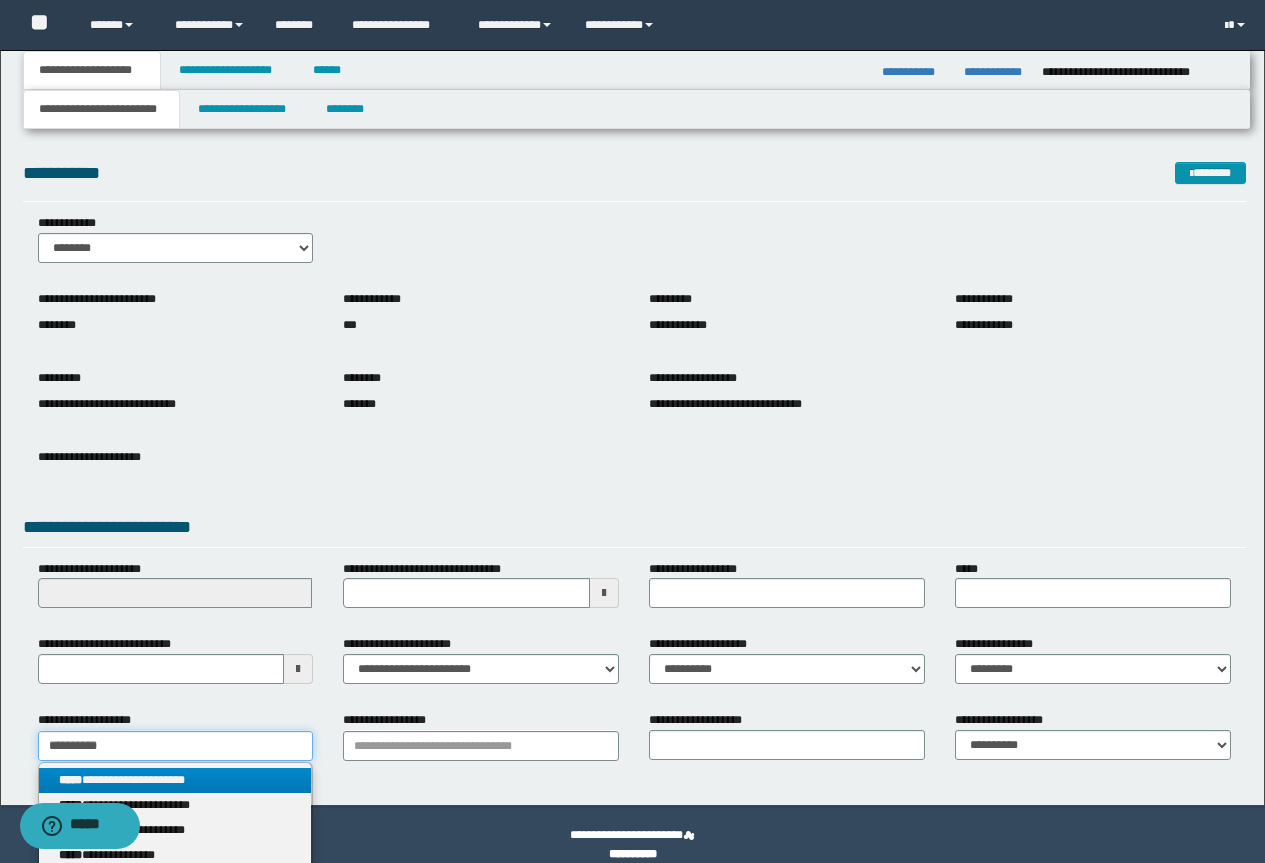 type 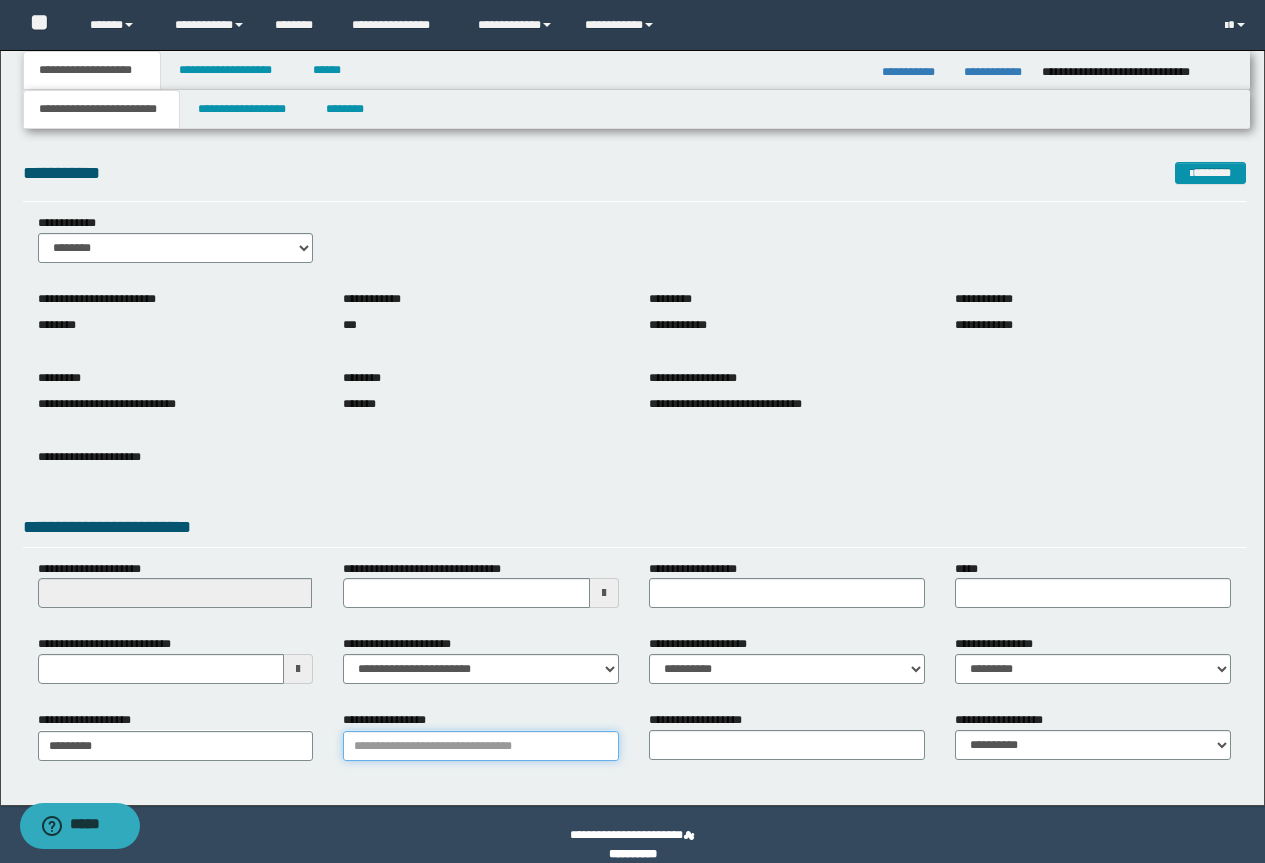click on "**********" at bounding box center (481, 746) 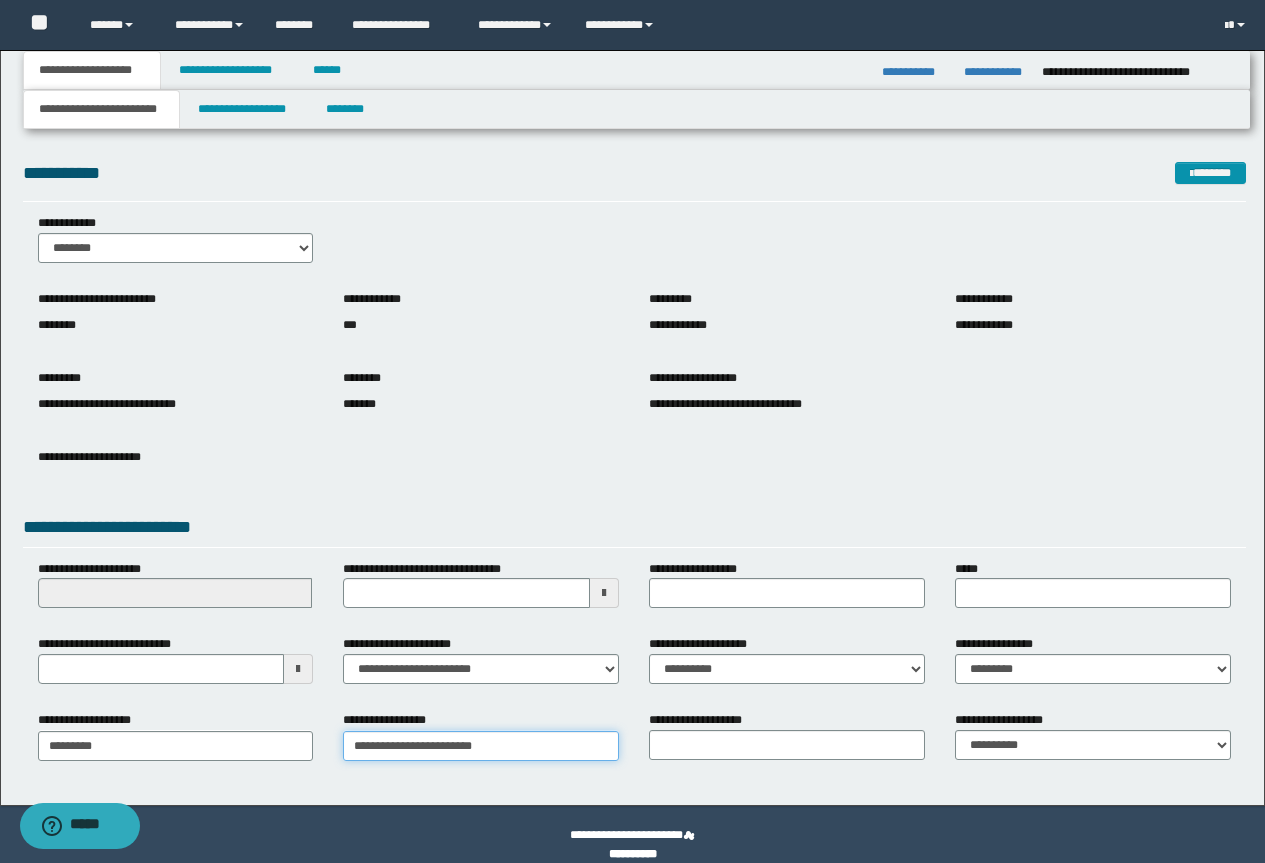 type on "**********" 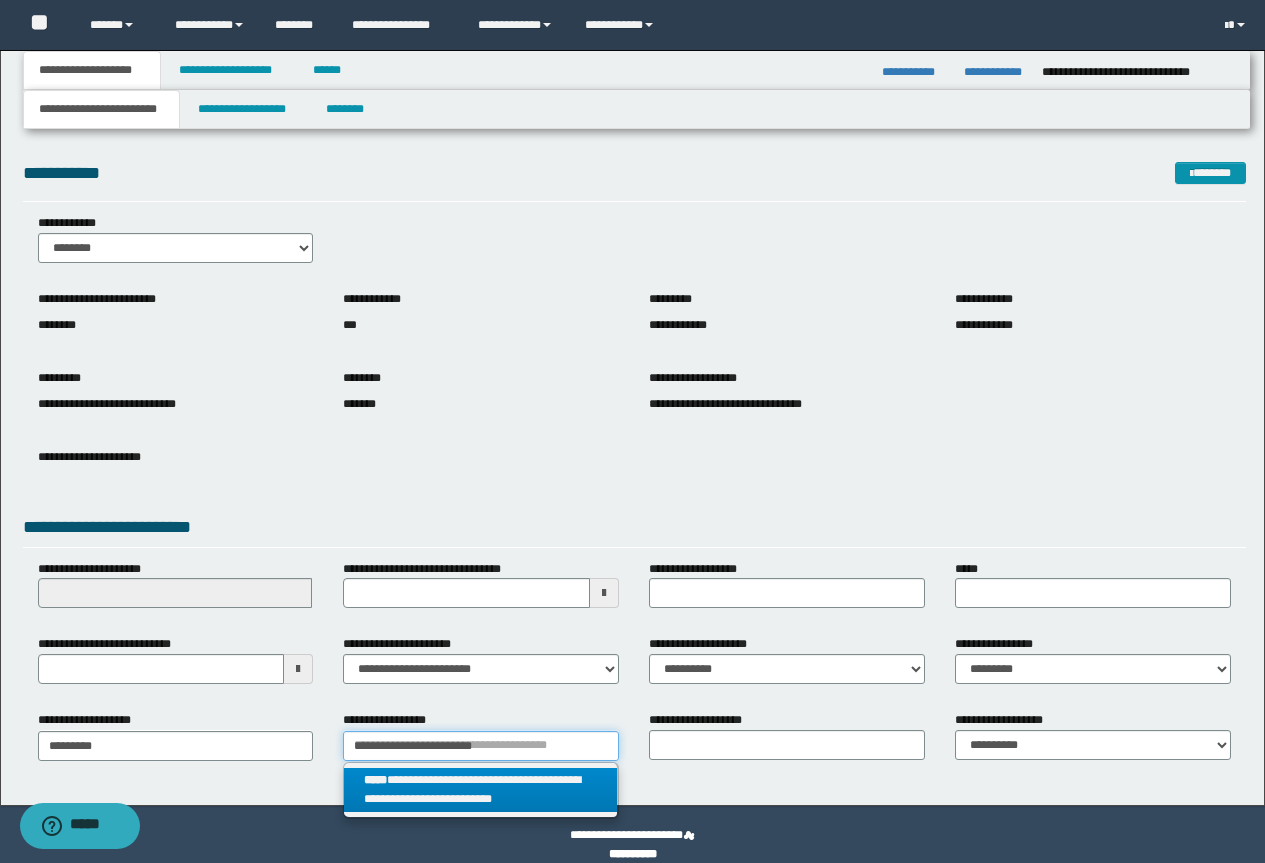 type on "**********" 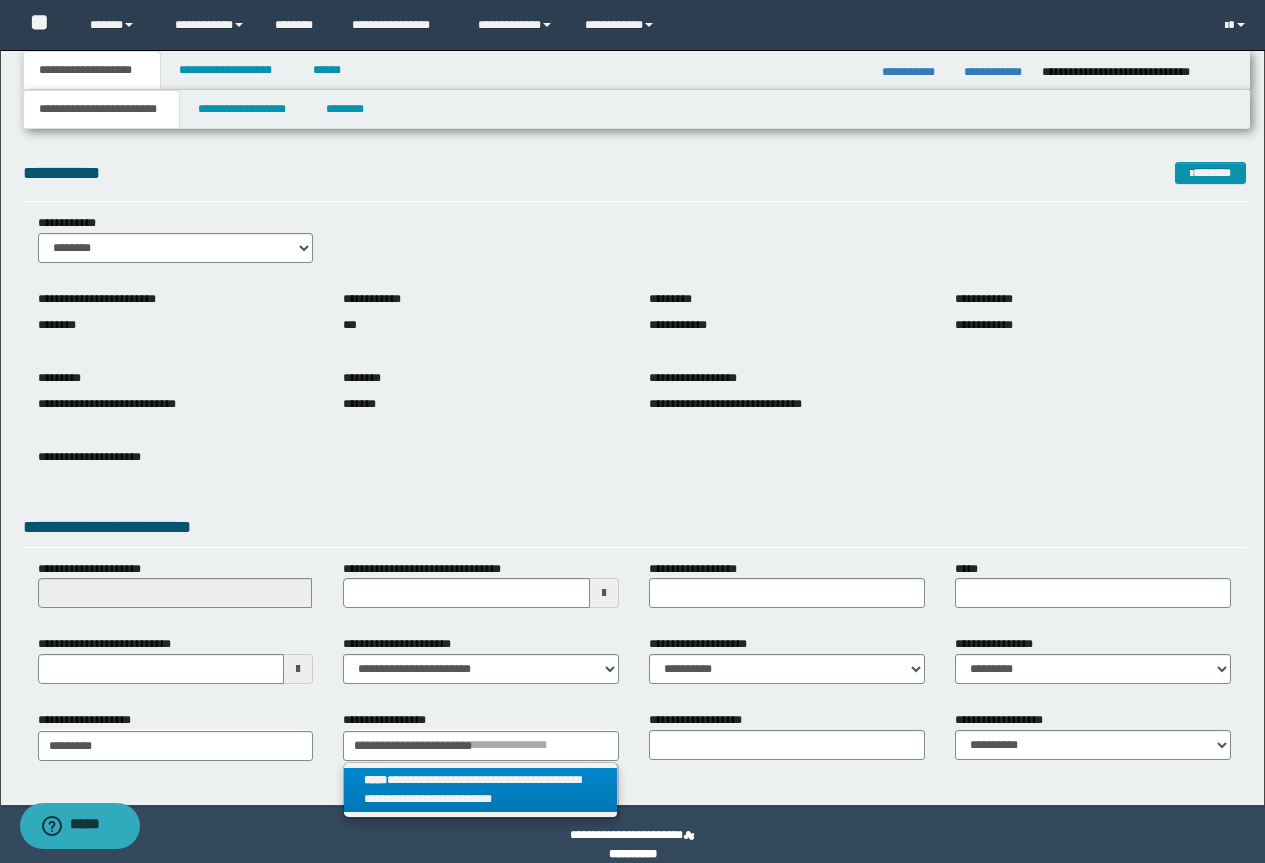 click on "**********" at bounding box center (480, 790) 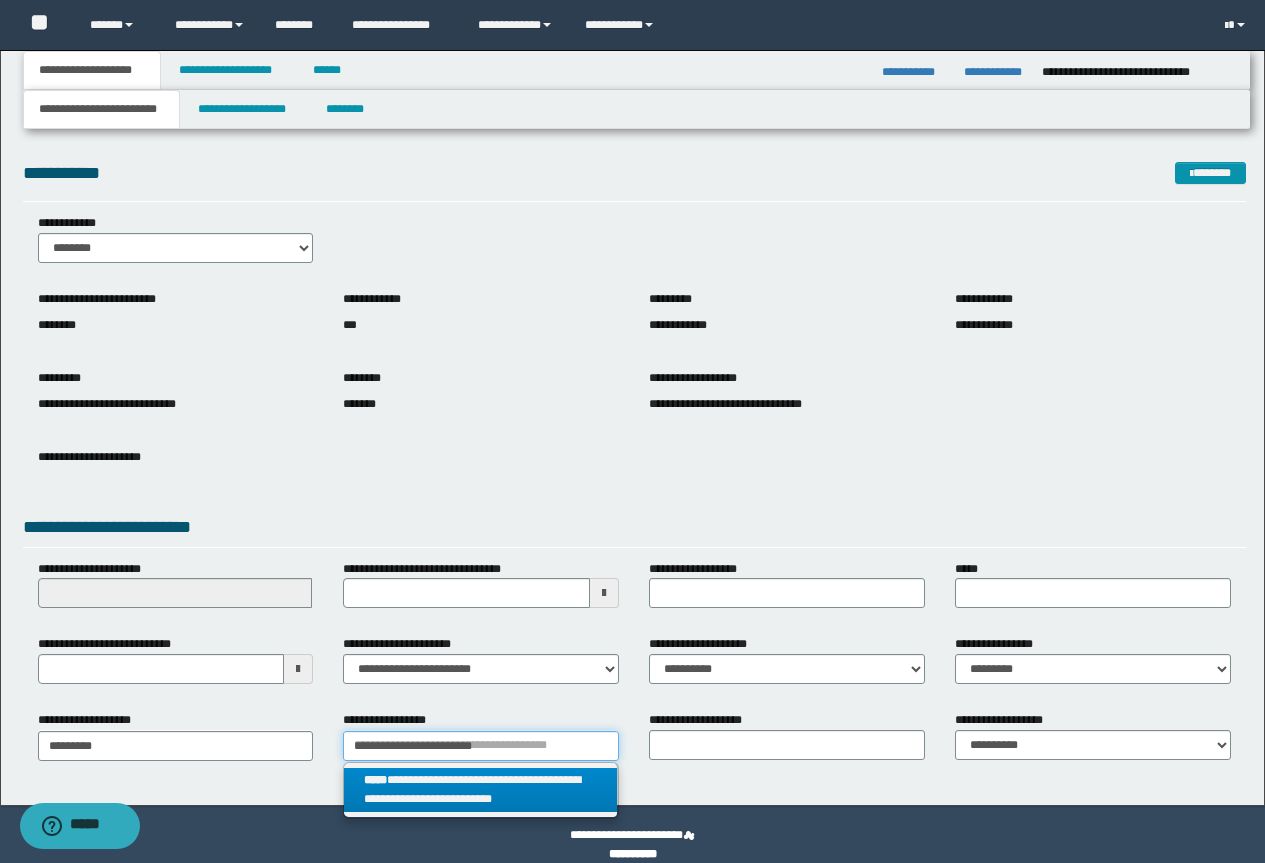 type 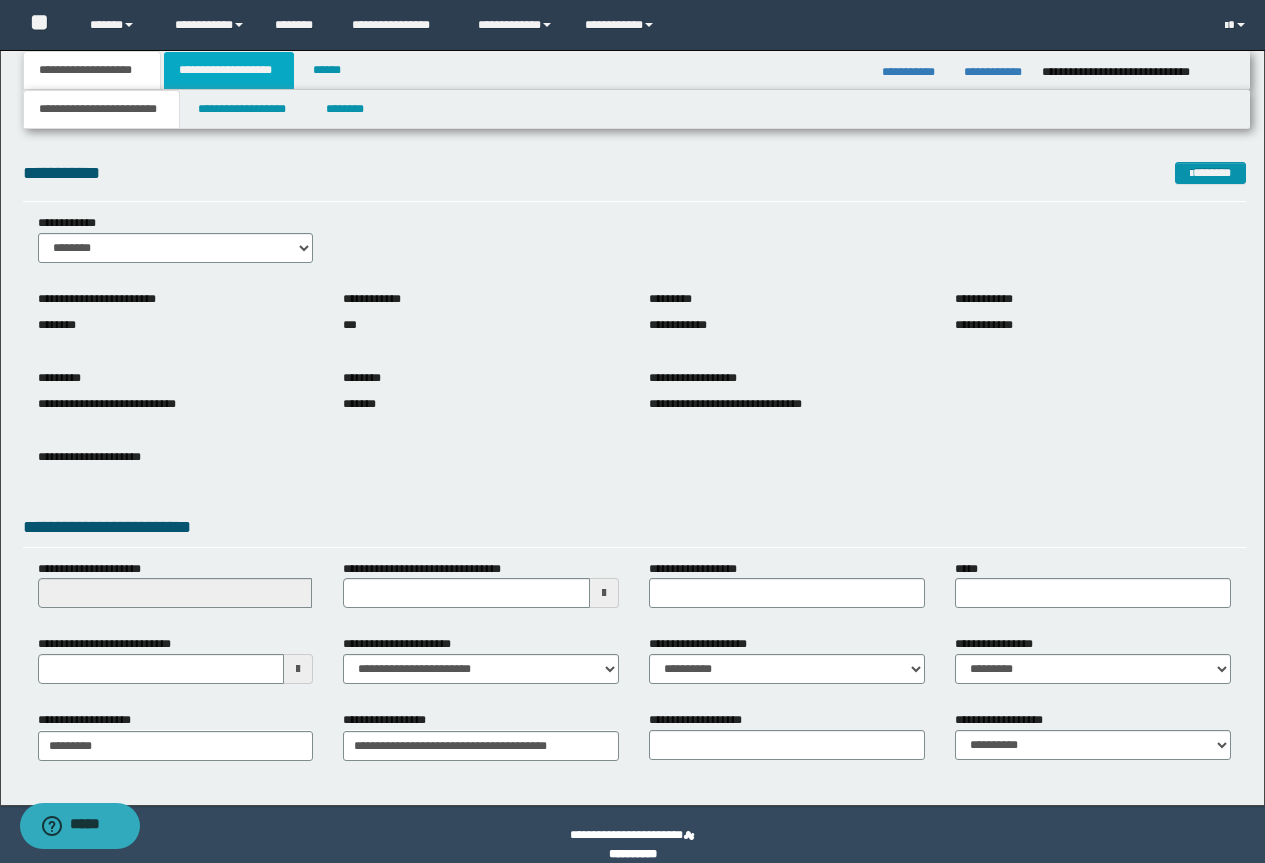 click on "**********" at bounding box center (229, 70) 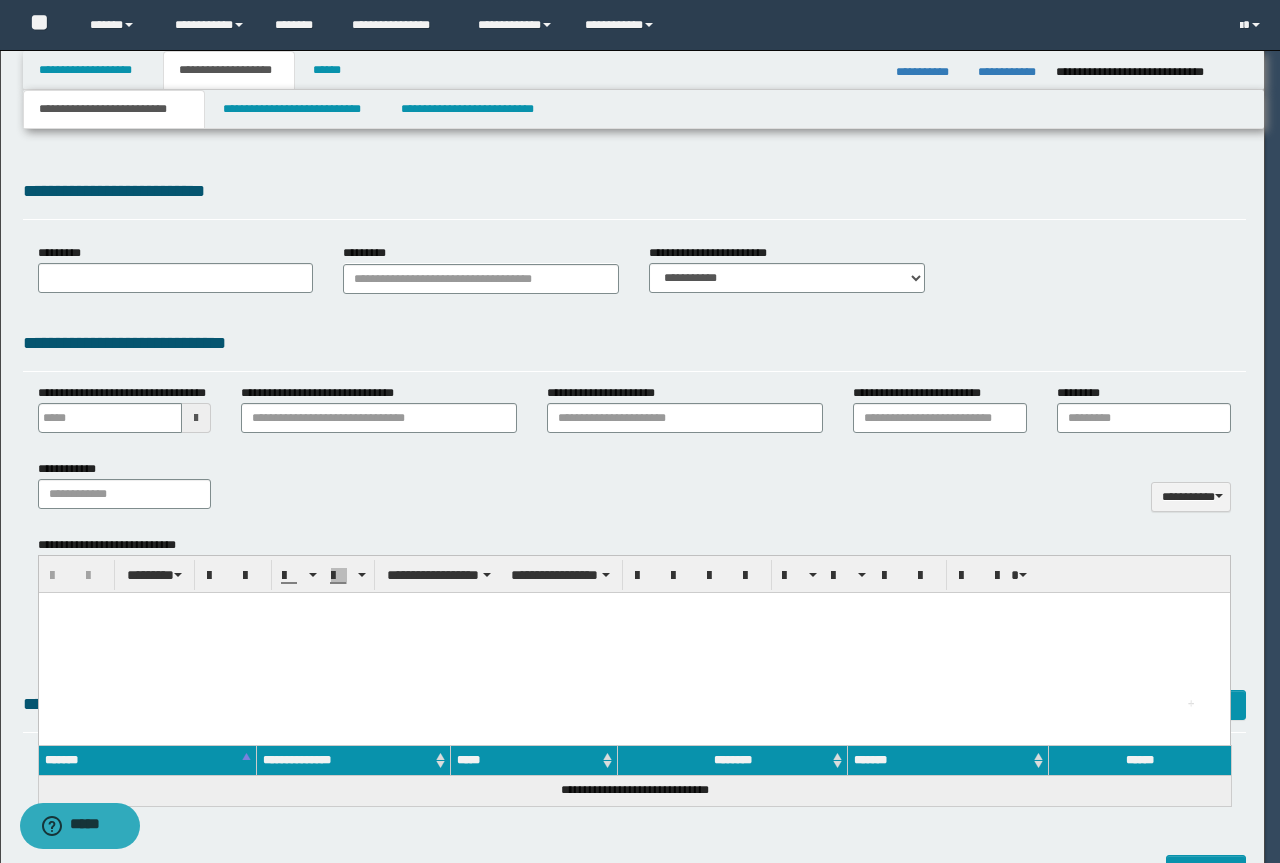 type 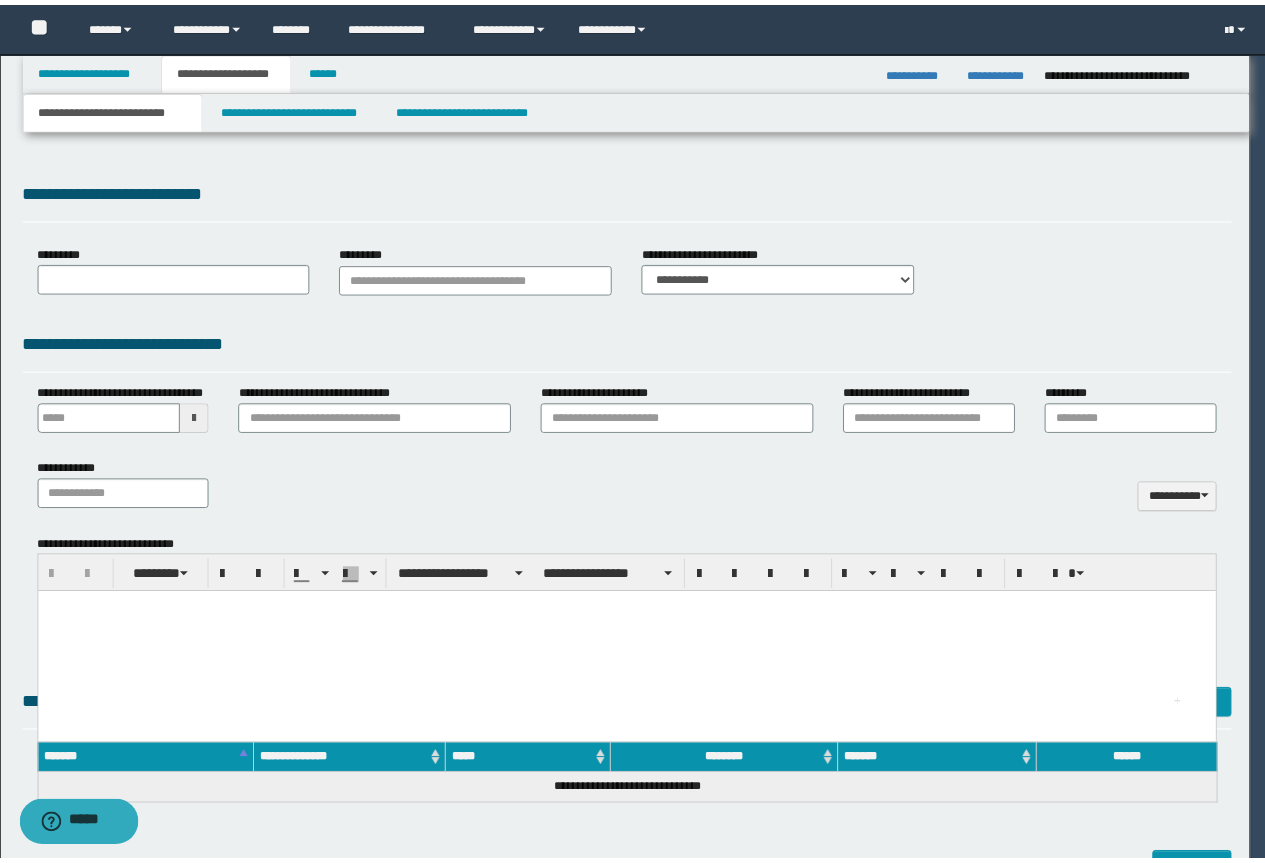 scroll, scrollTop: 0, scrollLeft: 0, axis: both 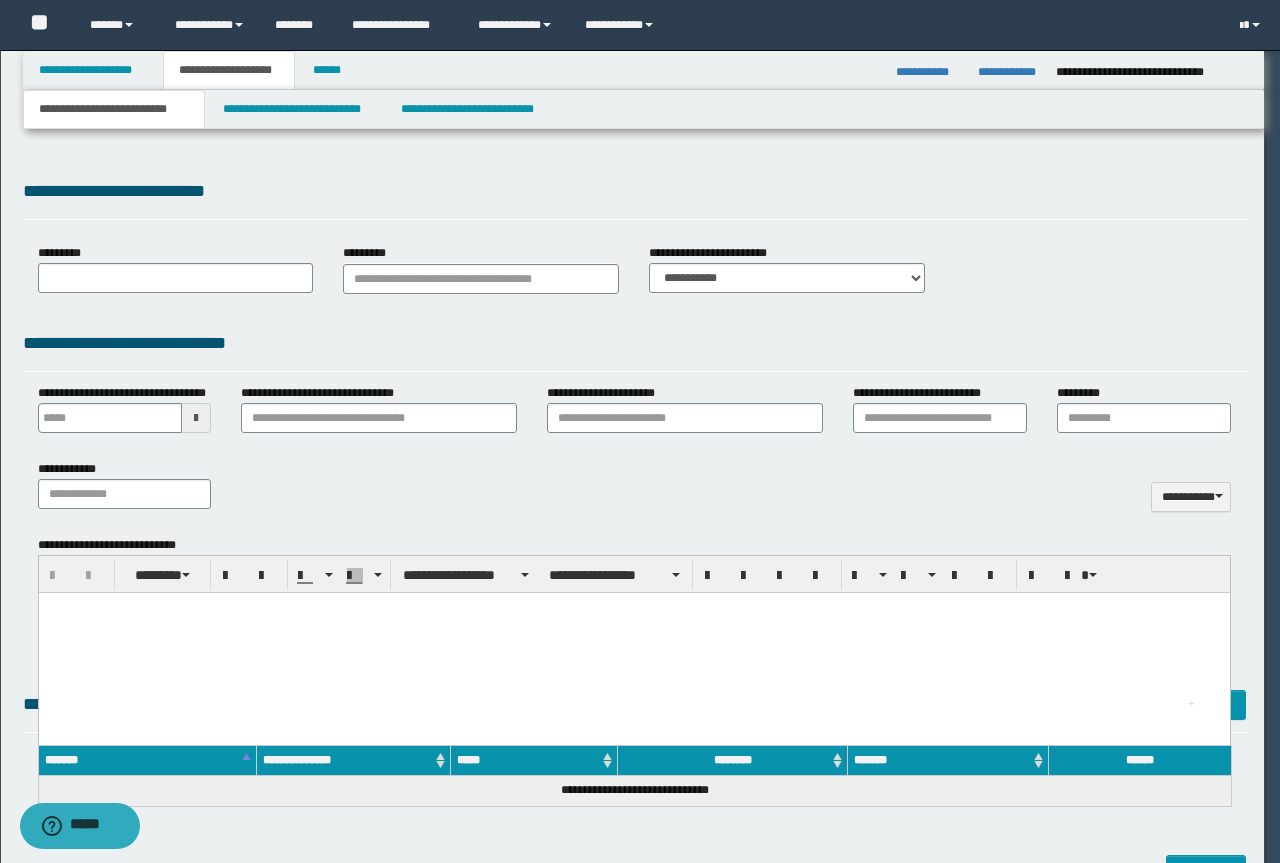 select on "*" 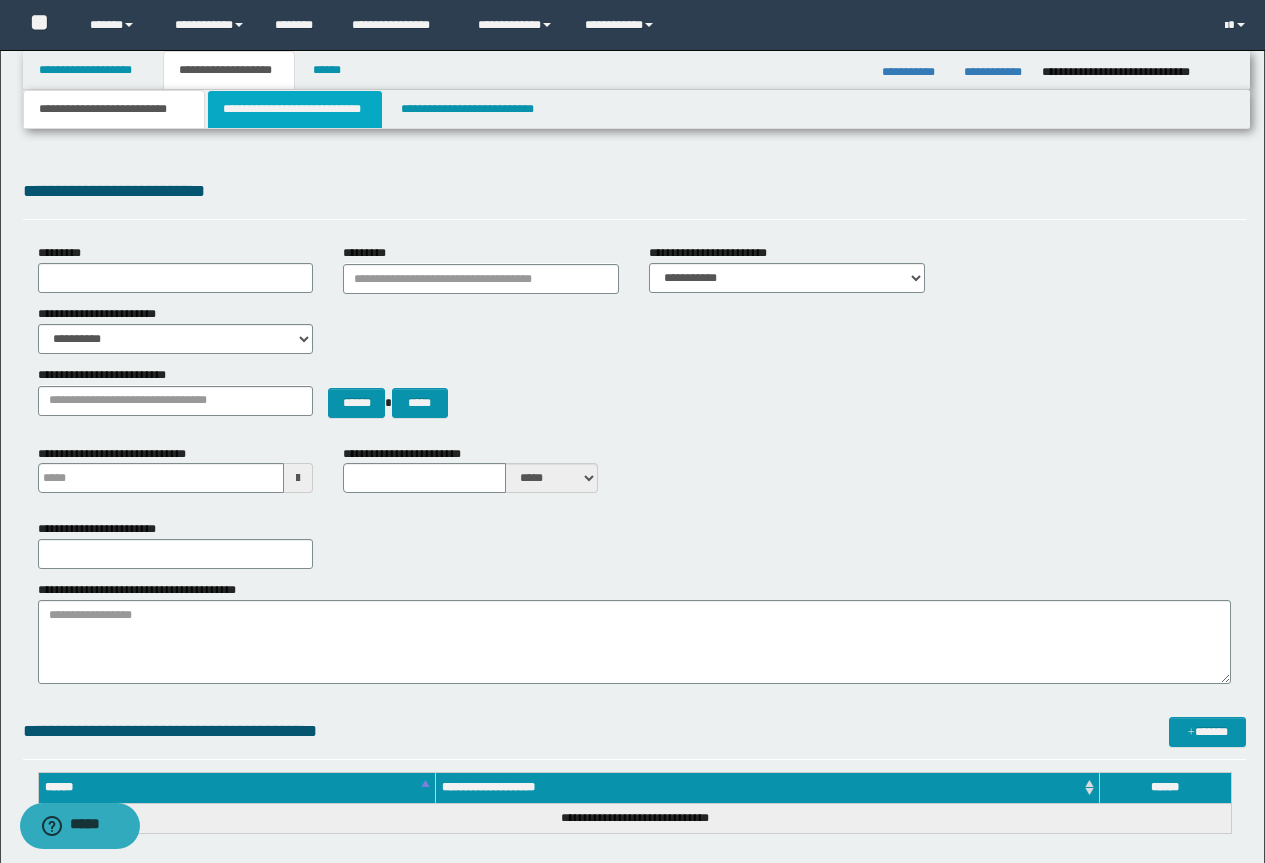 click on "**********" at bounding box center [295, 109] 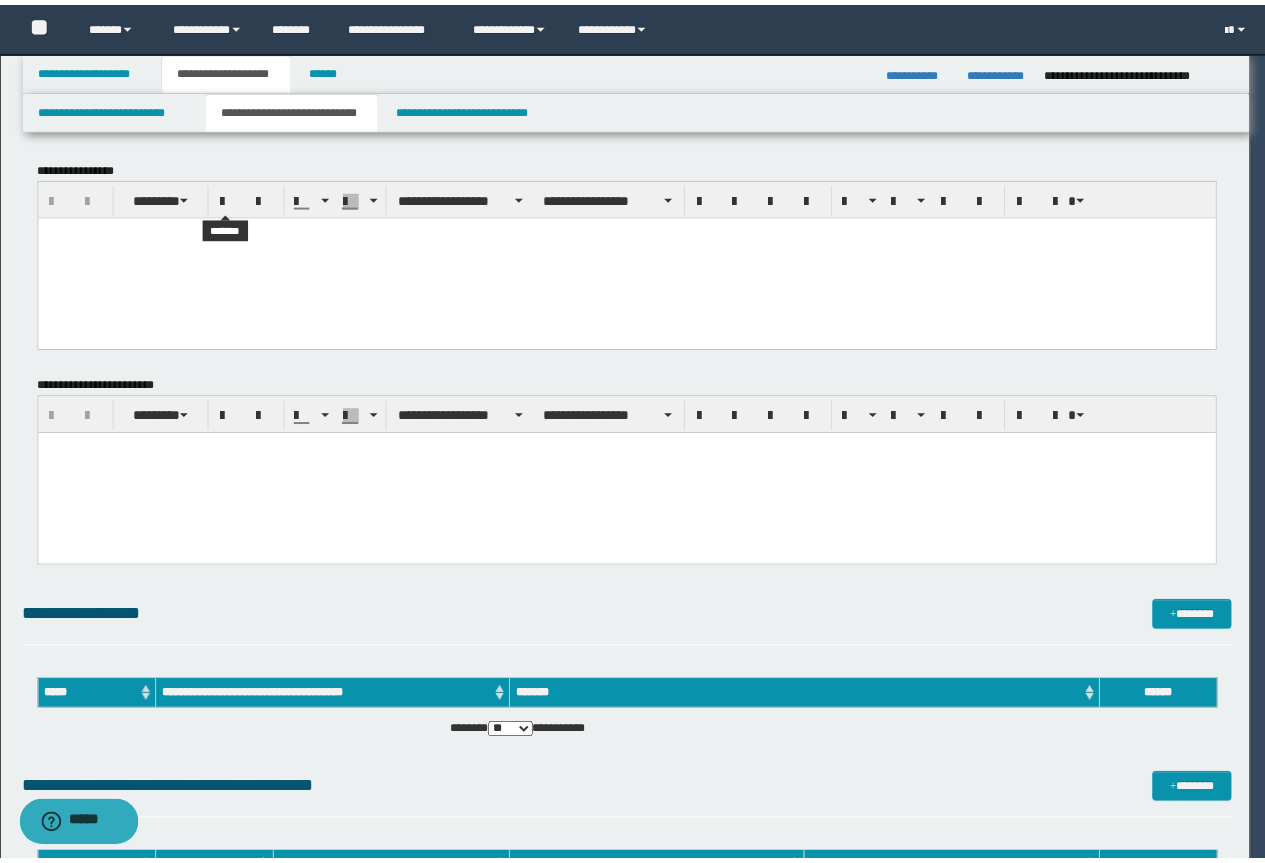scroll, scrollTop: 0, scrollLeft: 0, axis: both 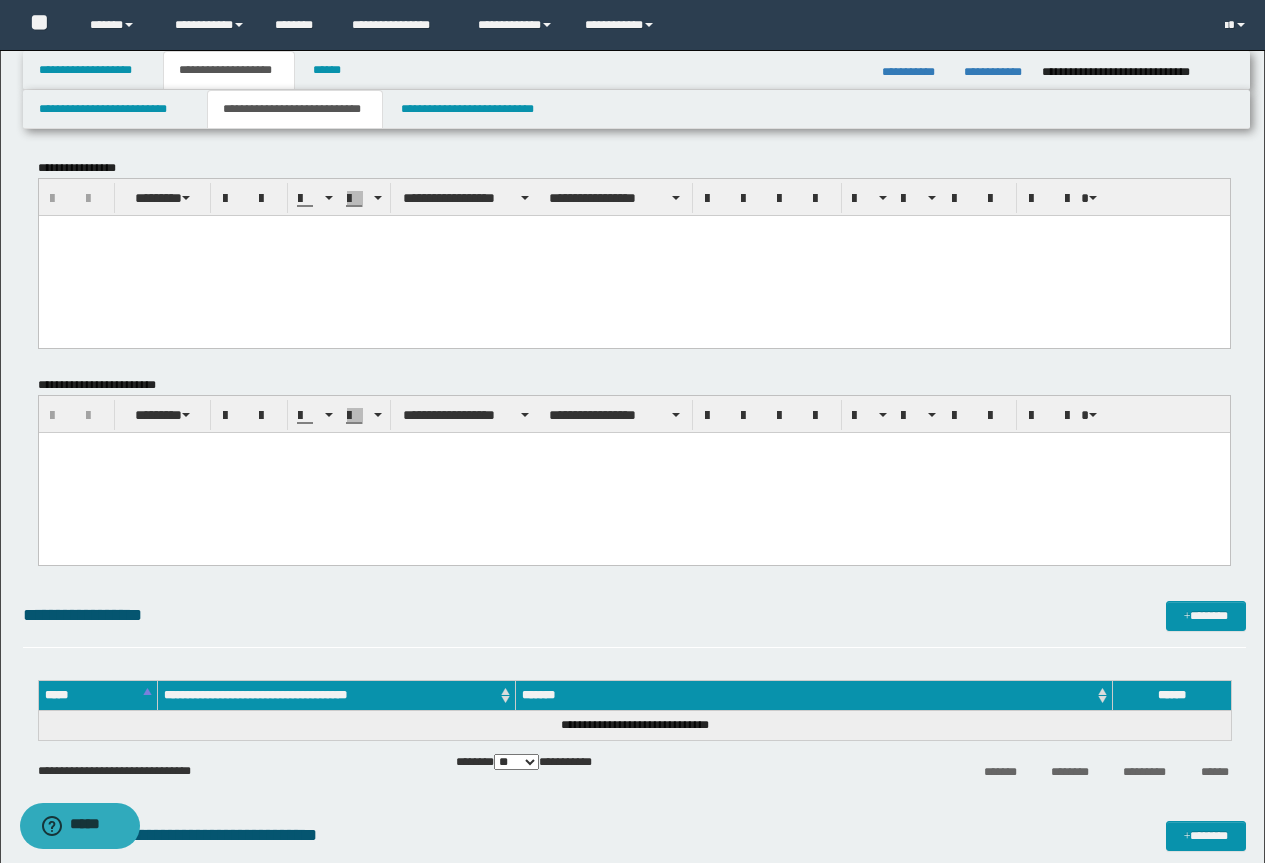click at bounding box center (633, 255) 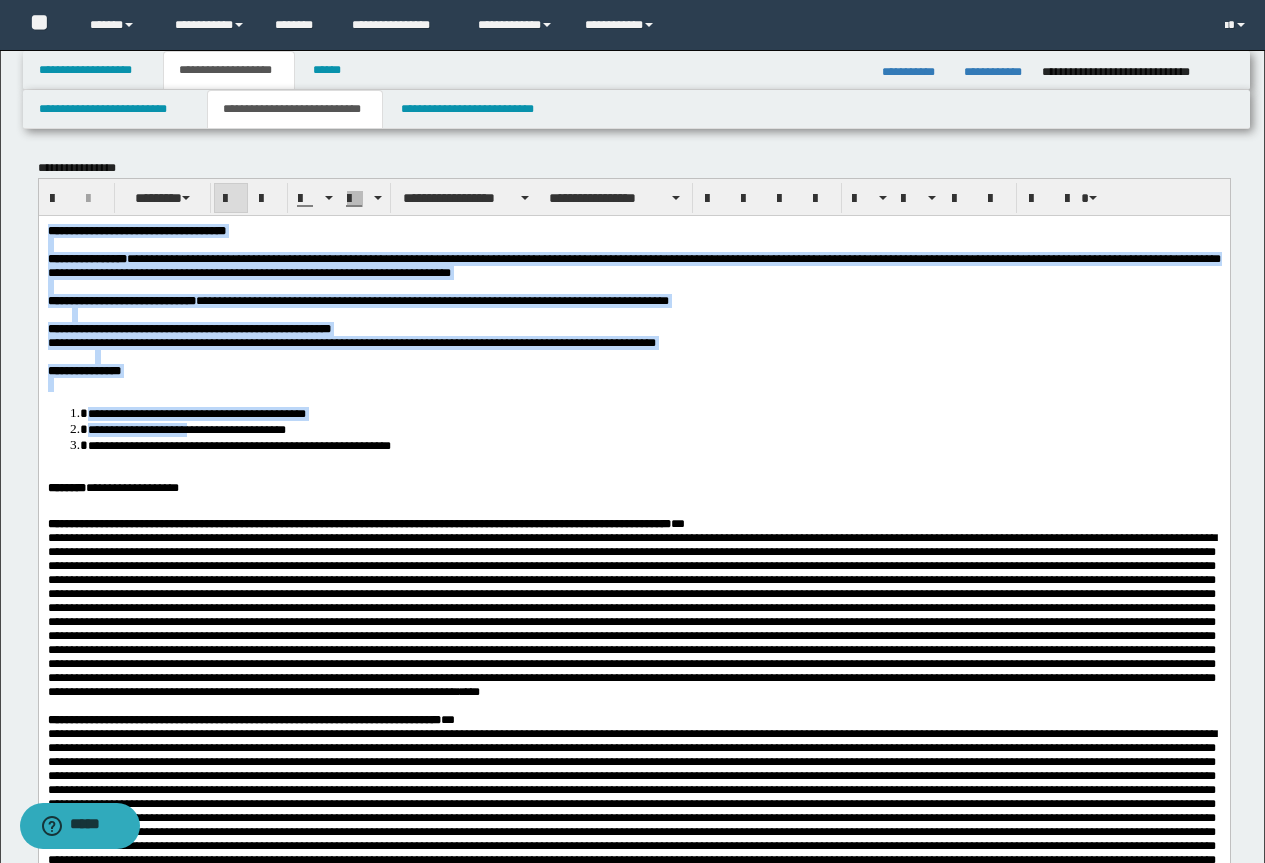 scroll, scrollTop: 900, scrollLeft: 0, axis: vertical 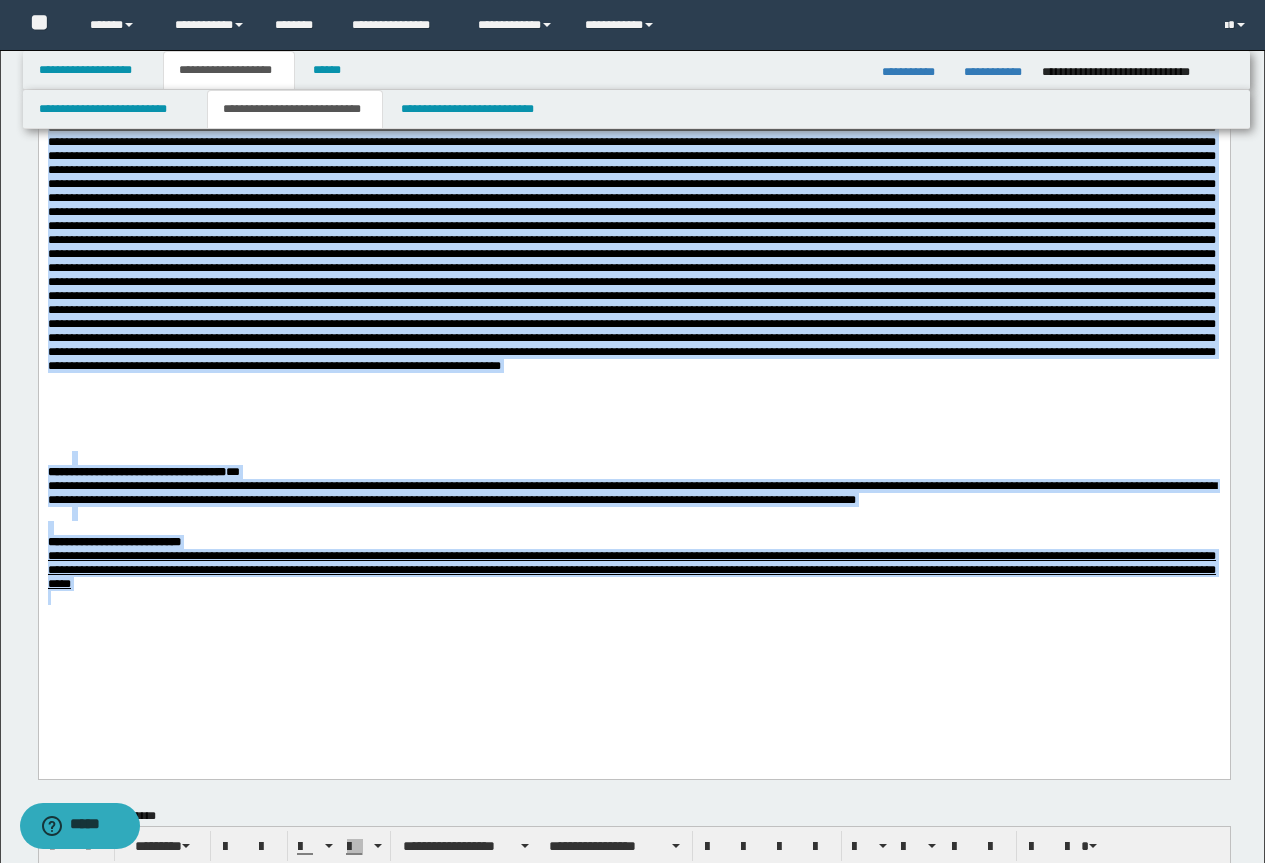 drag, startPoint x: 50, startPoint y: -671, endPoint x: 837, endPoint y: 741, distance: 1616.5126 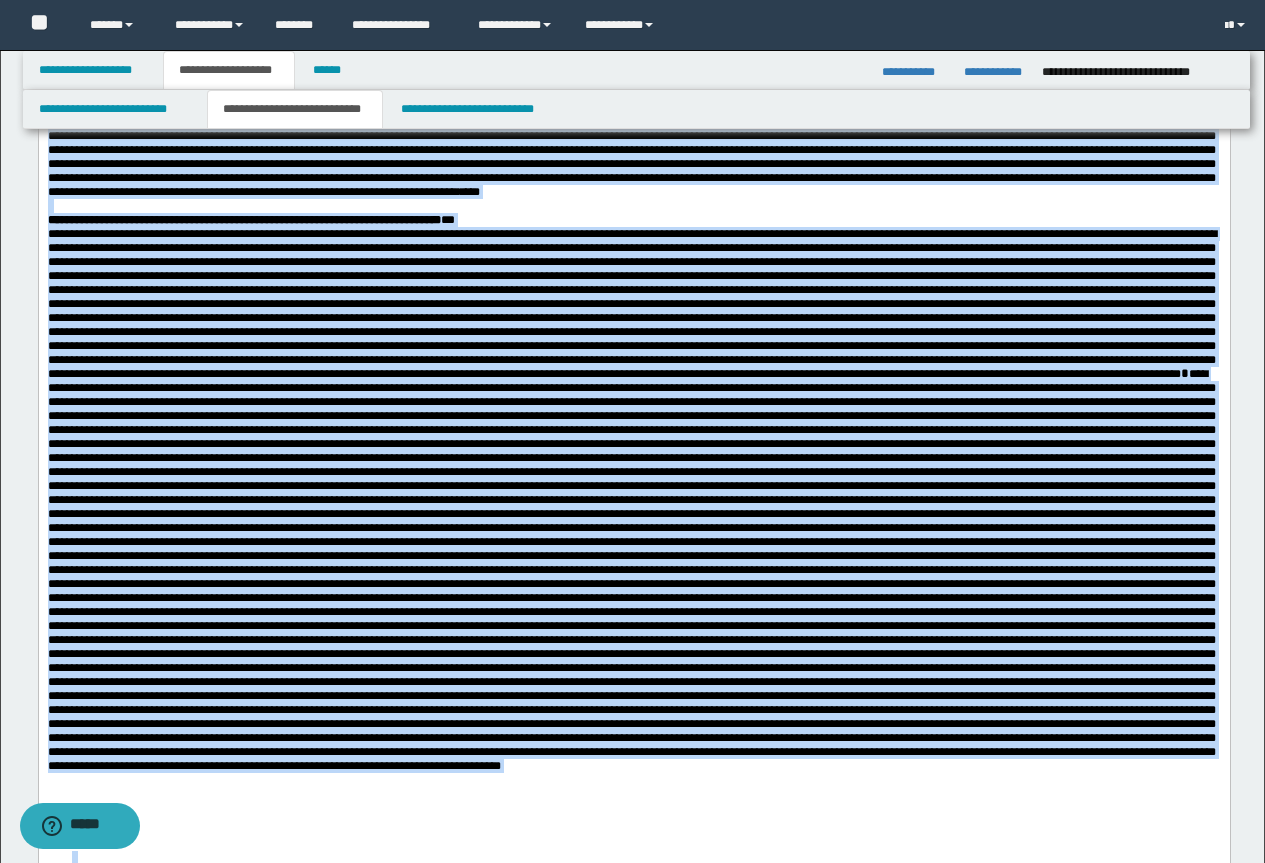 scroll, scrollTop: 0, scrollLeft: 0, axis: both 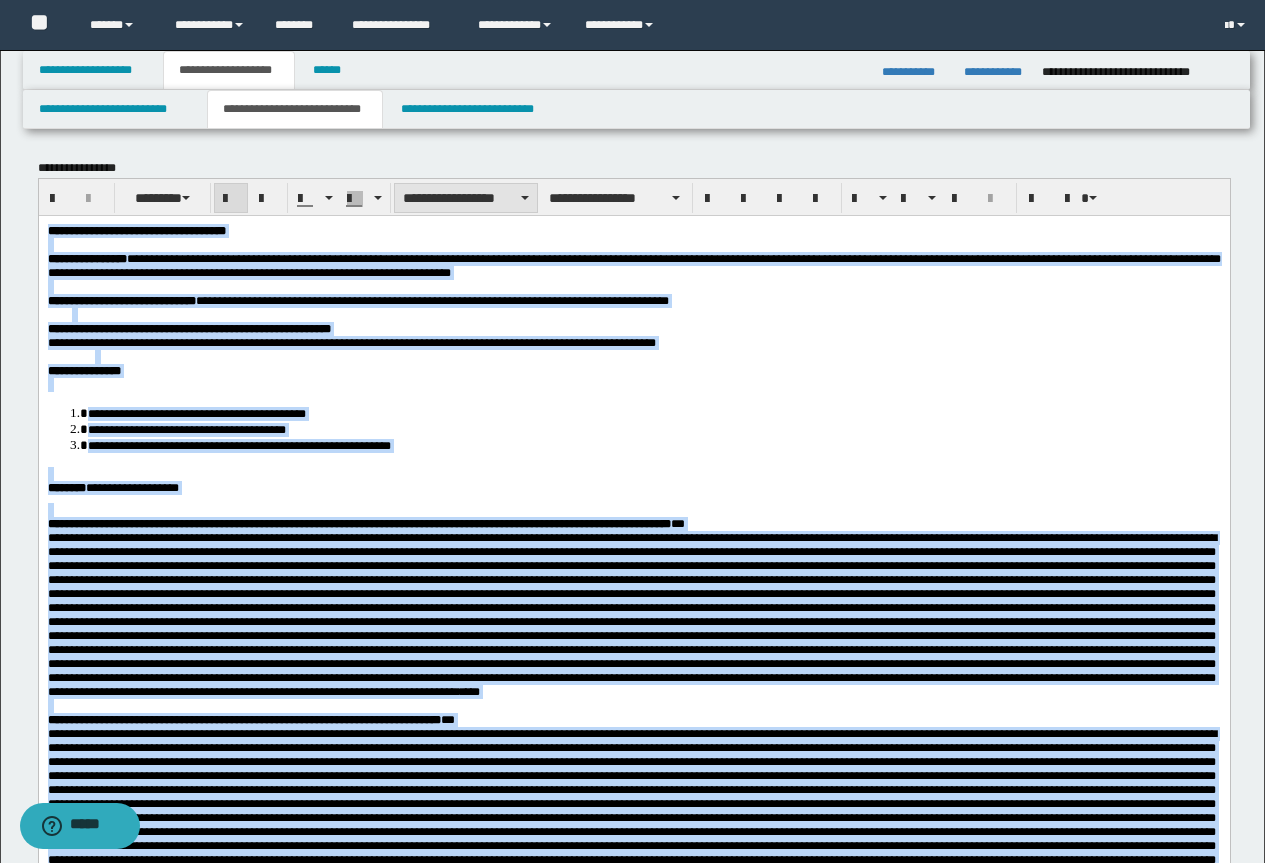 click on "**********" at bounding box center [466, 198] 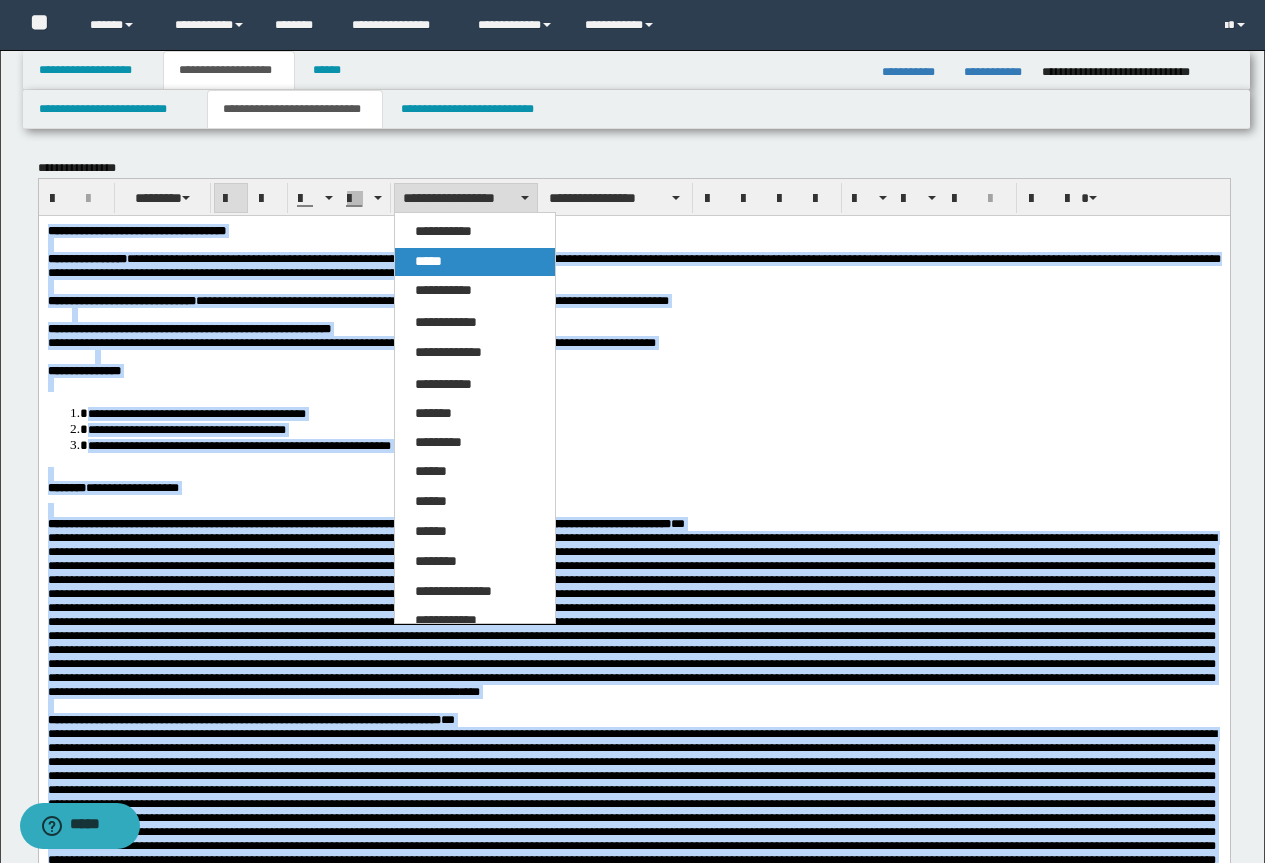 drag, startPoint x: 413, startPoint y: 263, endPoint x: 377, endPoint y: 45, distance: 220.95248 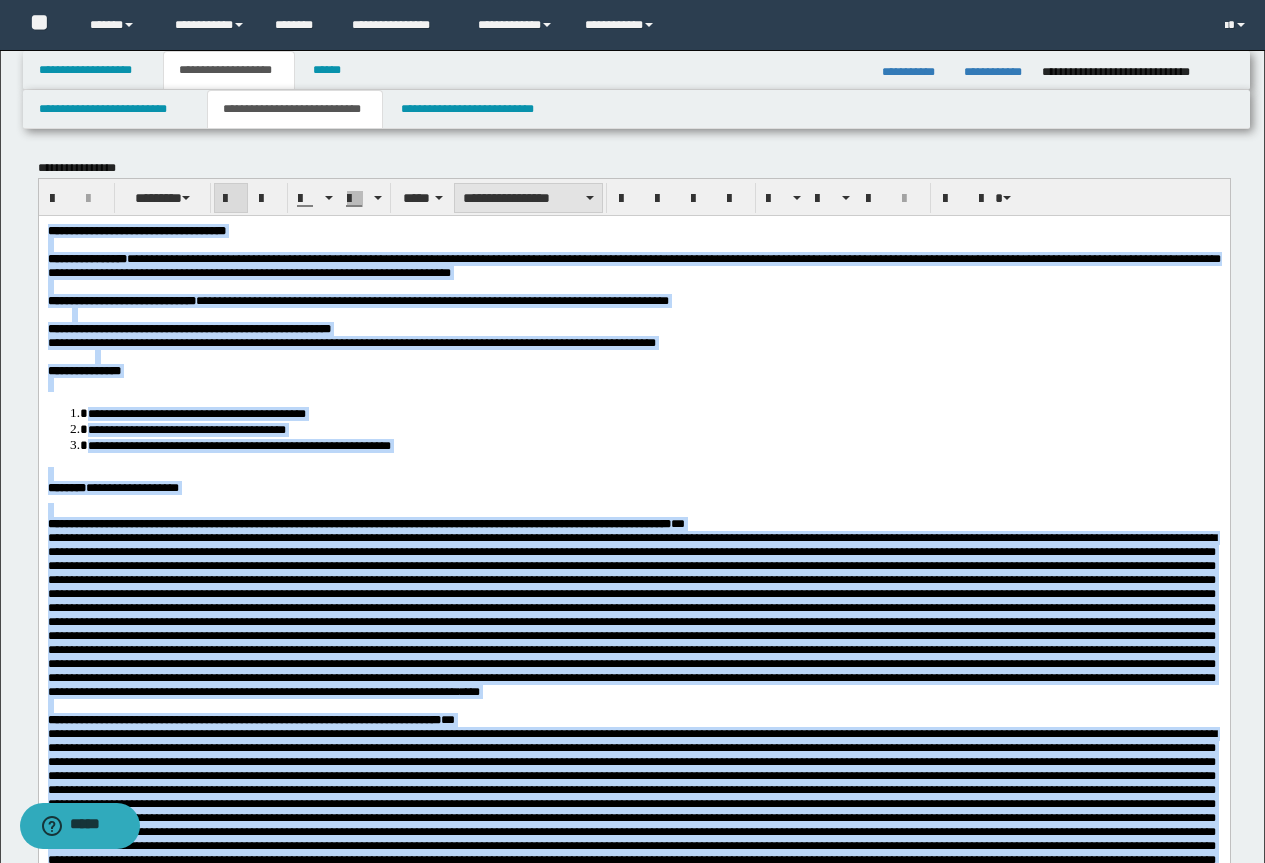 click on "**********" at bounding box center [528, 198] 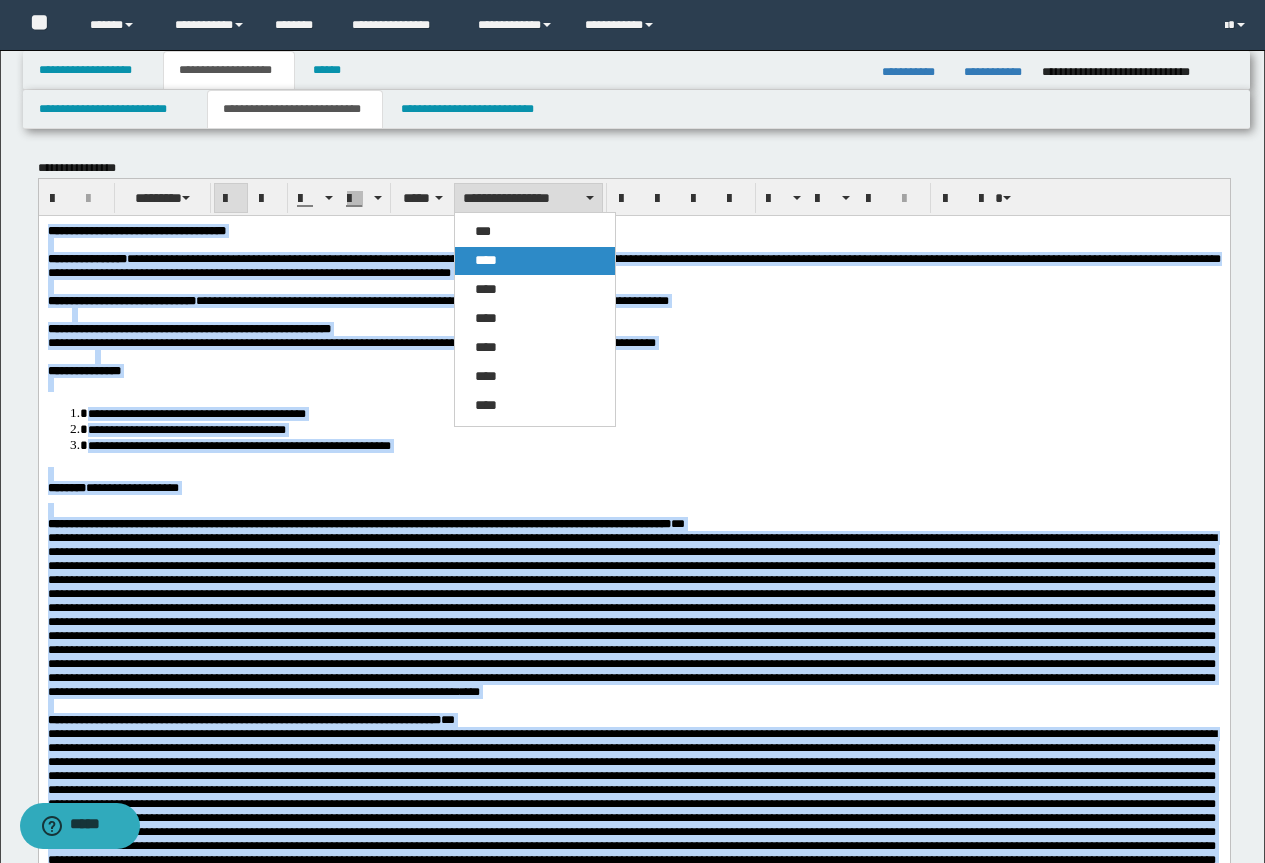 click on "****" at bounding box center [486, 260] 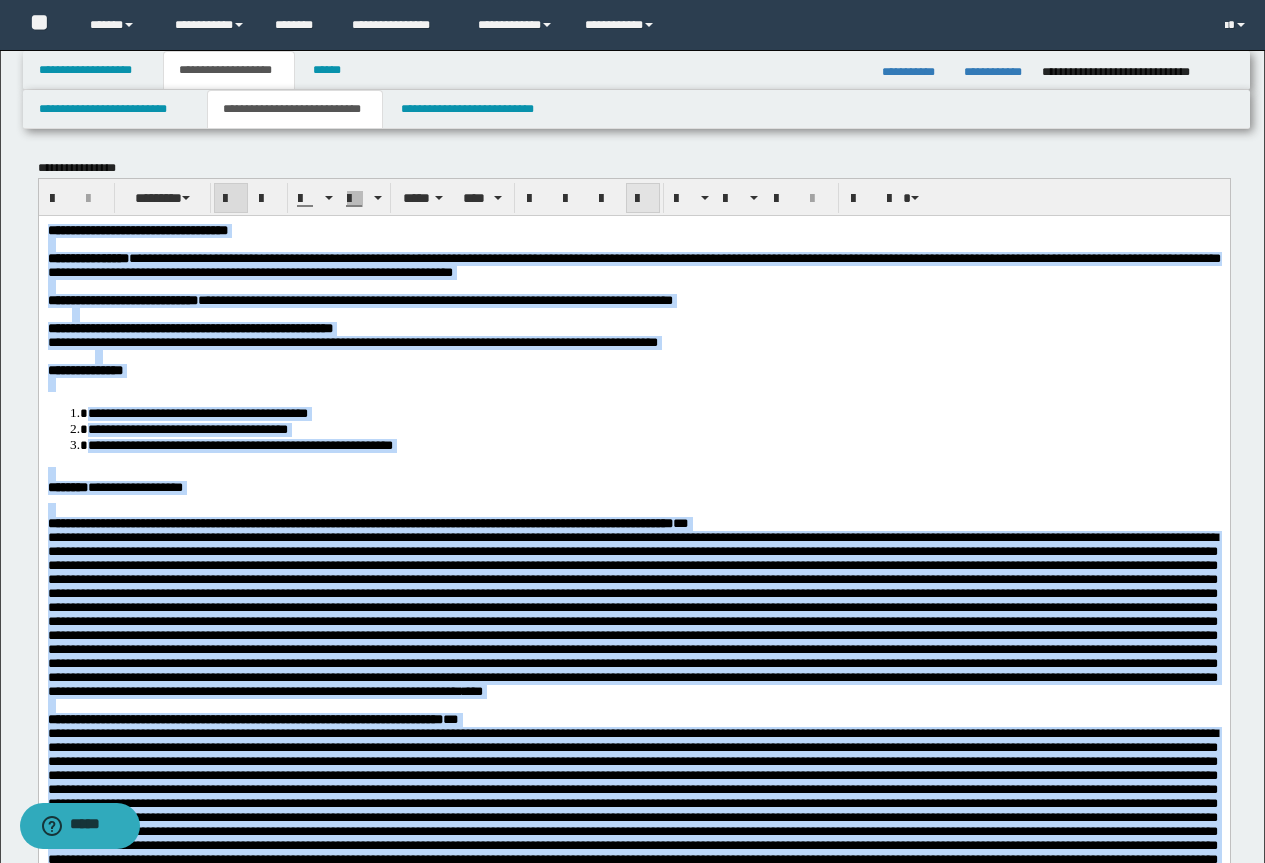 click at bounding box center [643, 199] 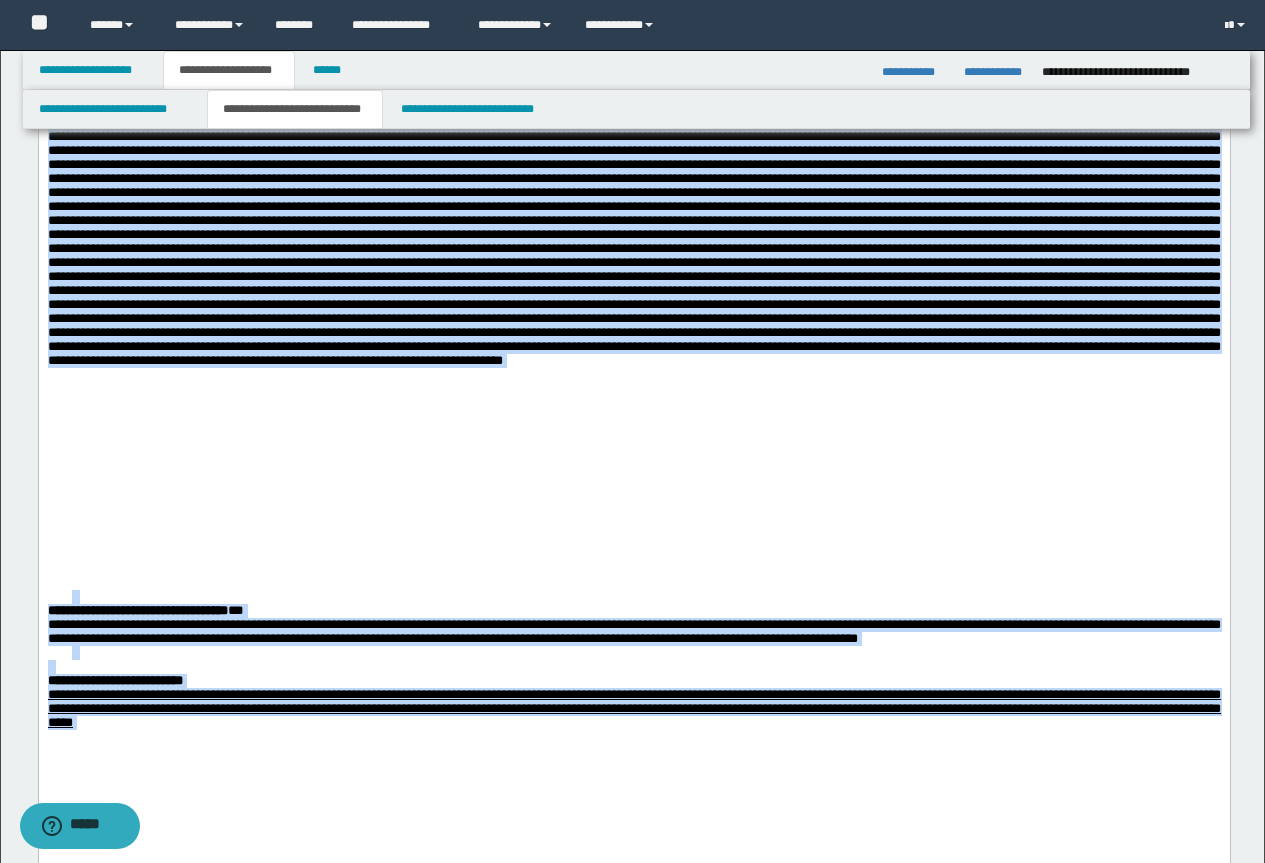 scroll, scrollTop: 1100, scrollLeft: 0, axis: vertical 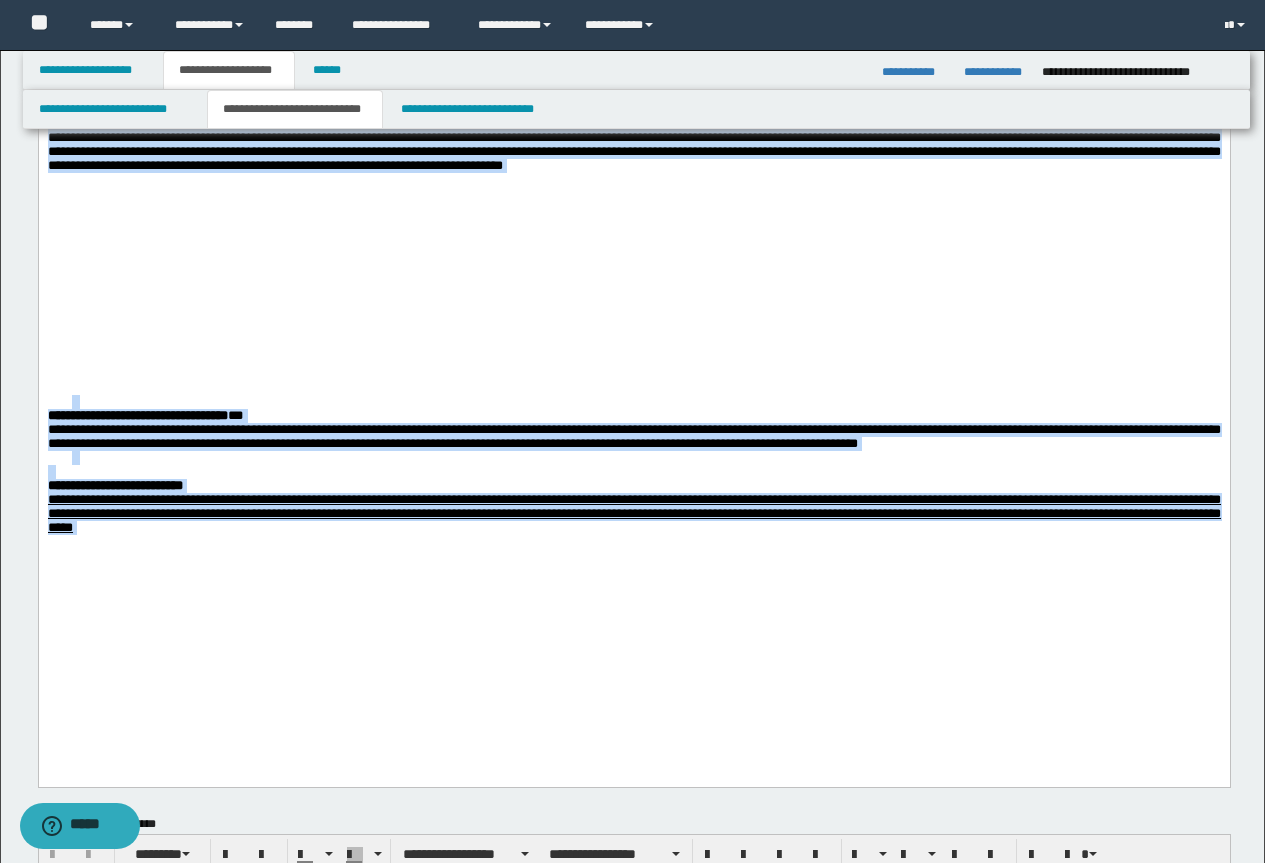 click on "**********" at bounding box center (633, 486) 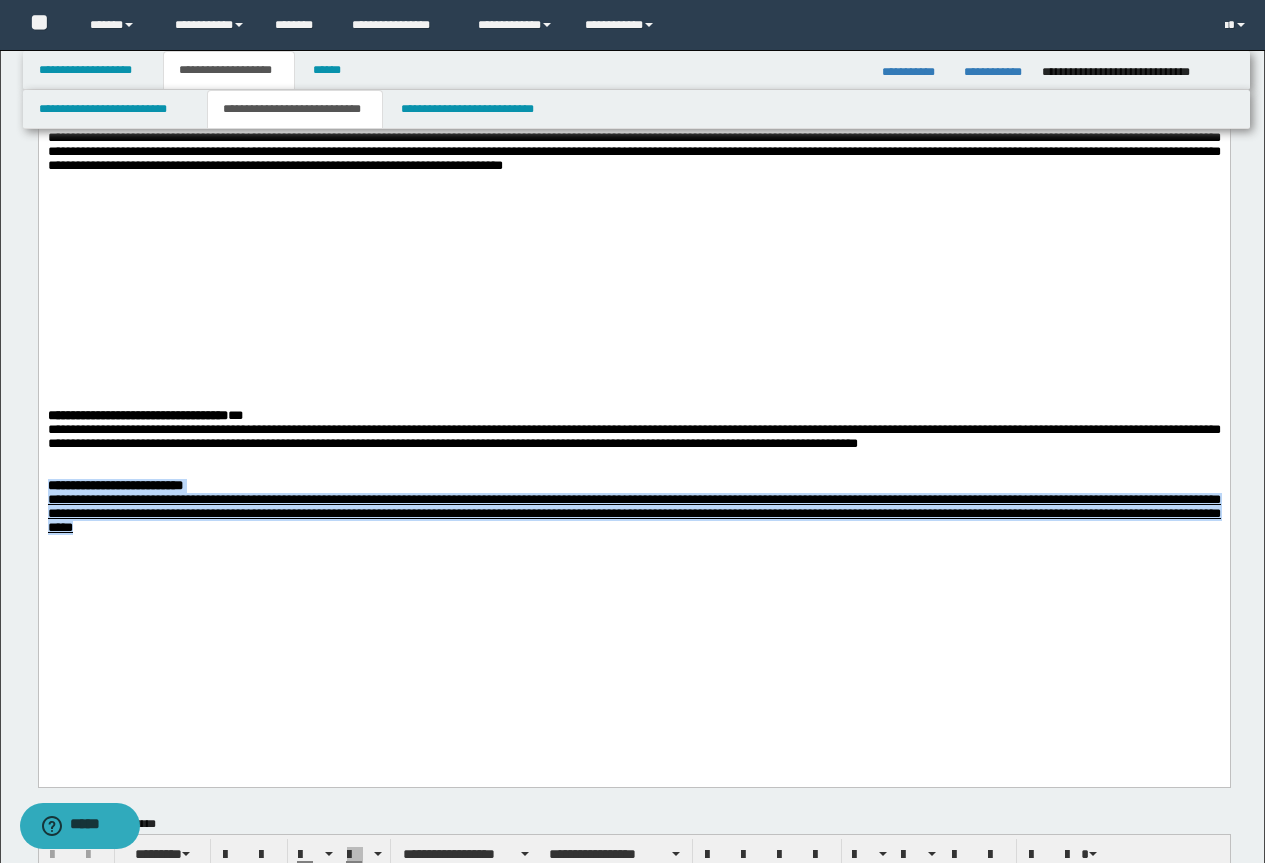 drag, startPoint x: 506, startPoint y: 659, endPoint x: 43, endPoint y: 603, distance: 466.3743 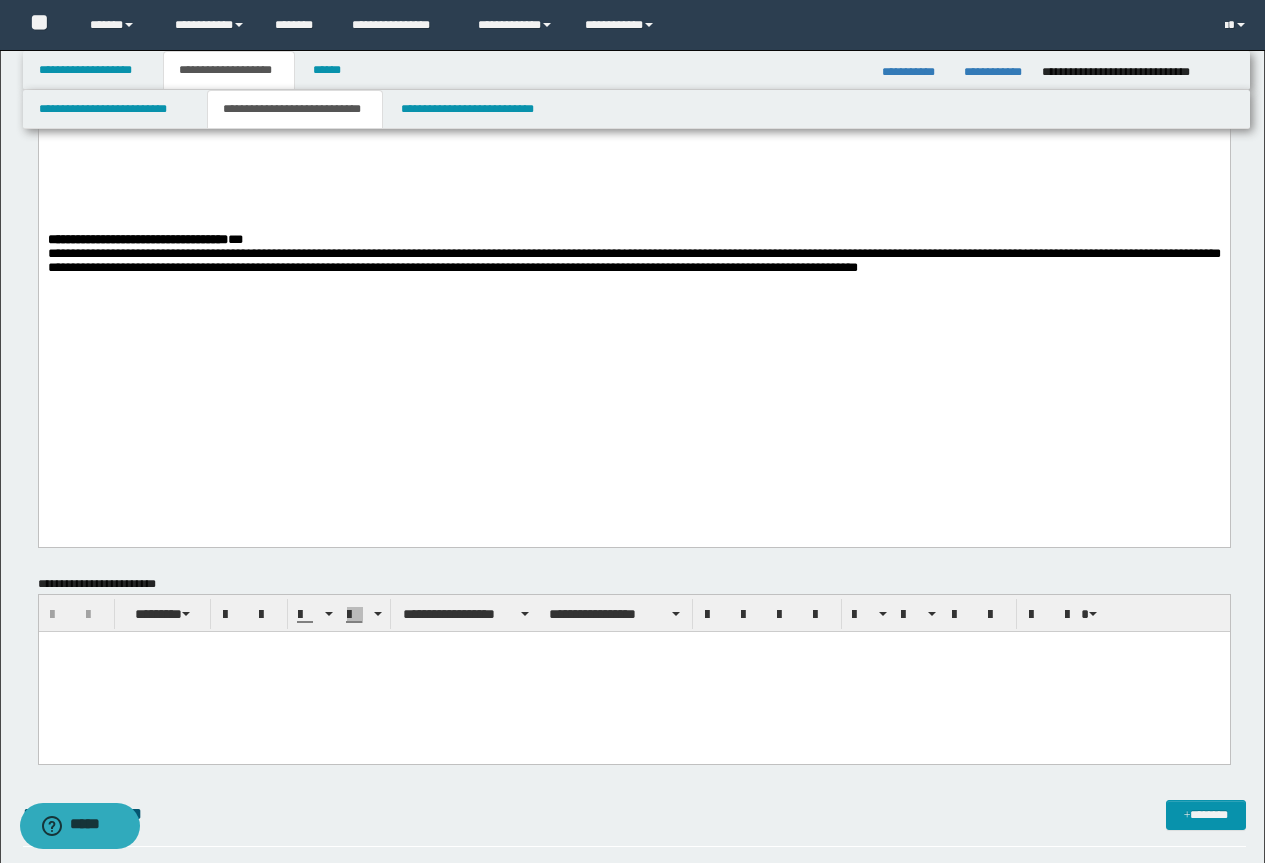 scroll, scrollTop: 1400, scrollLeft: 0, axis: vertical 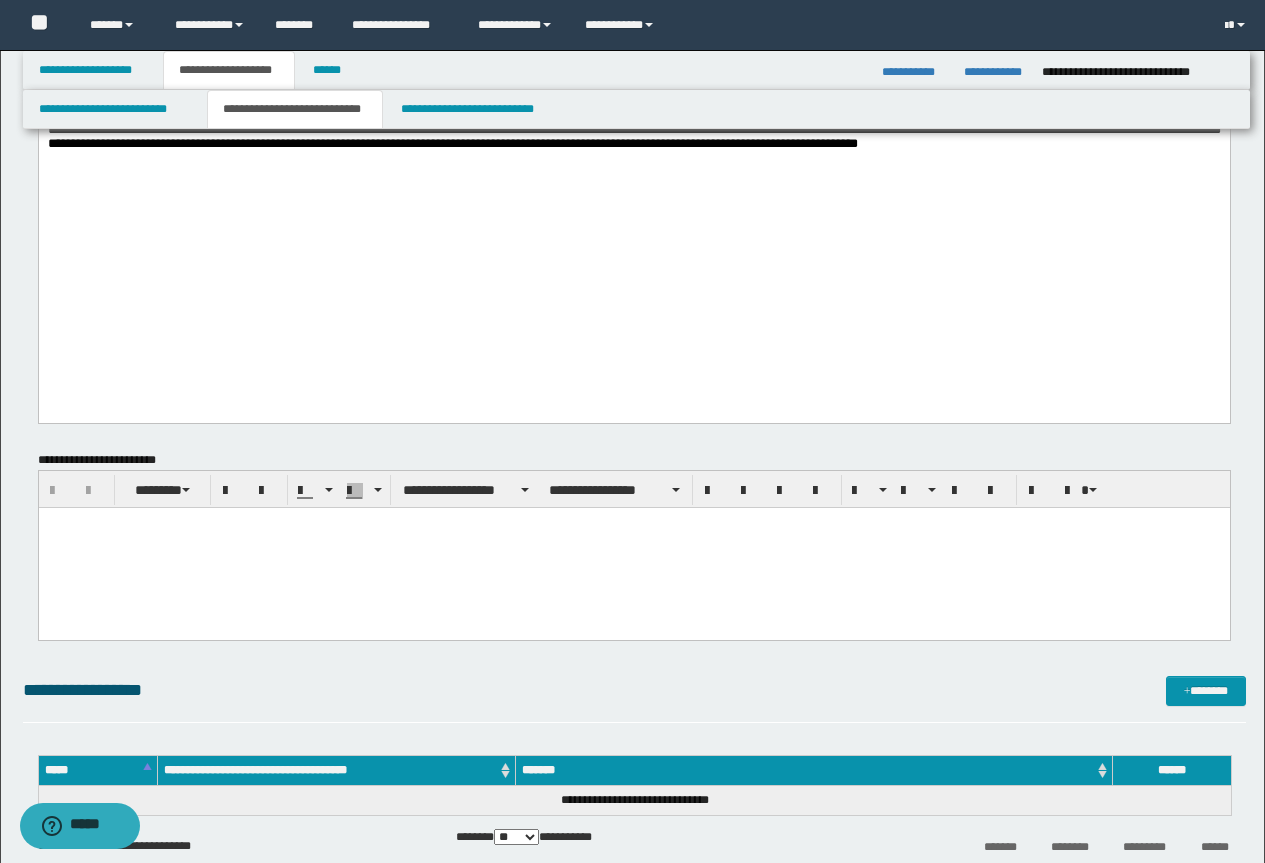 click at bounding box center (633, 547) 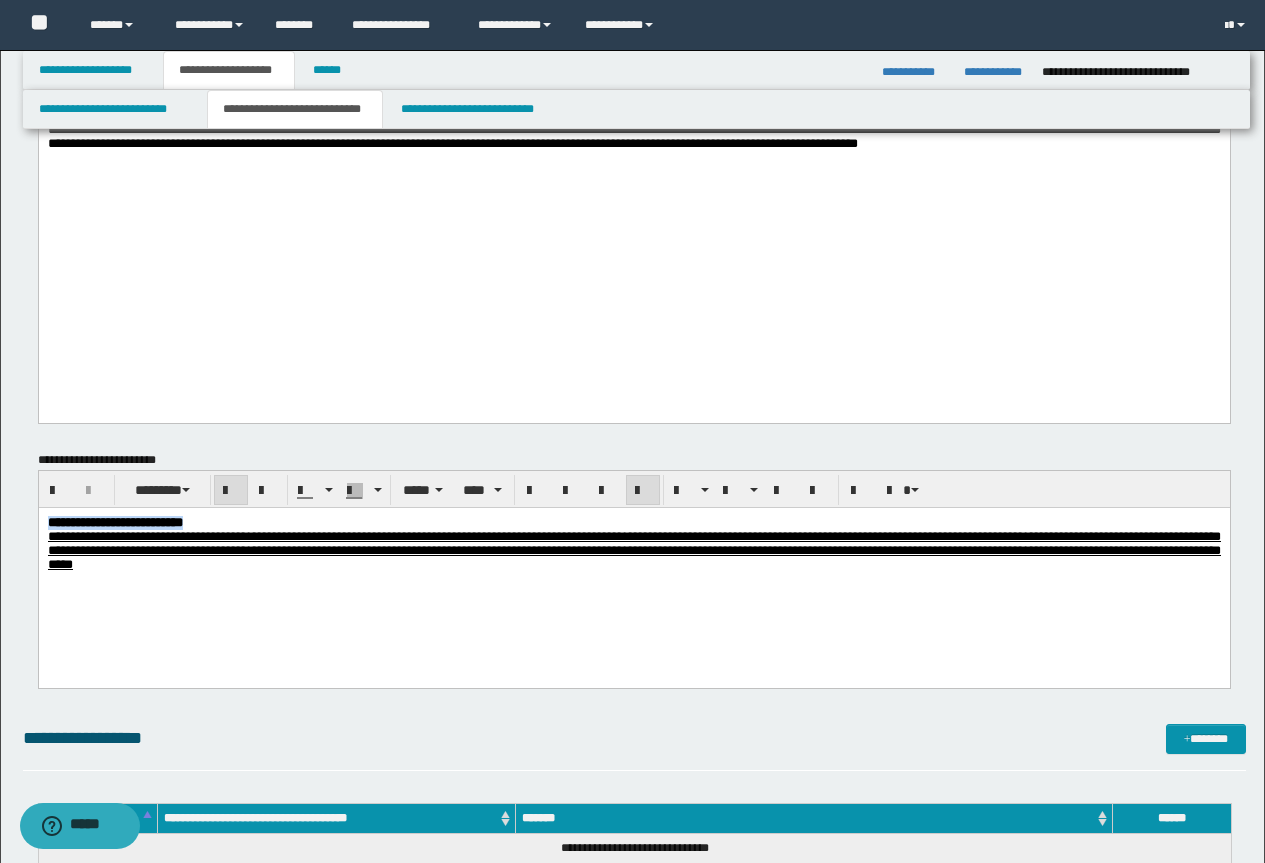 drag, startPoint x: 263, startPoint y: 517, endPoint x: -1, endPoint y: 465, distance: 269.07248 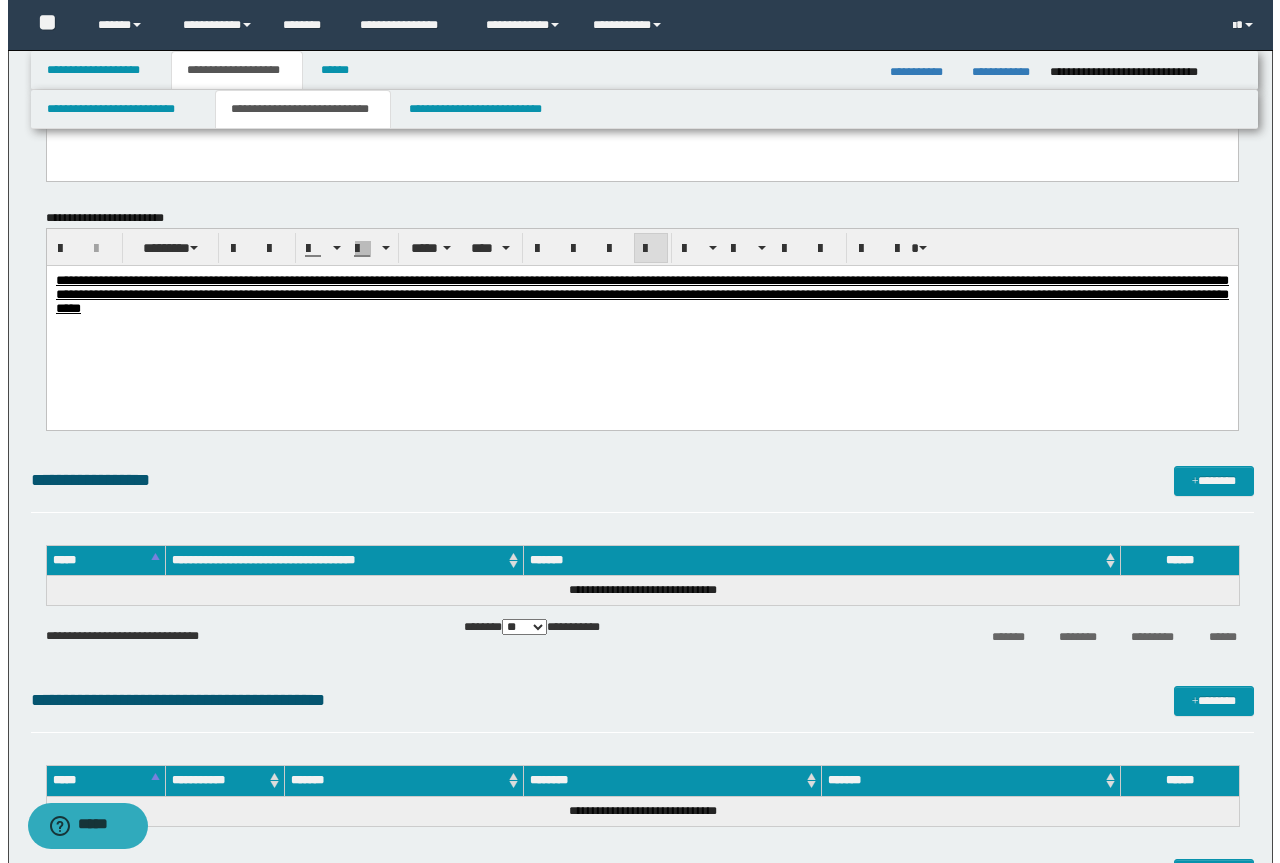 scroll, scrollTop: 1800, scrollLeft: 0, axis: vertical 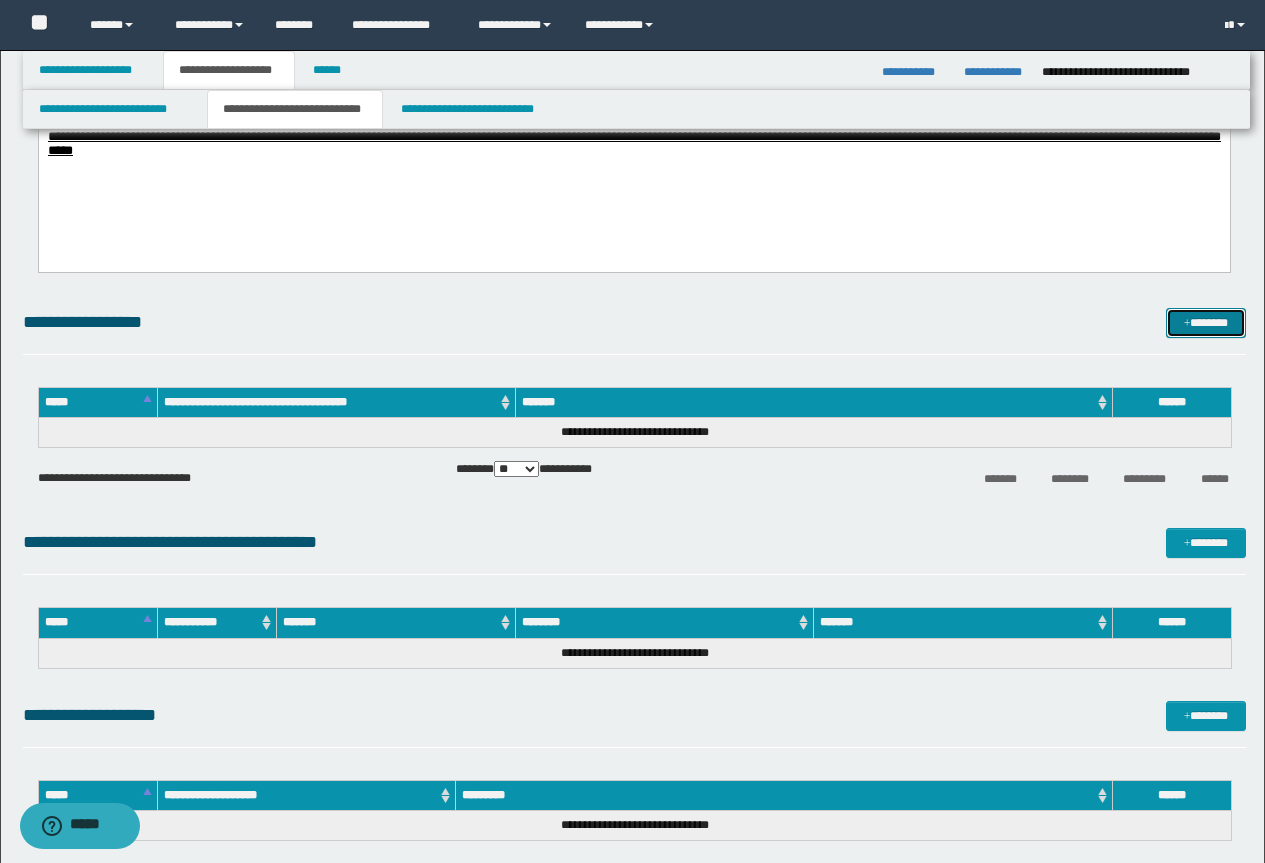 click on "*******" at bounding box center [1206, 323] 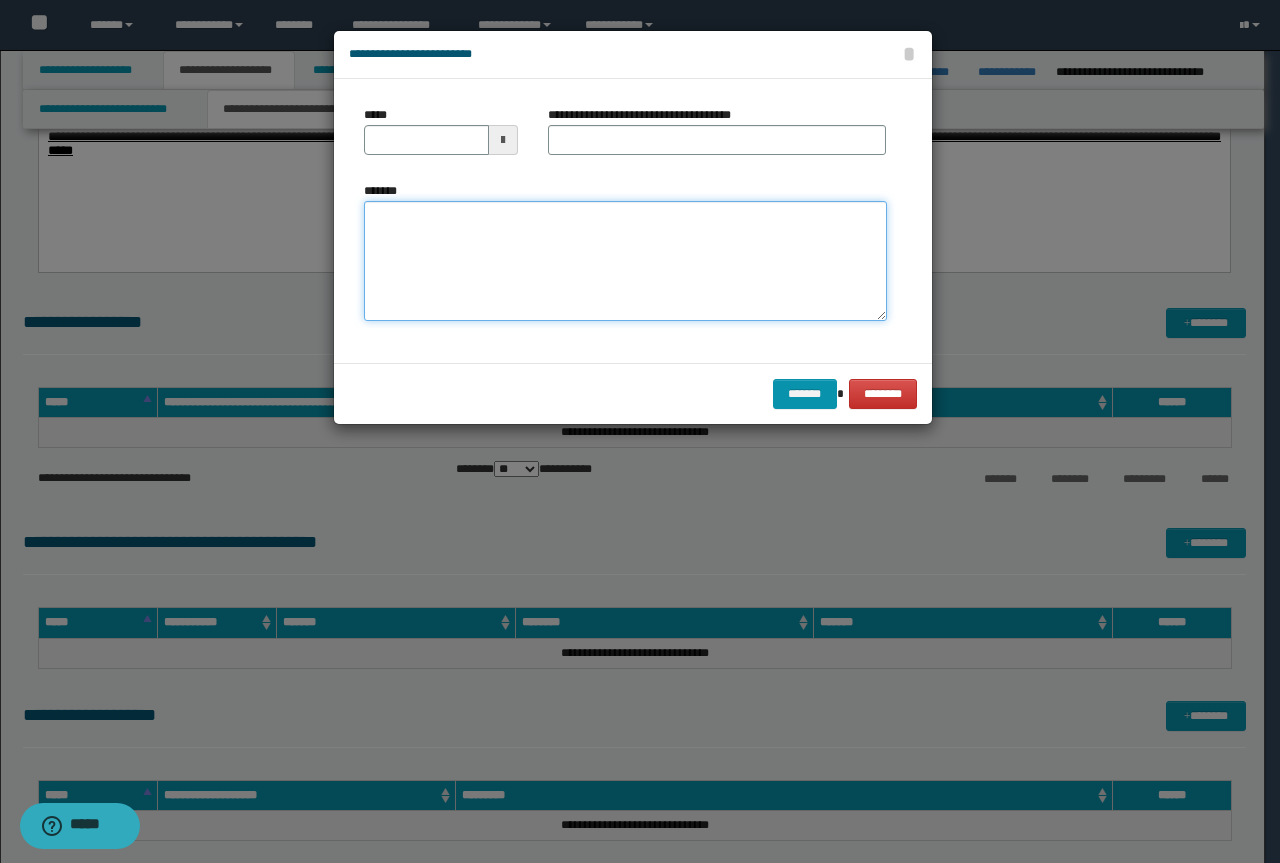 click on "*******" at bounding box center [625, 261] 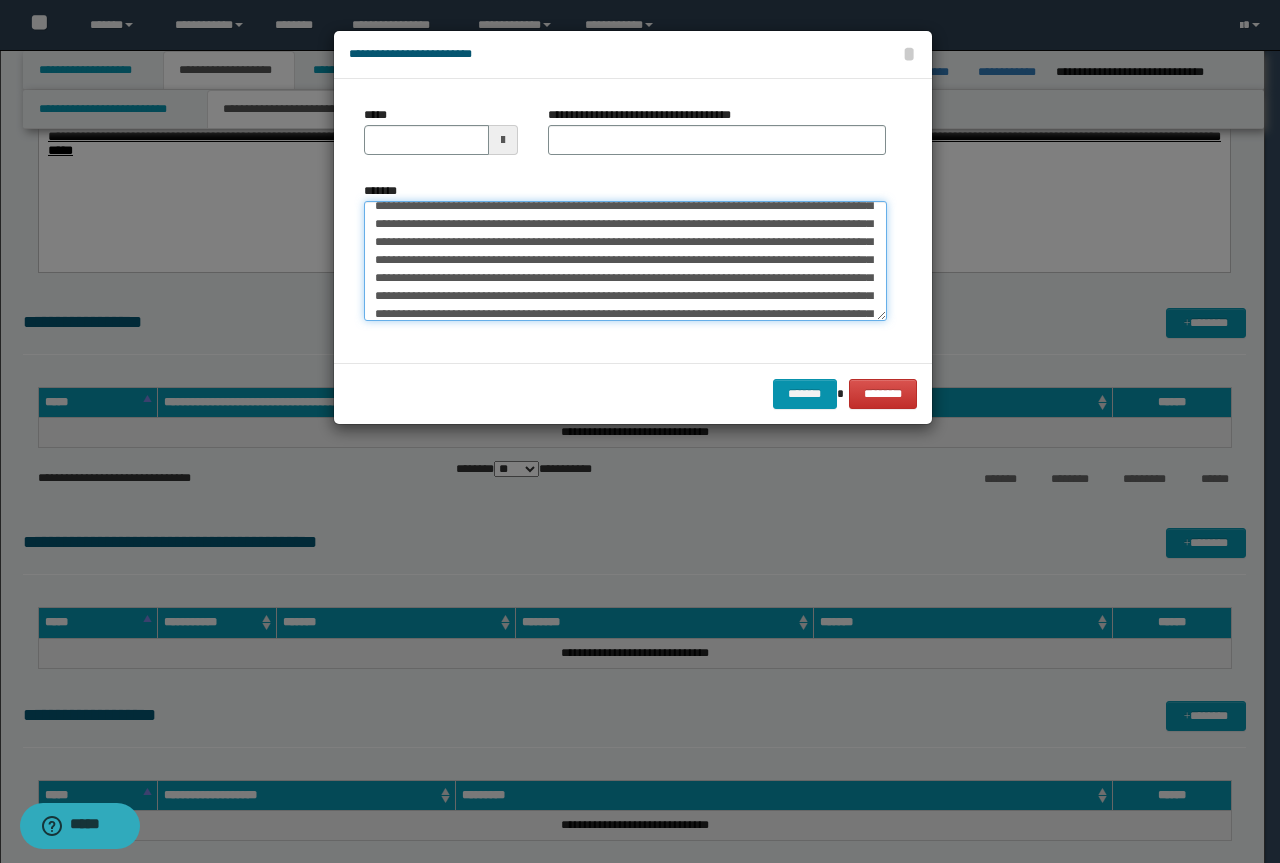 scroll, scrollTop: 0, scrollLeft: 0, axis: both 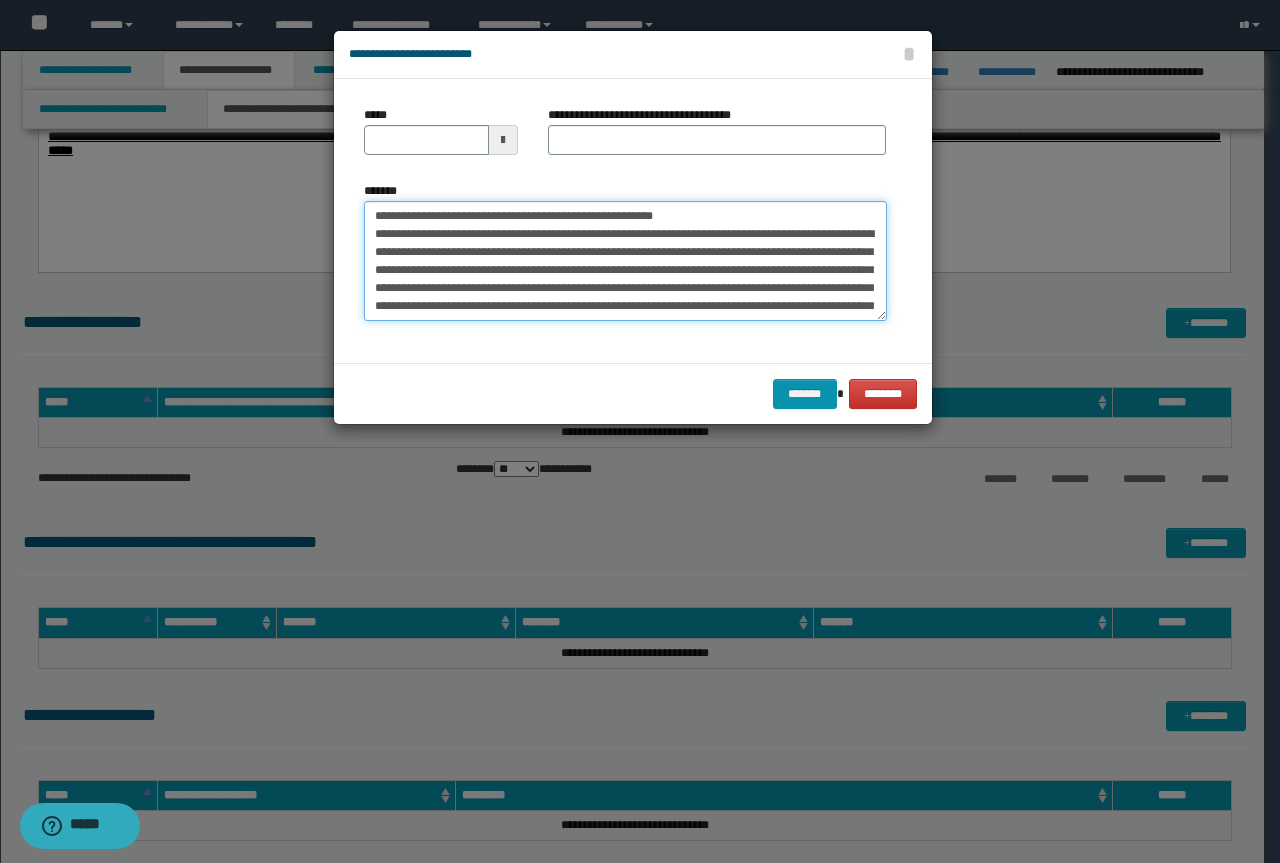 drag, startPoint x: 670, startPoint y: 214, endPoint x: 335, endPoint y: 213, distance: 335.0015 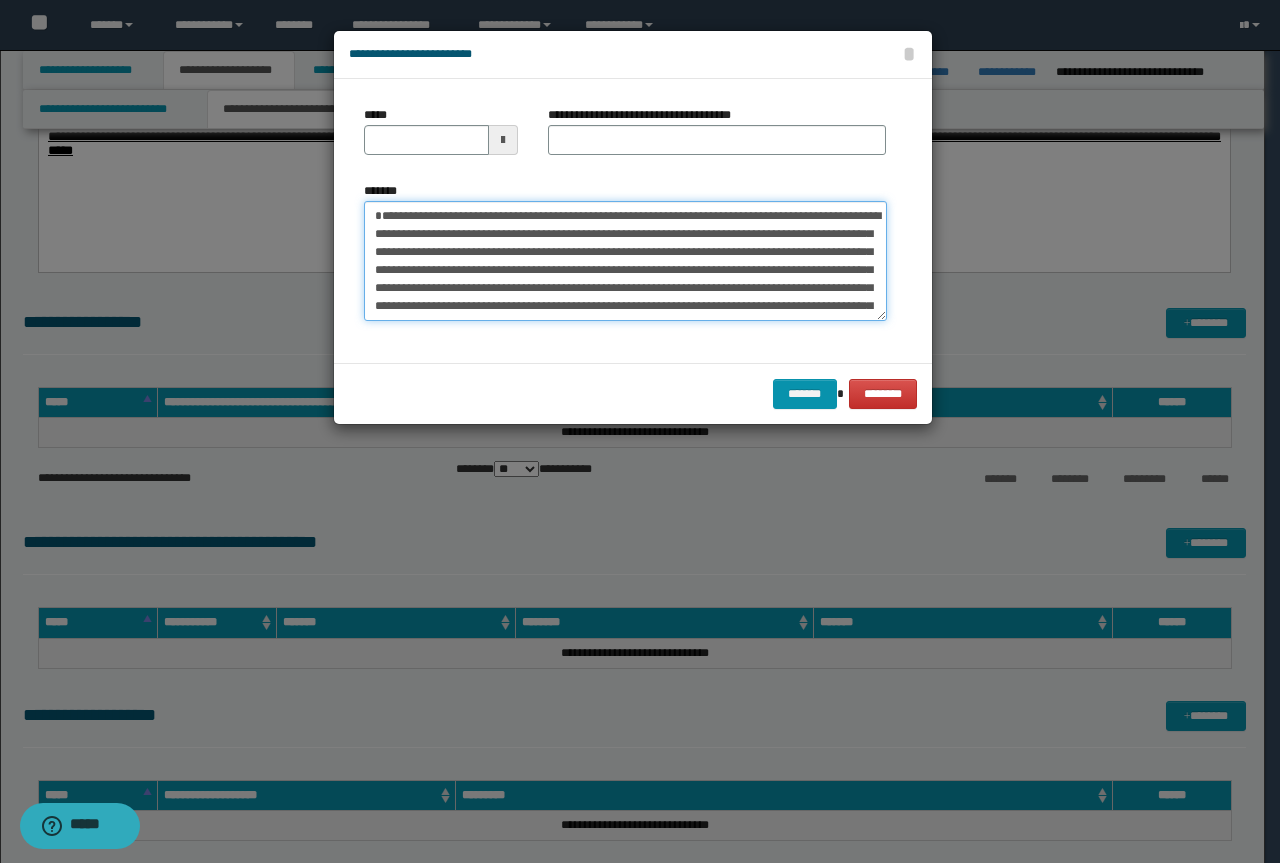 type on "**********" 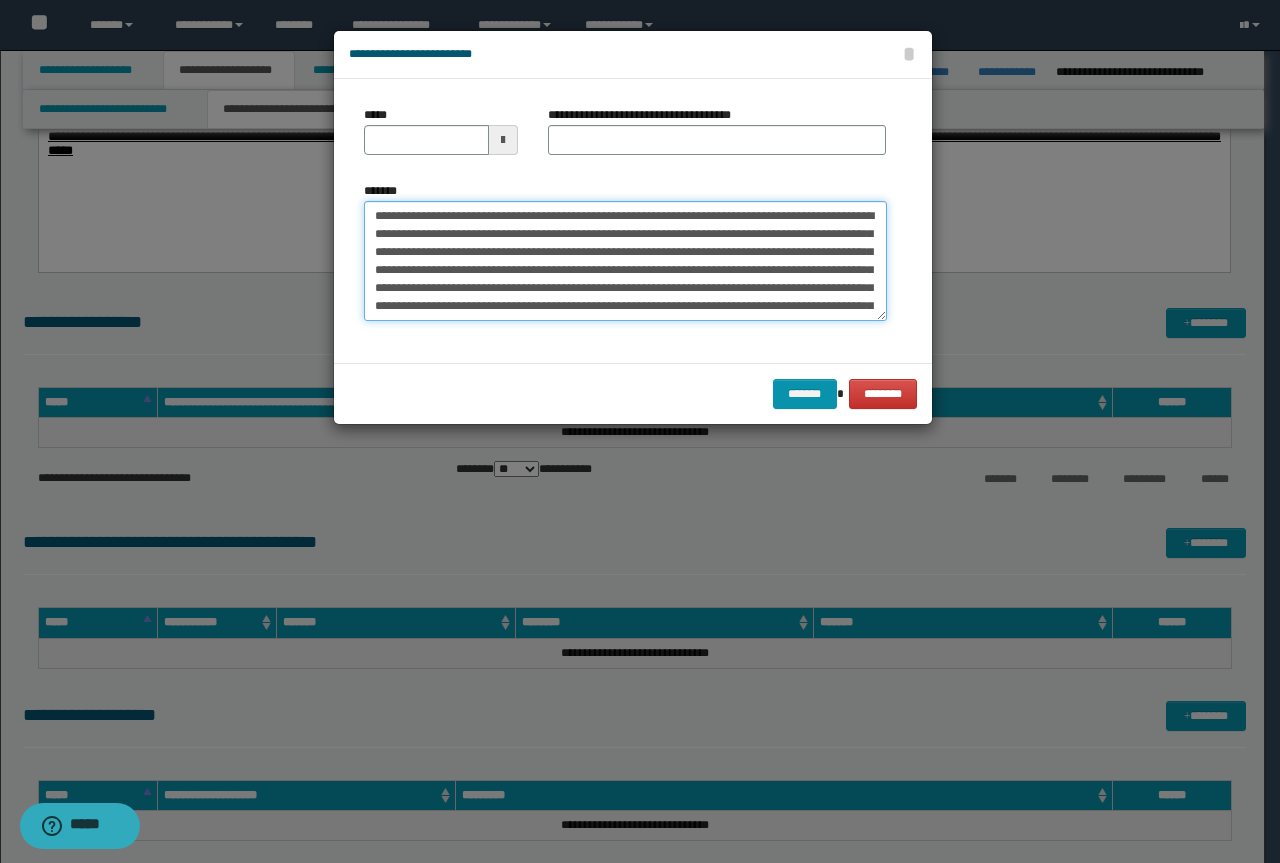 type 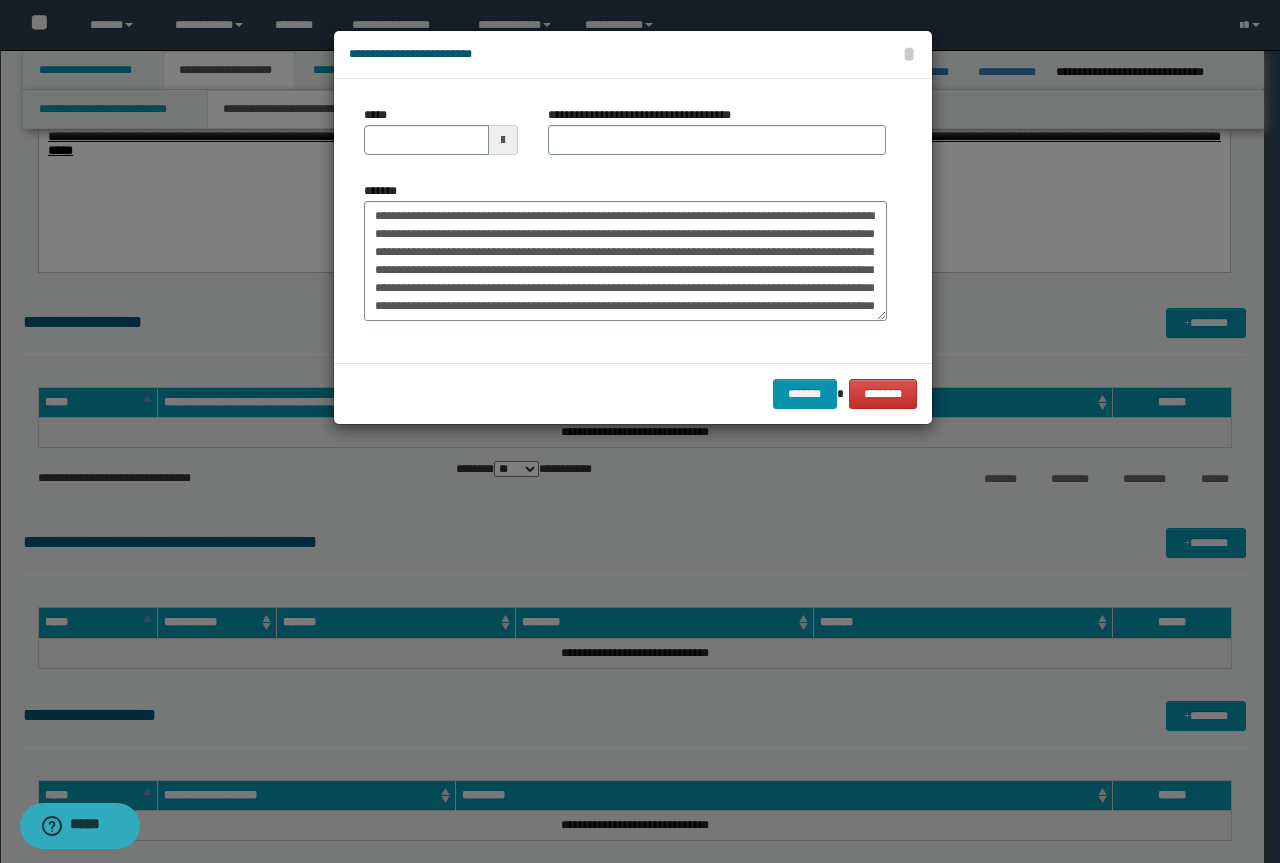 click on "*****" at bounding box center (441, 130) 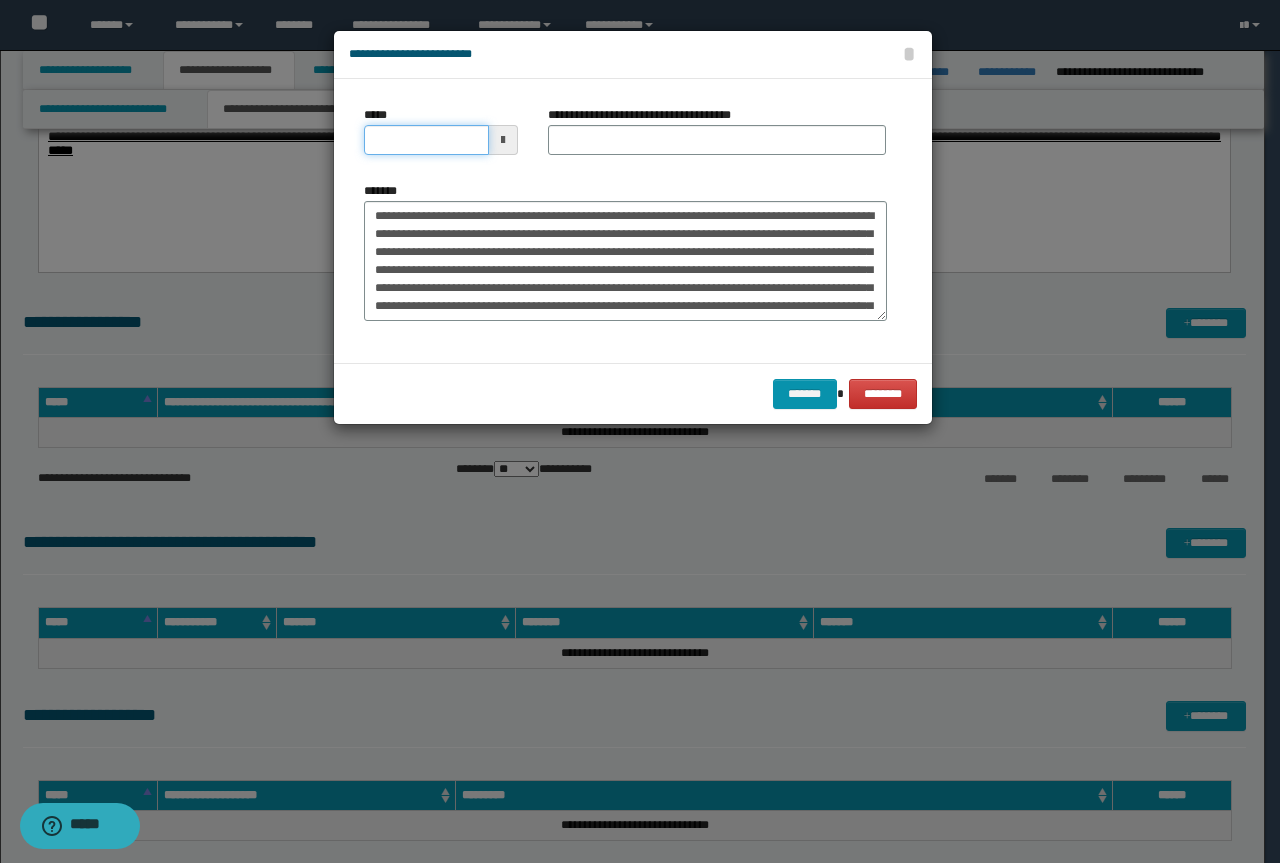 click on "*****" at bounding box center (426, 140) 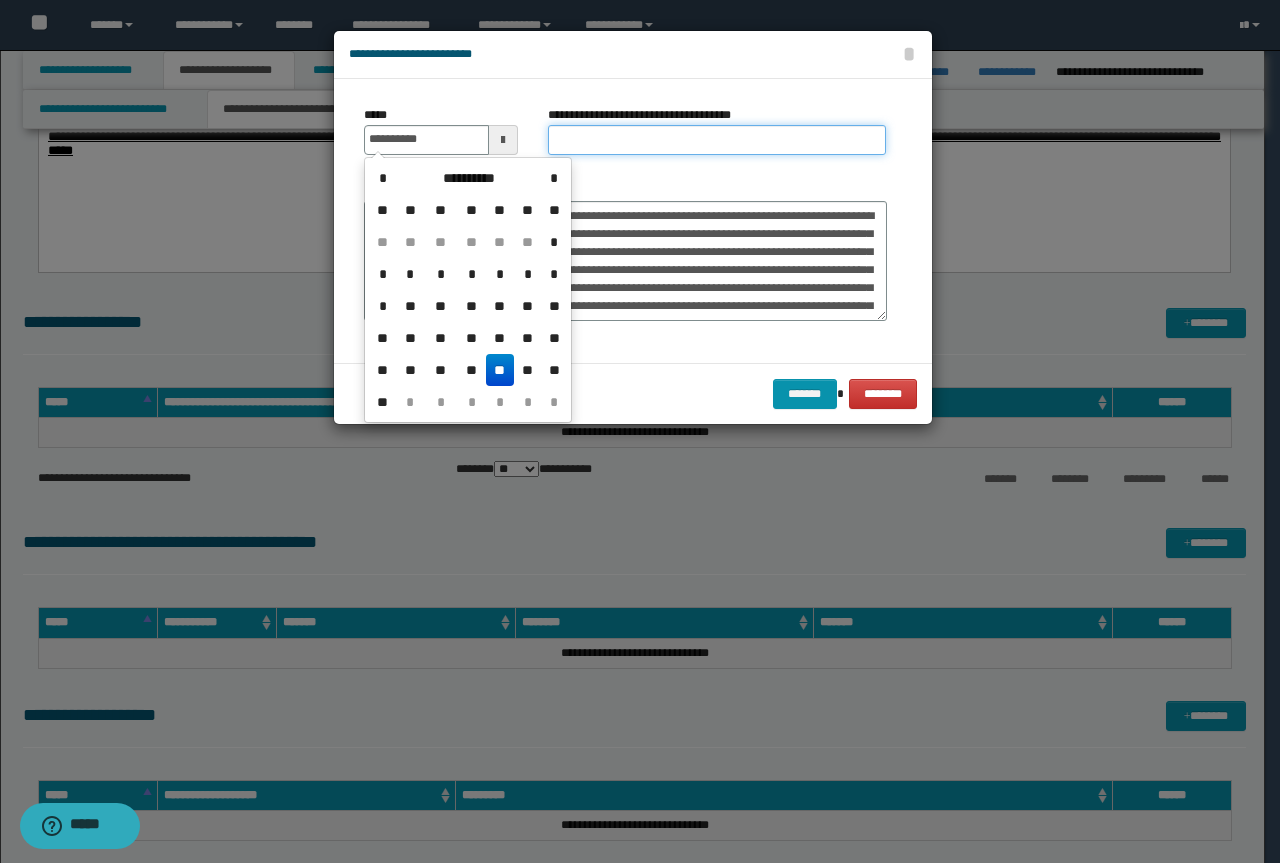 type on "**********" 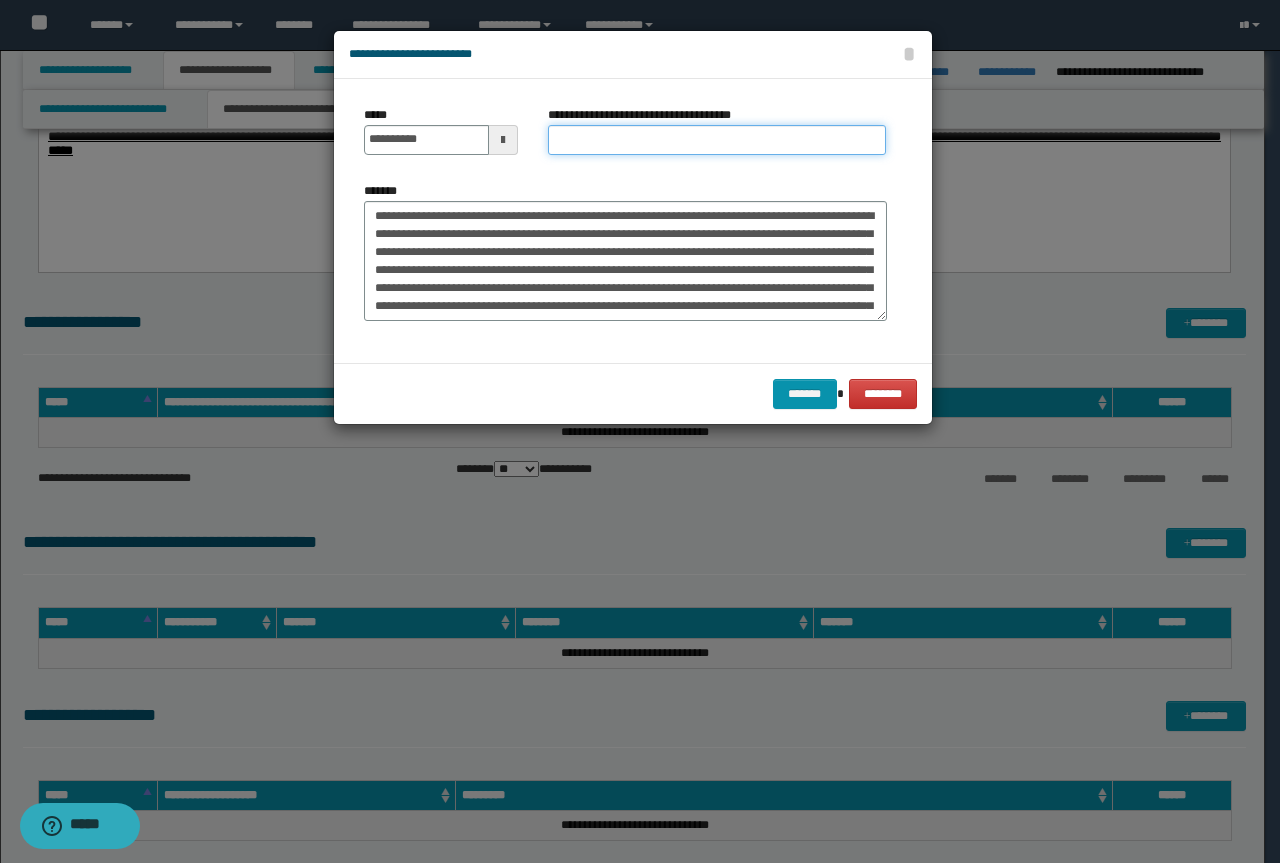 click on "**********" at bounding box center [717, 140] 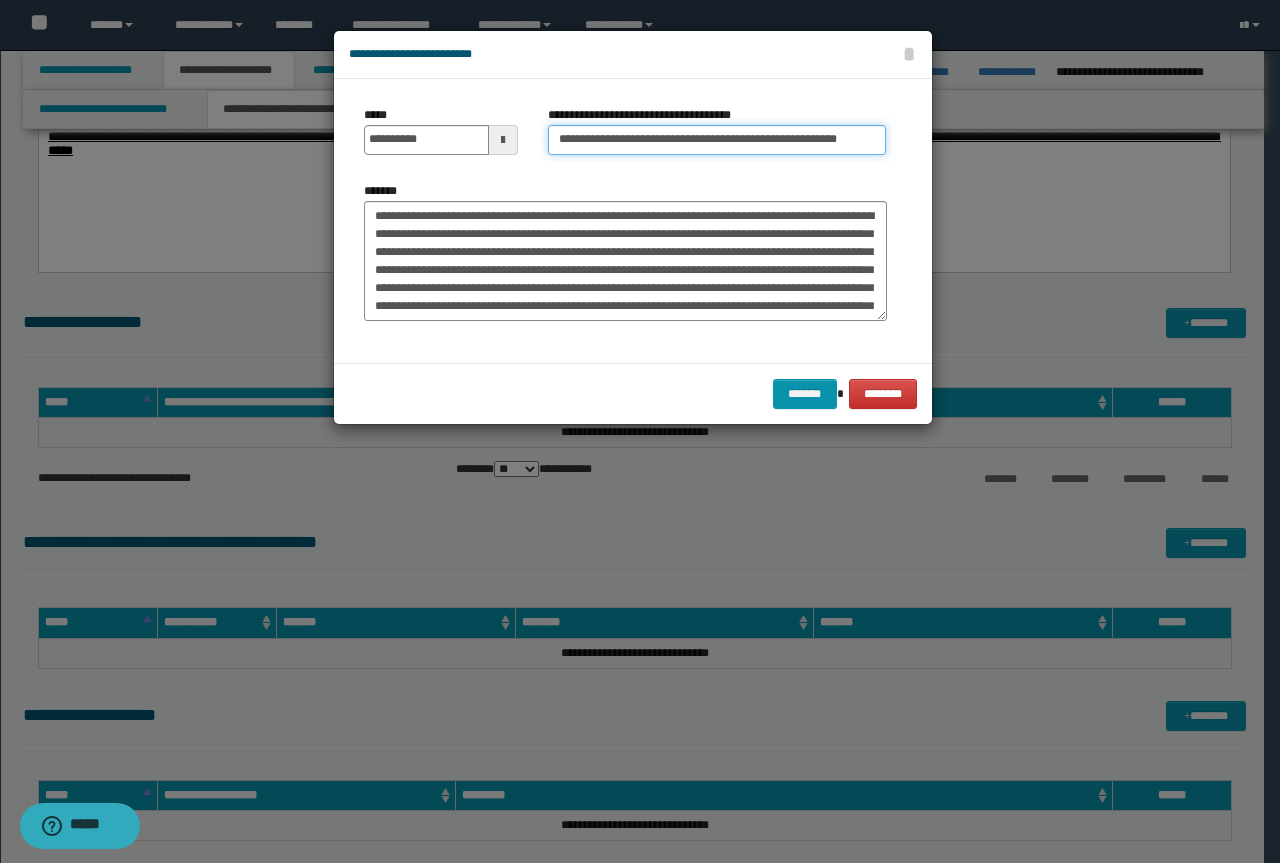 drag, startPoint x: 622, startPoint y: 141, endPoint x: 0, endPoint y: 60, distance: 627.25195 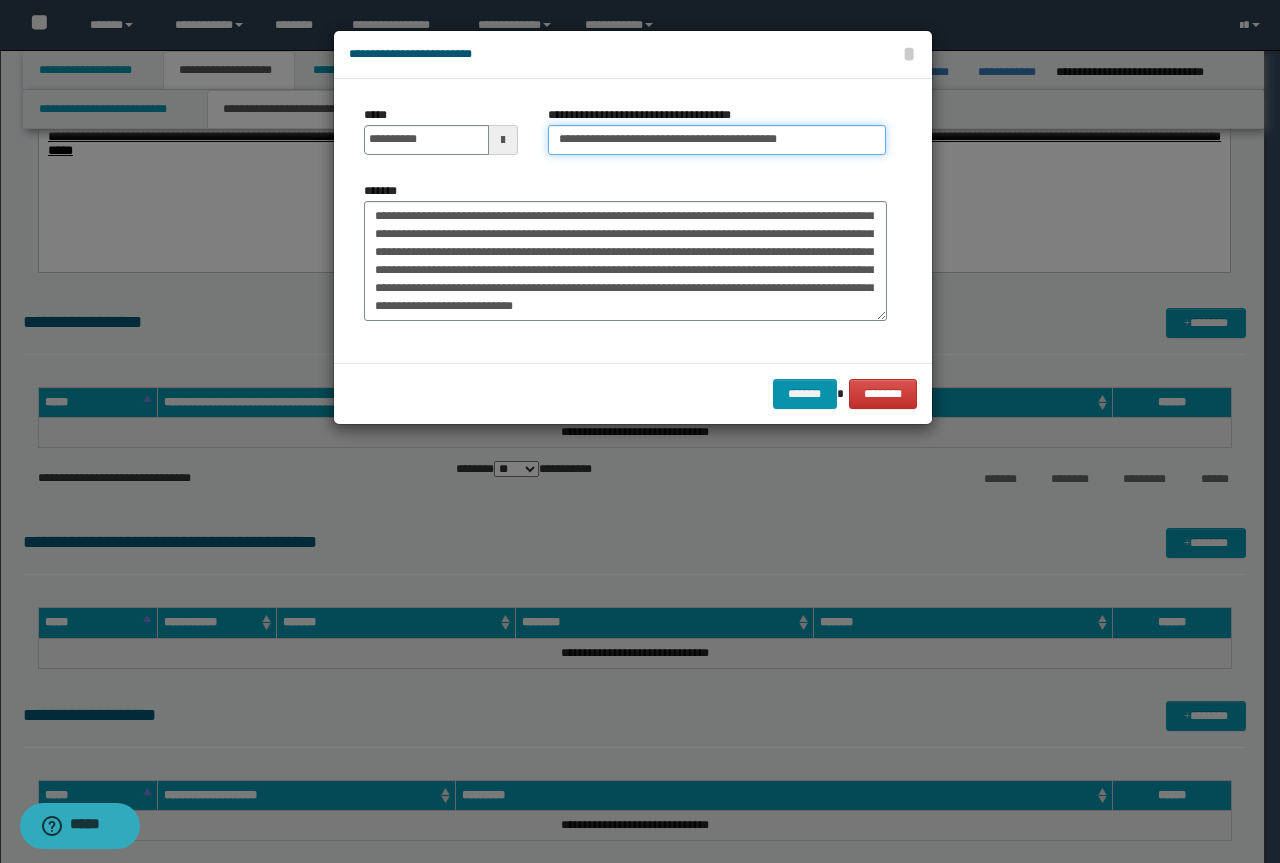 scroll, scrollTop: 180, scrollLeft: 0, axis: vertical 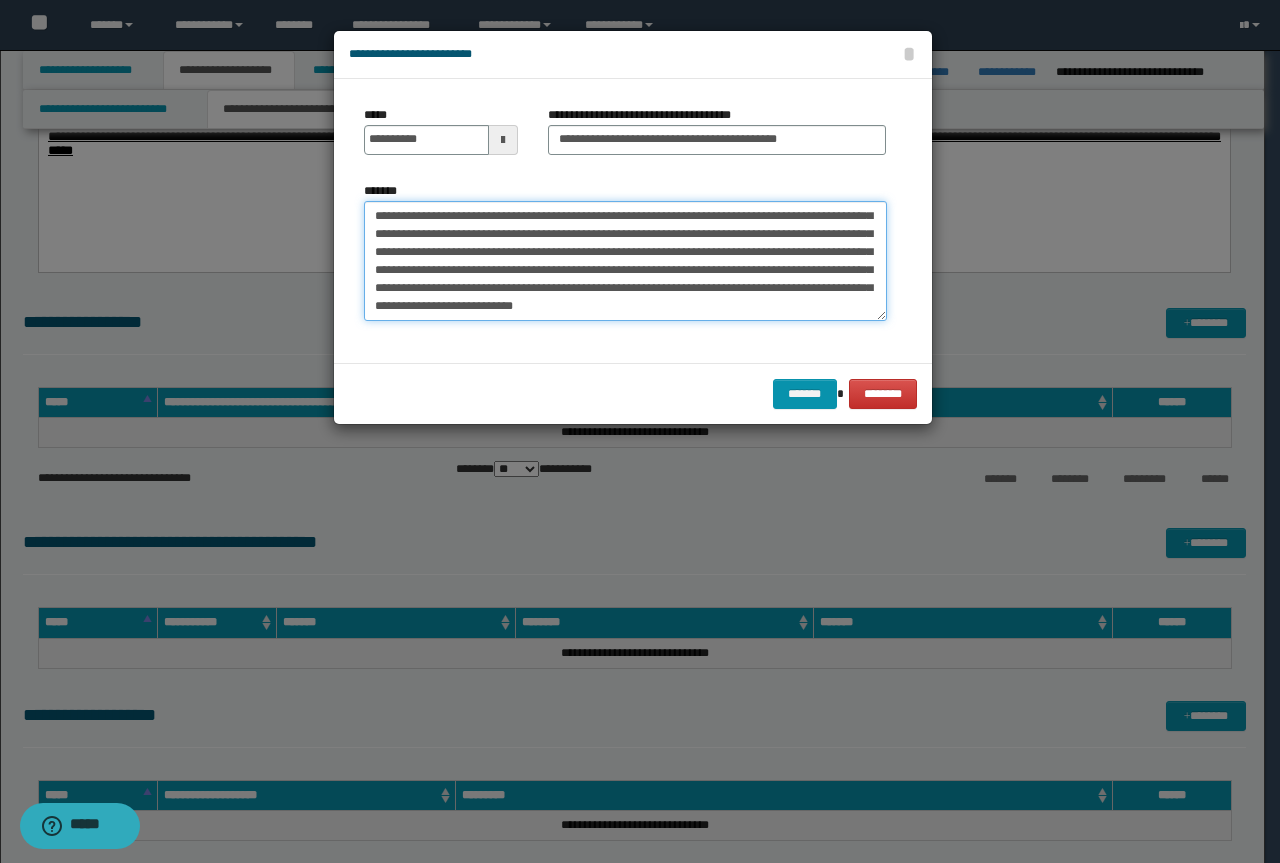 click on "*******" at bounding box center (625, 261) 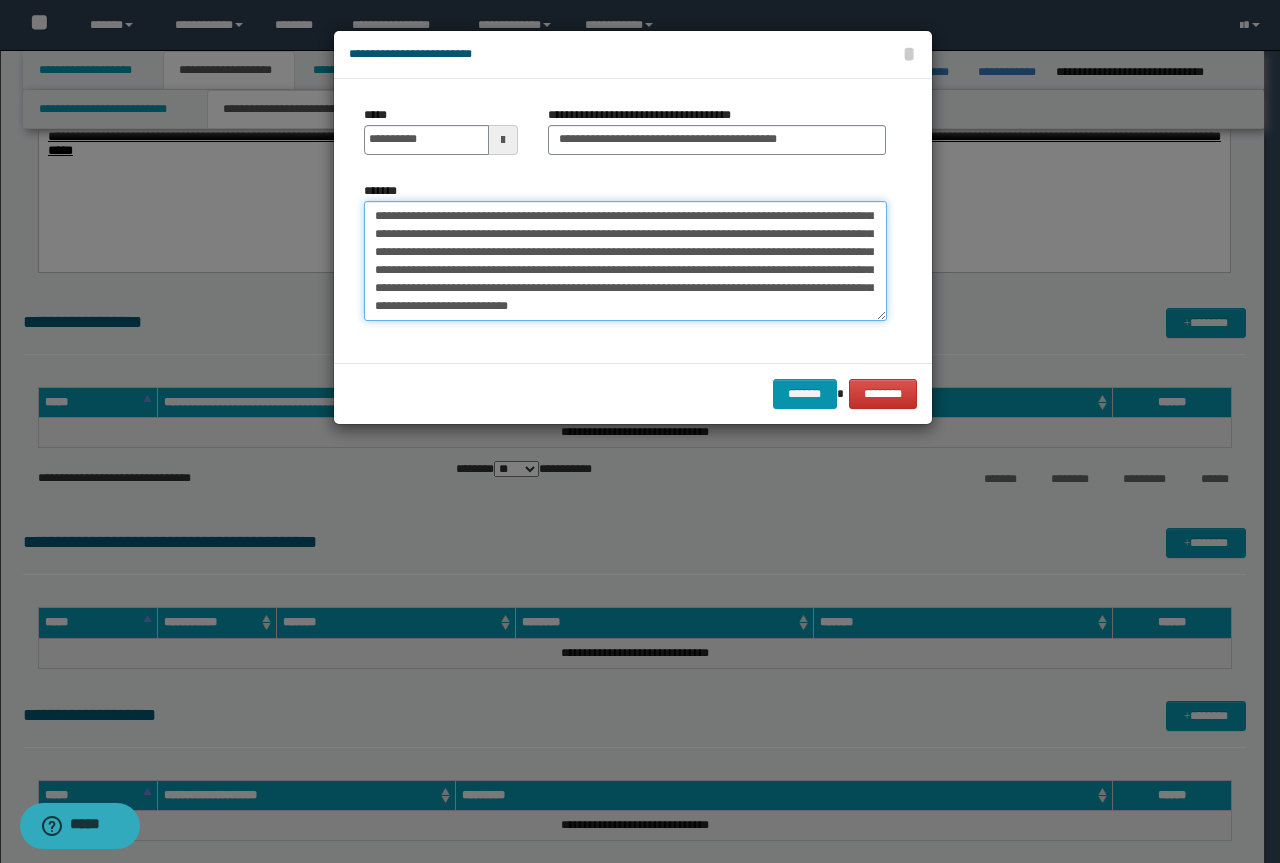 scroll, scrollTop: 144, scrollLeft: 0, axis: vertical 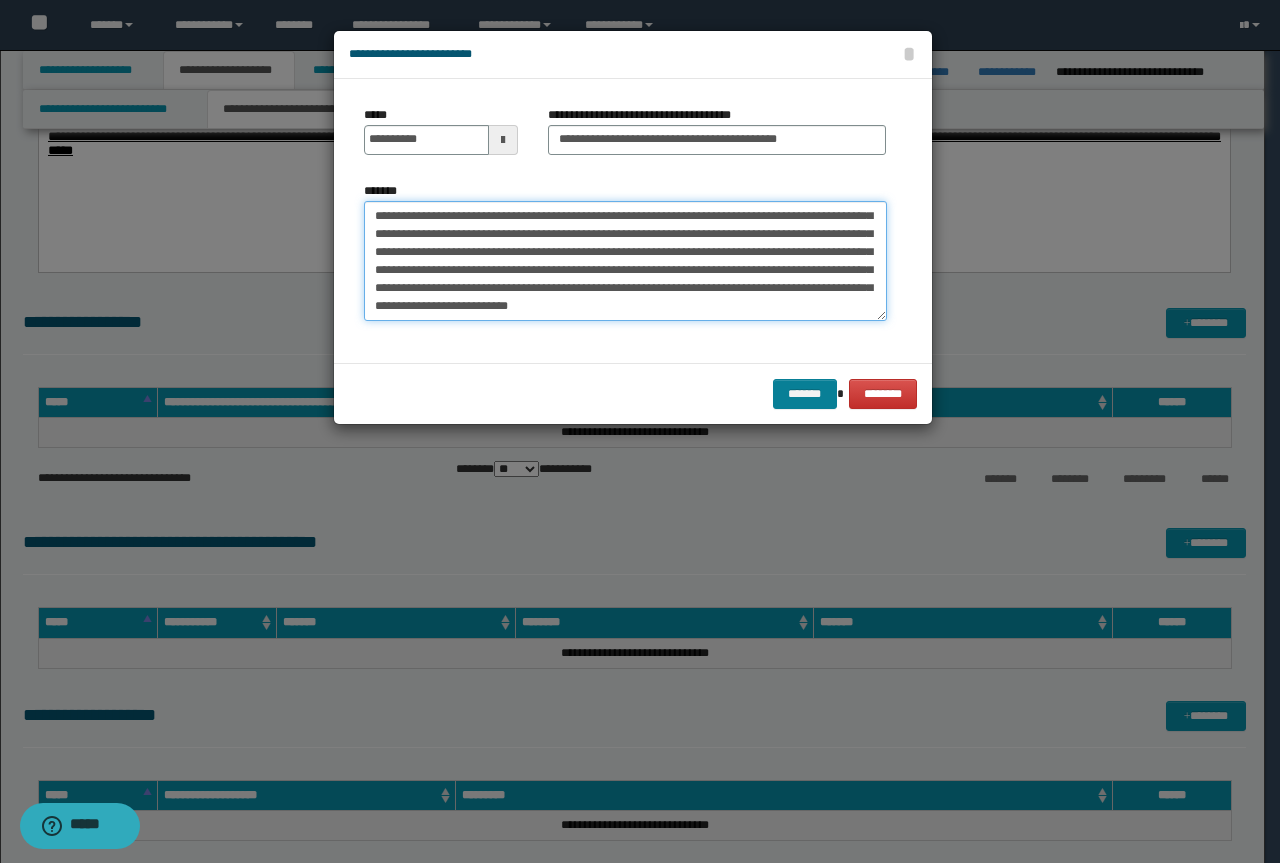 type on "**********" 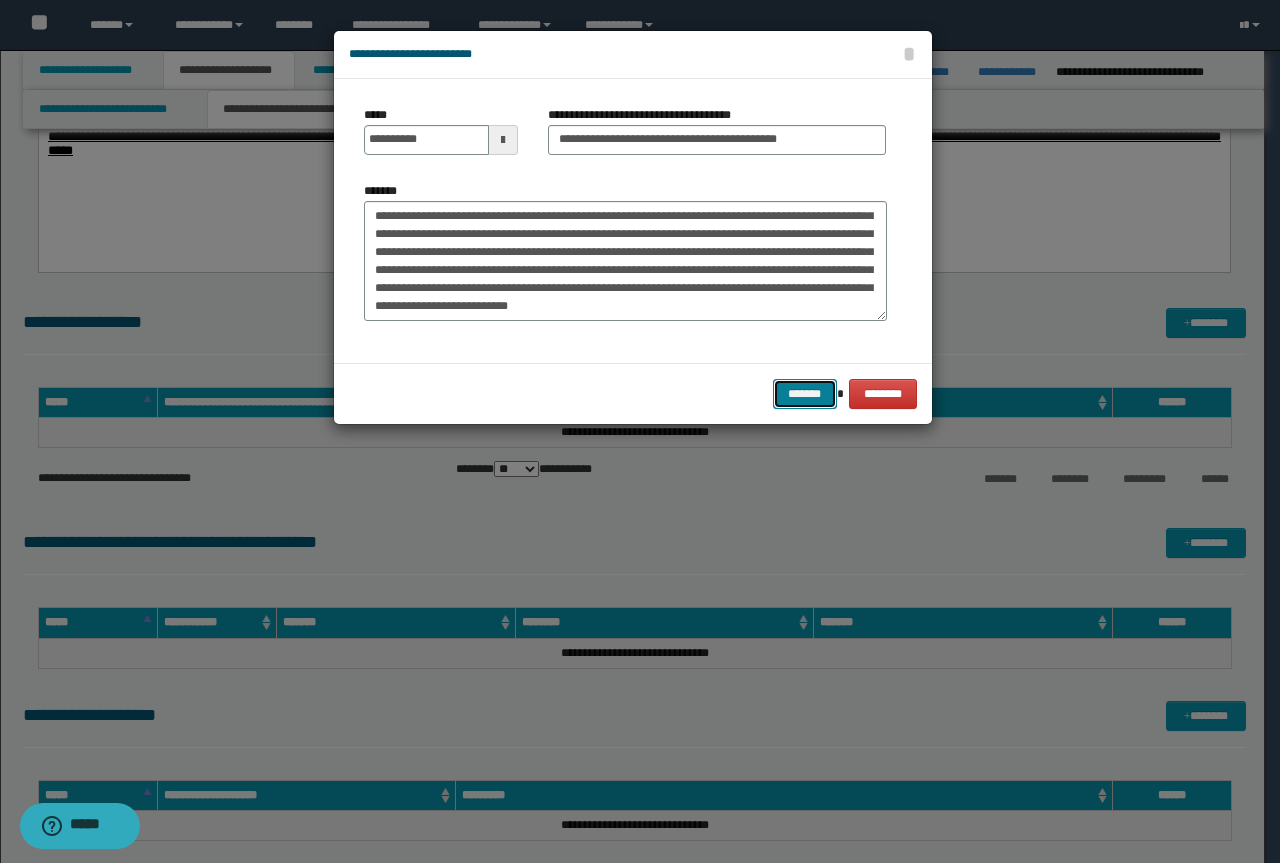 click on "*******" at bounding box center (805, 394) 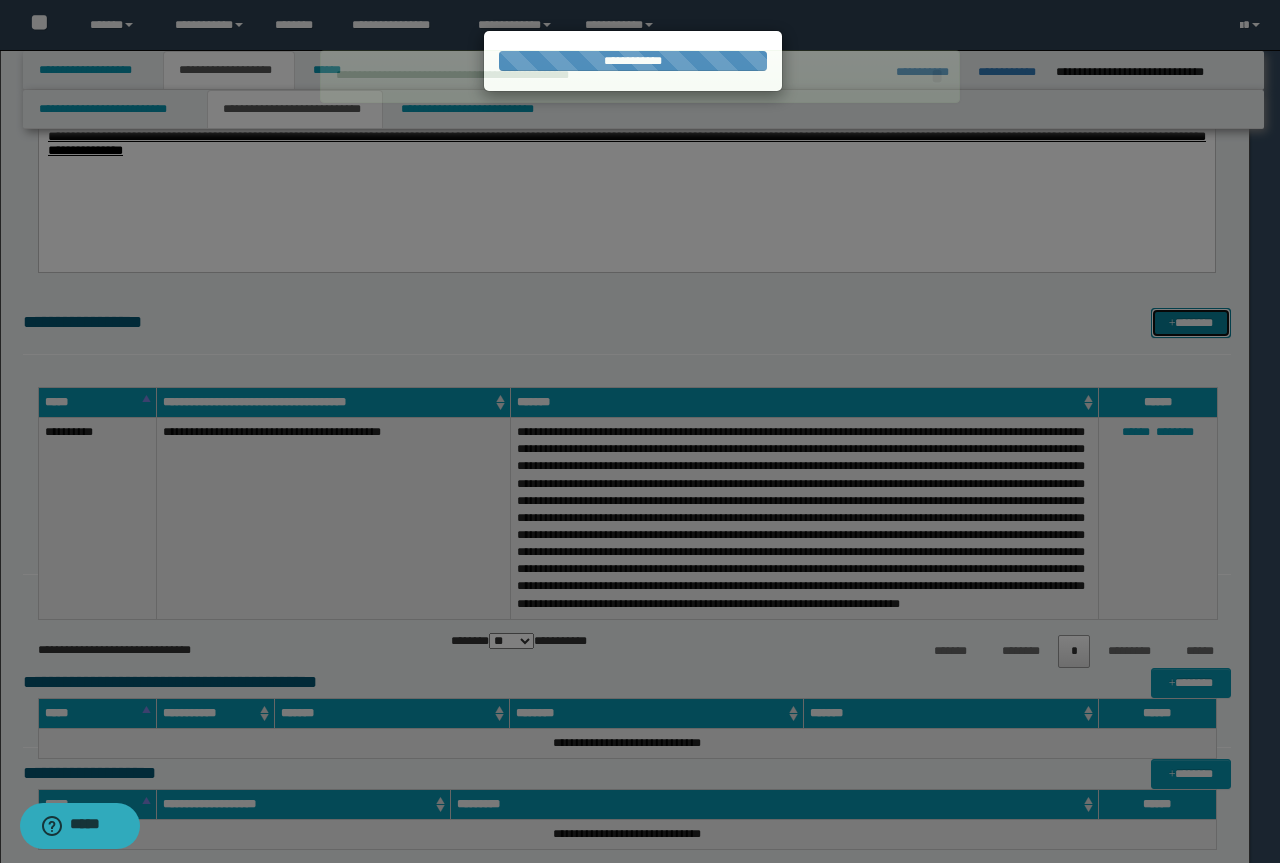 type 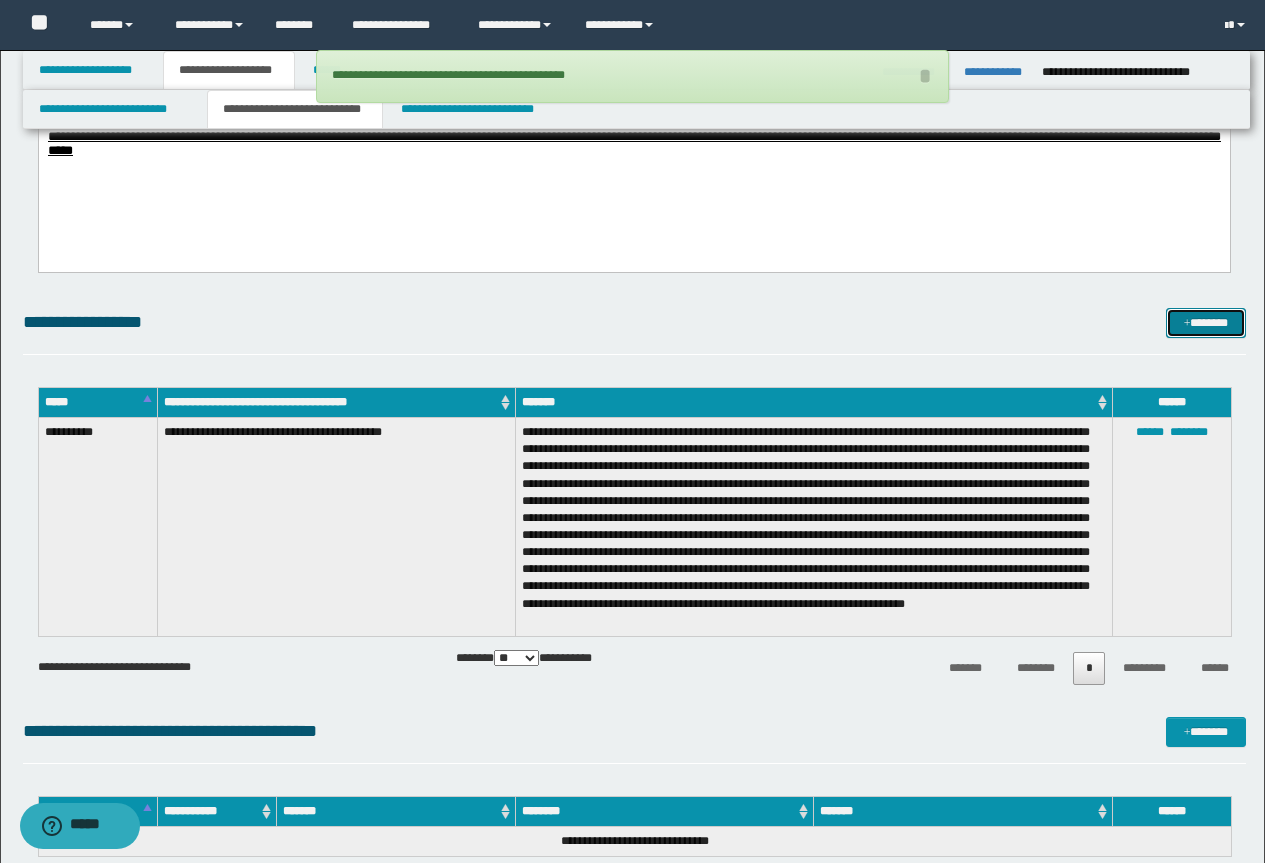 click on "*******" at bounding box center [1206, 323] 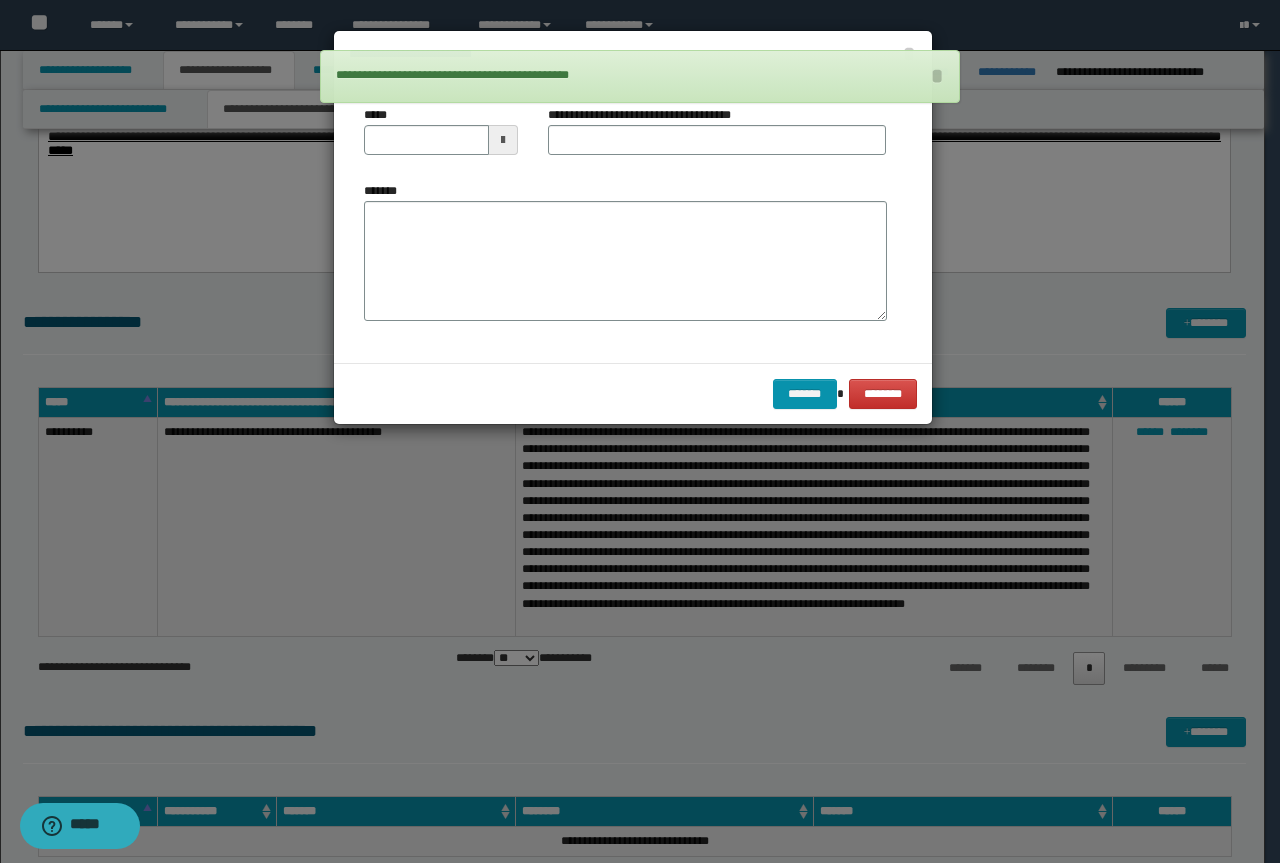 scroll, scrollTop: 0, scrollLeft: 0, axis: both 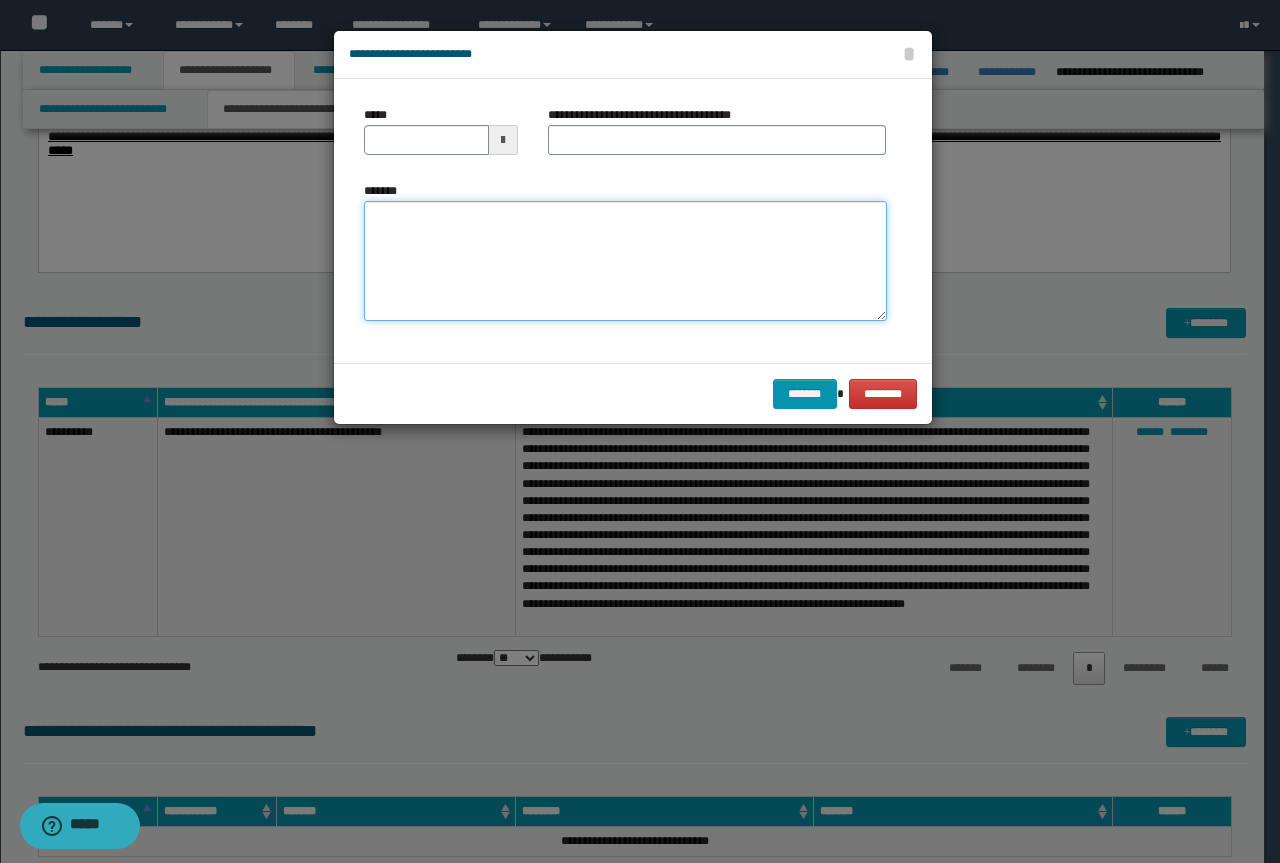 click on "*******" at bounding box center (625, 261) 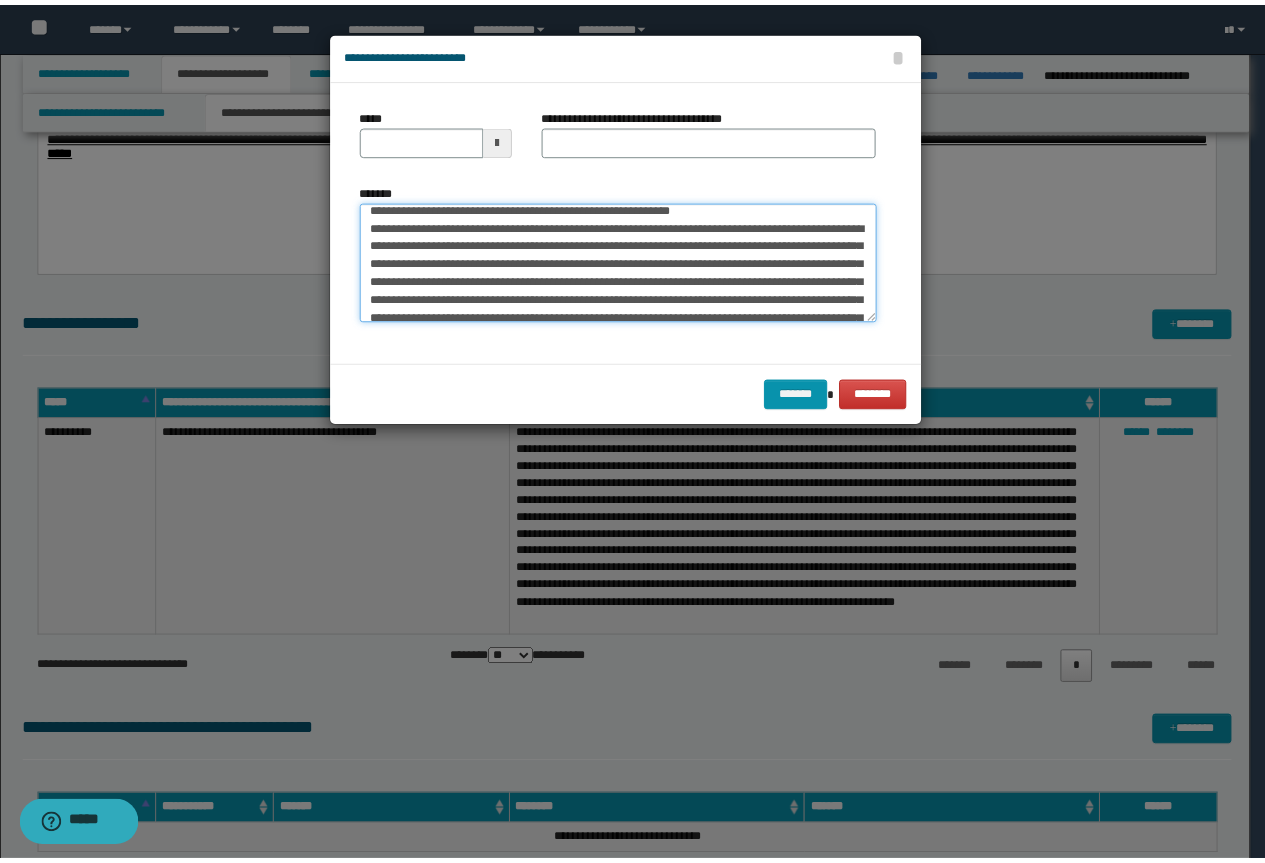 scroll, scrollTop: 0, scrollLeft: 0, axis: both 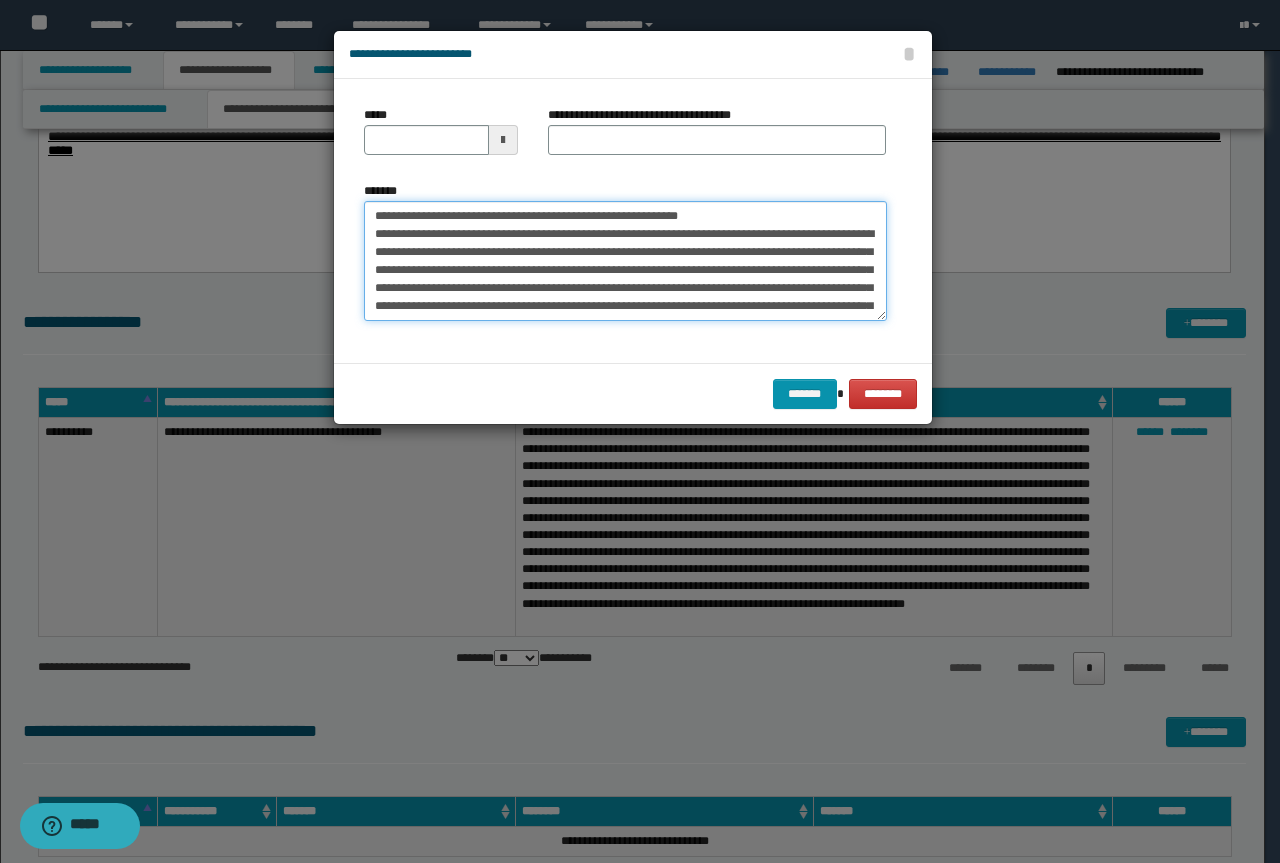 drag, startPoint x: 696, startPoint y: 208, endPoint x: 361, endPoint y: 216, distance: 335.09552 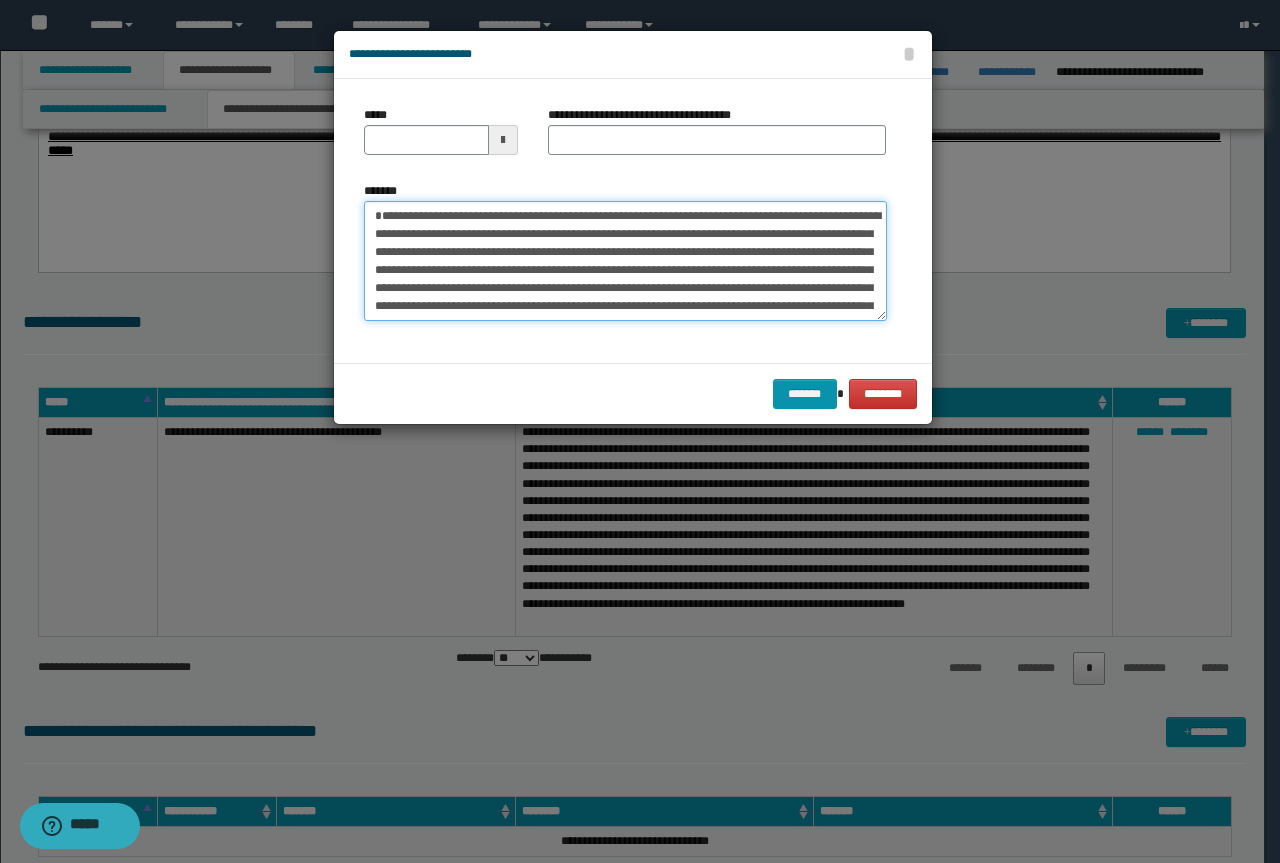type on "**********" 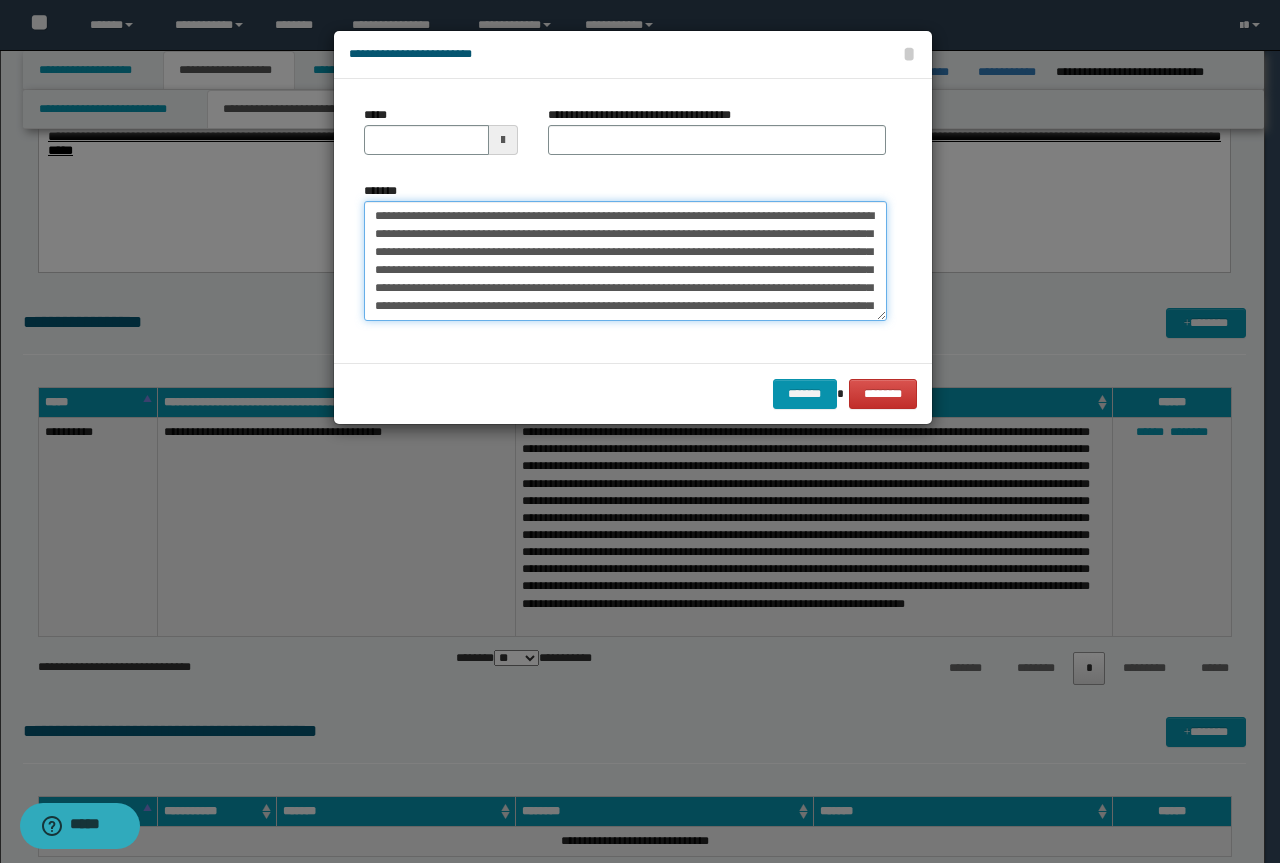type 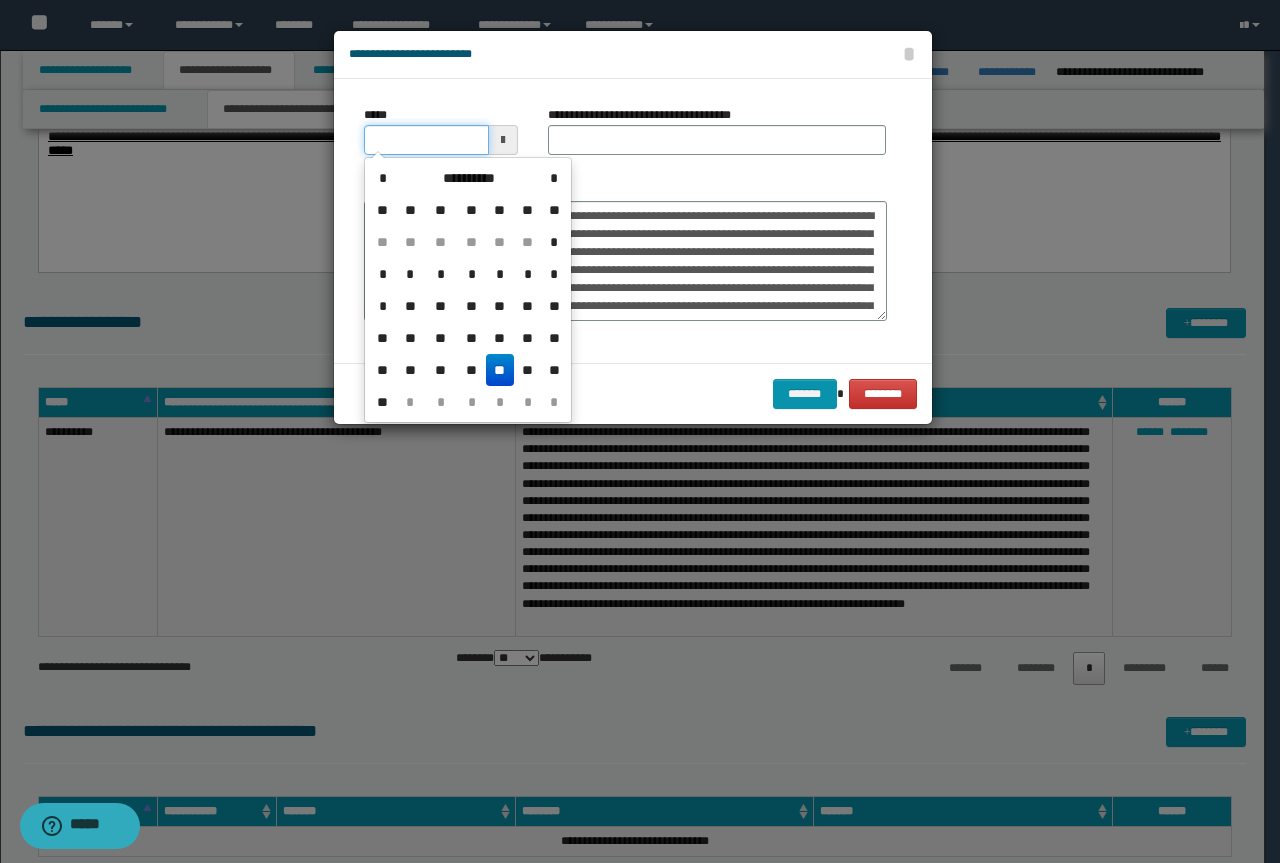 click on "*****" at bounding box center [426, 140] 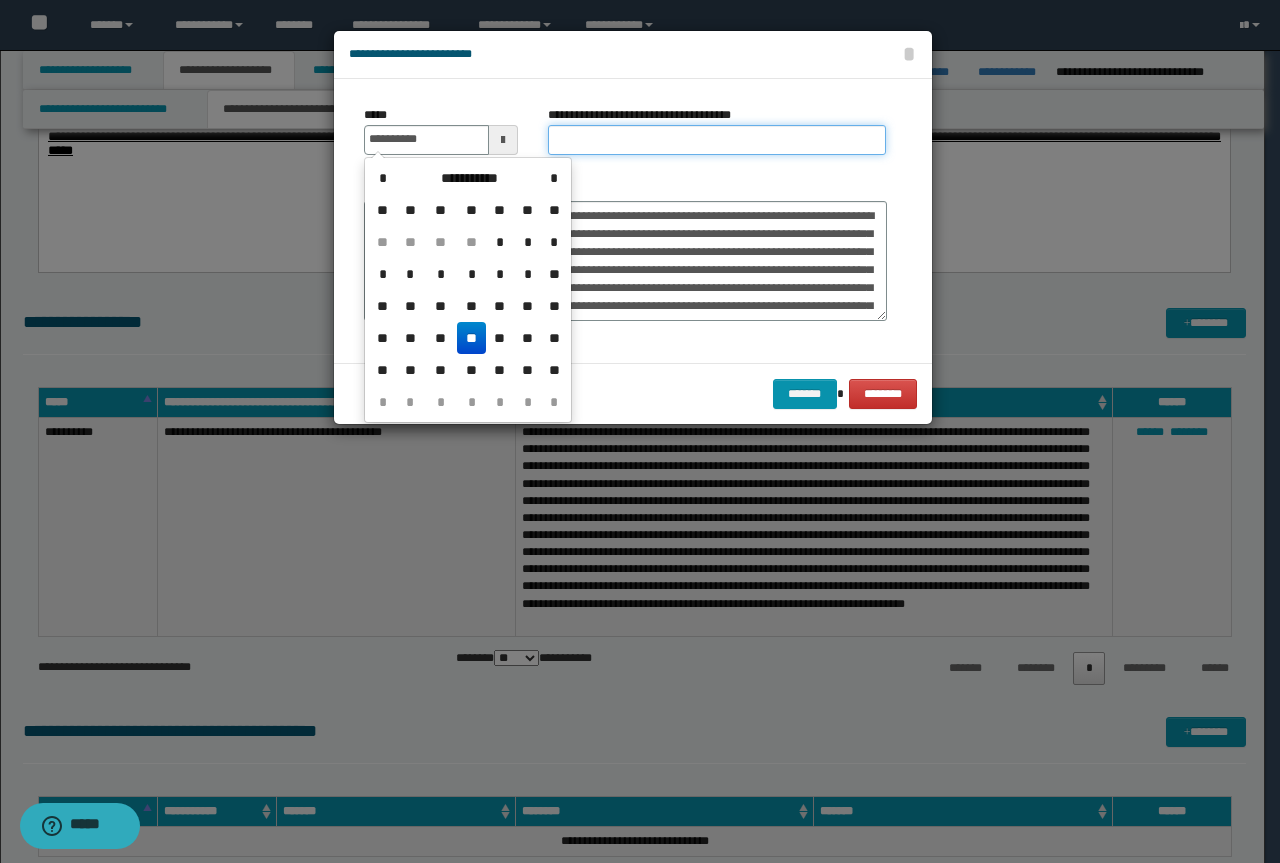 type on "**********" 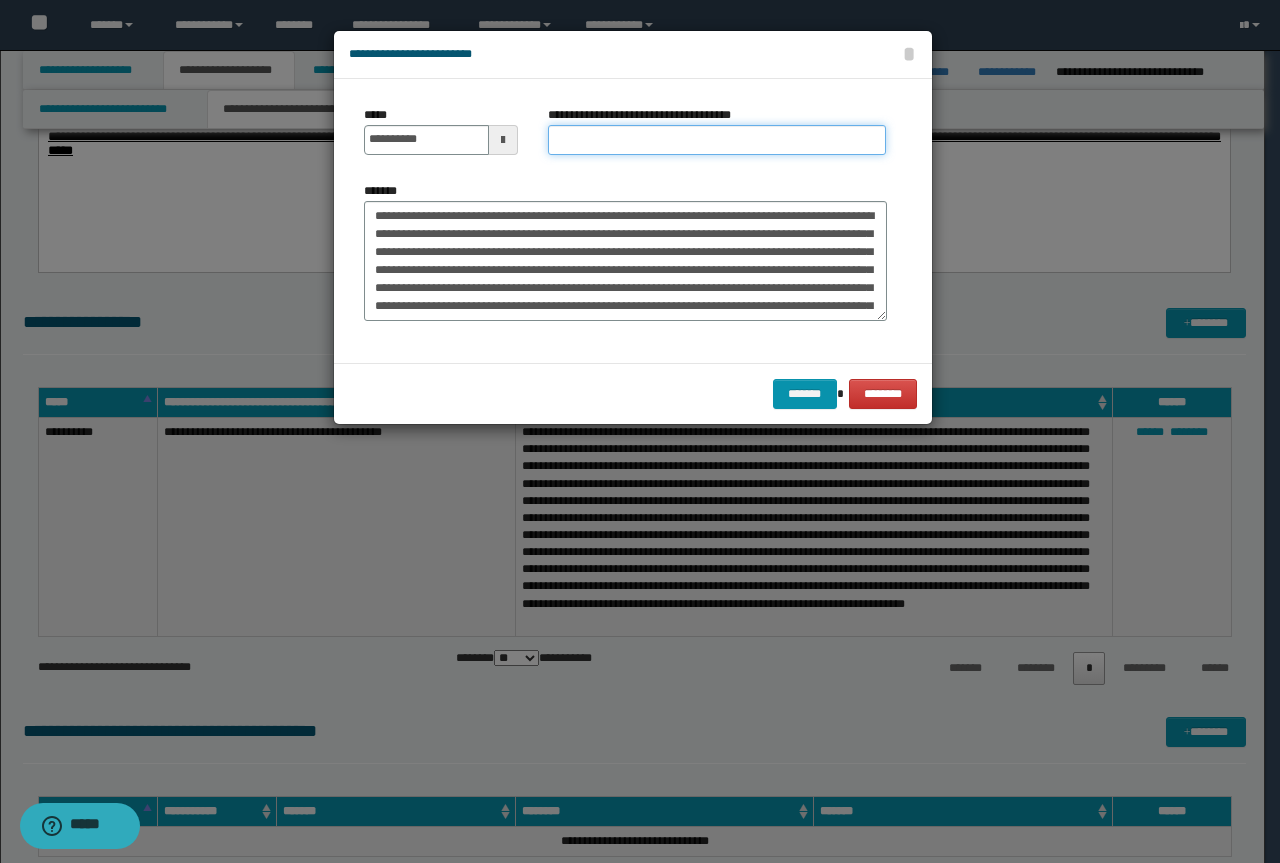 click on "**********" at bounding box center (717, 140) 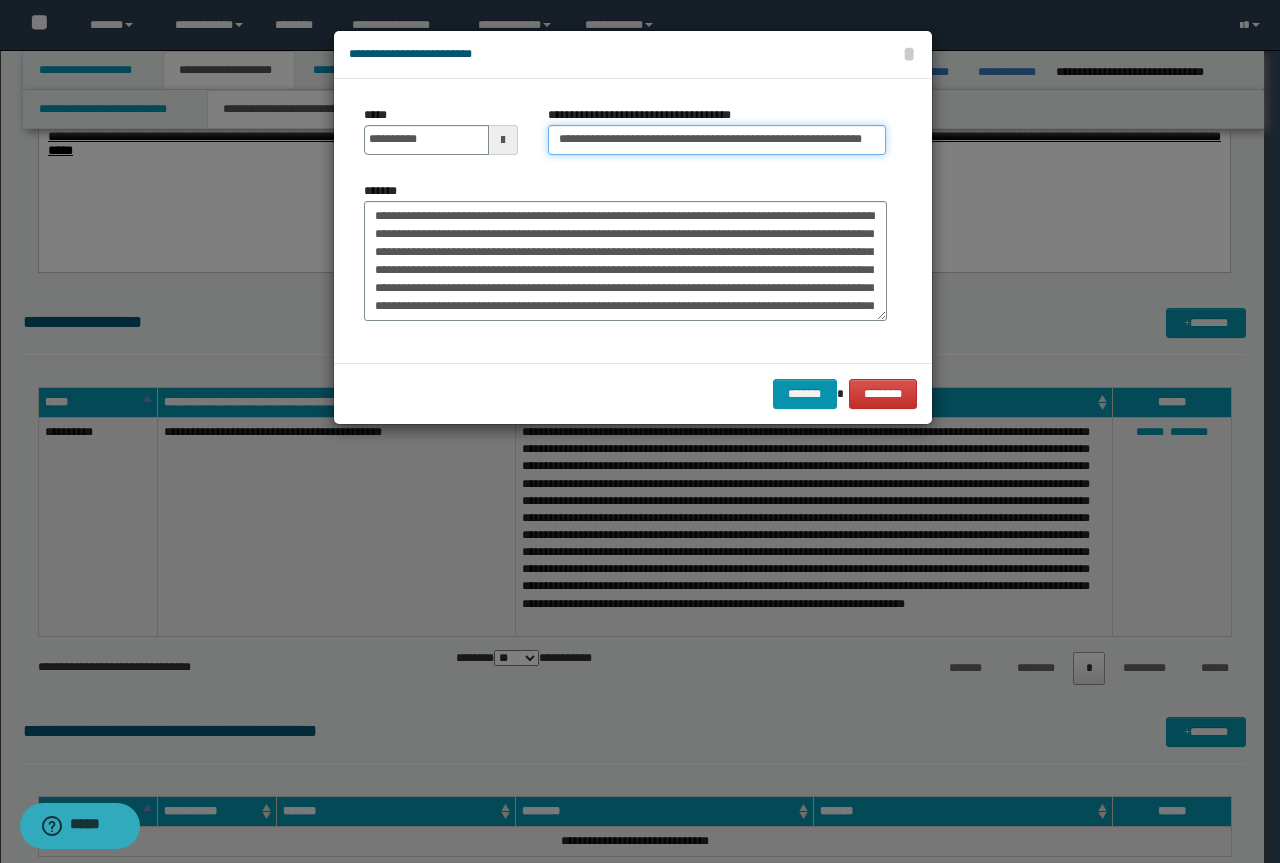 drag, startPoint x: 627, startPoint y: 140, endPoint x: 186, endPoint y: 134, distance: 441.0408 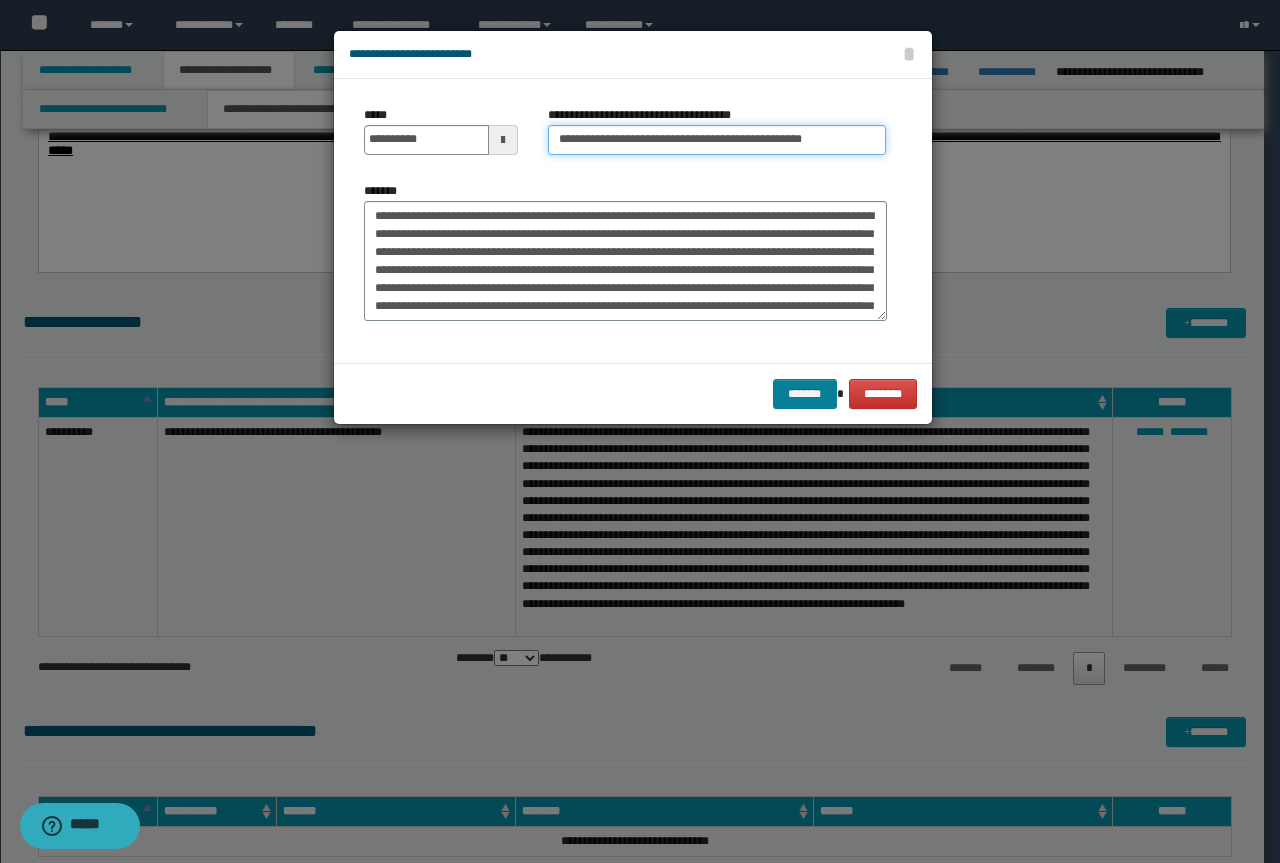 type on "**********" 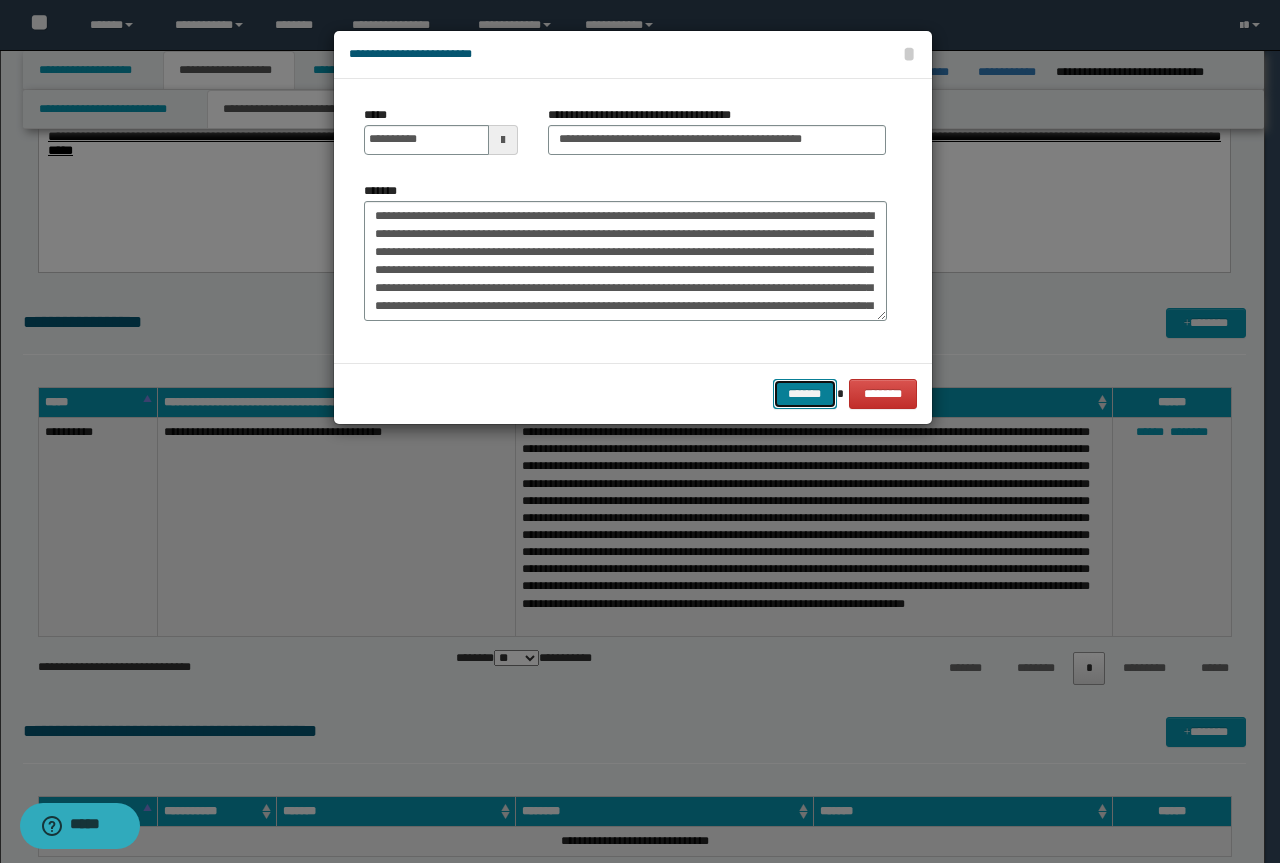 click on "*******" at bounding box center [805, 394] 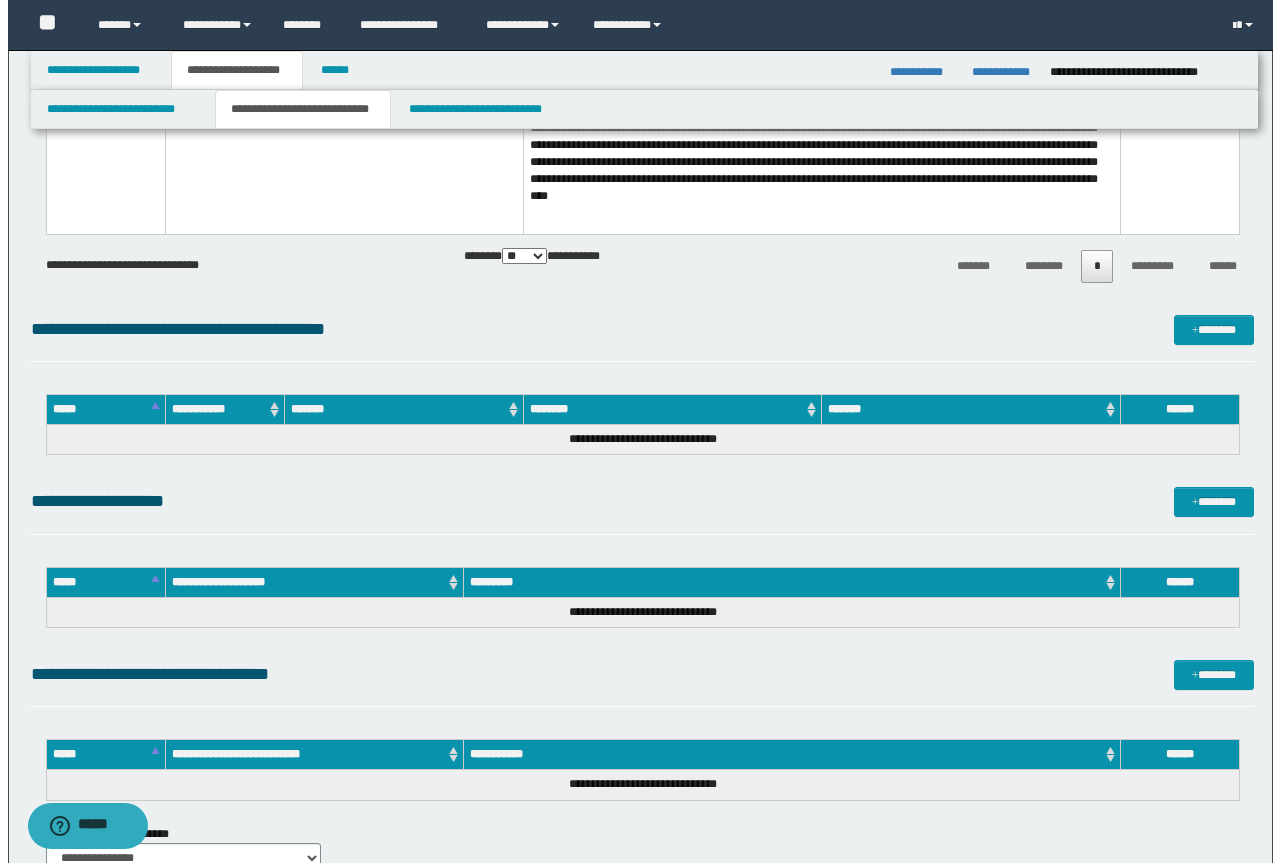 scroll, scrollTop: 2600, scrollLeft: 0, axis: vertical 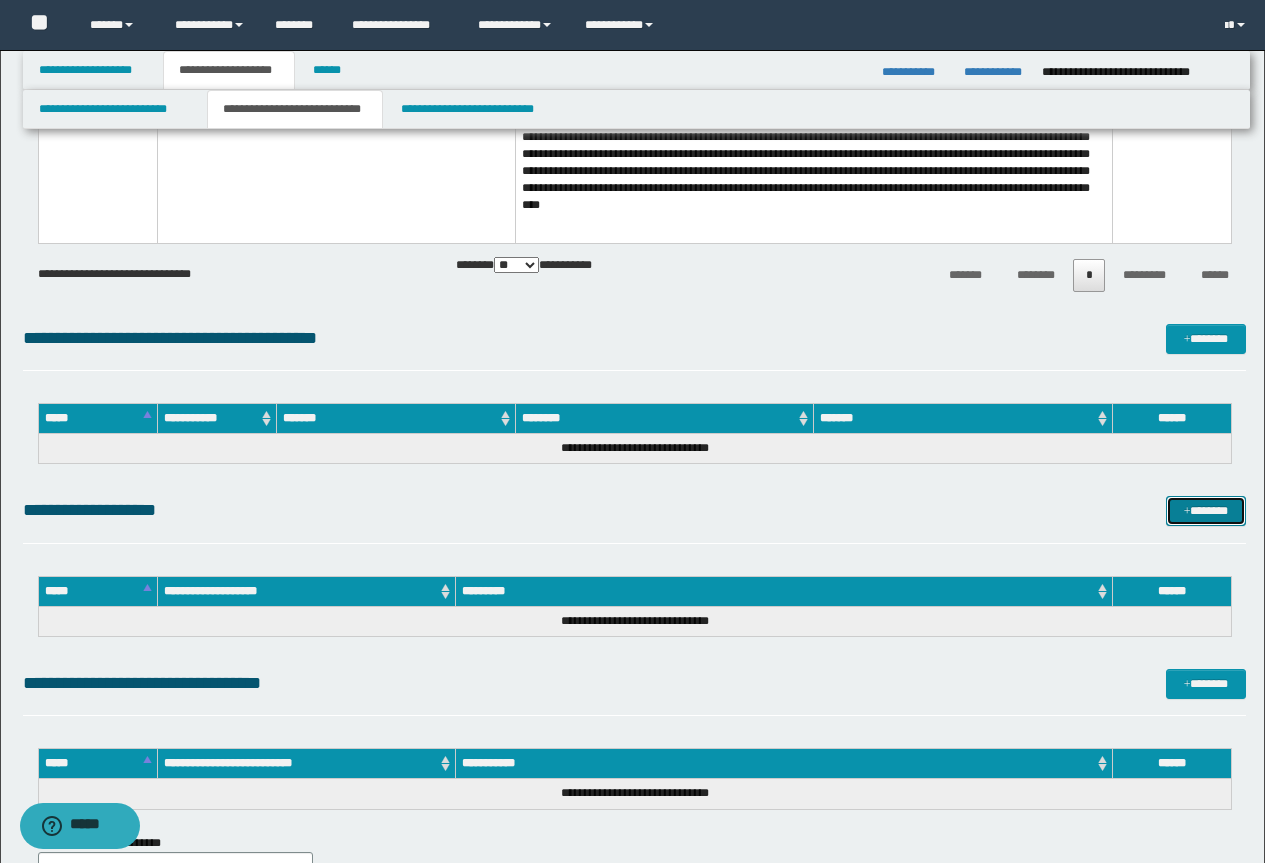 click on "*******" at bounding box center [1206, 511] 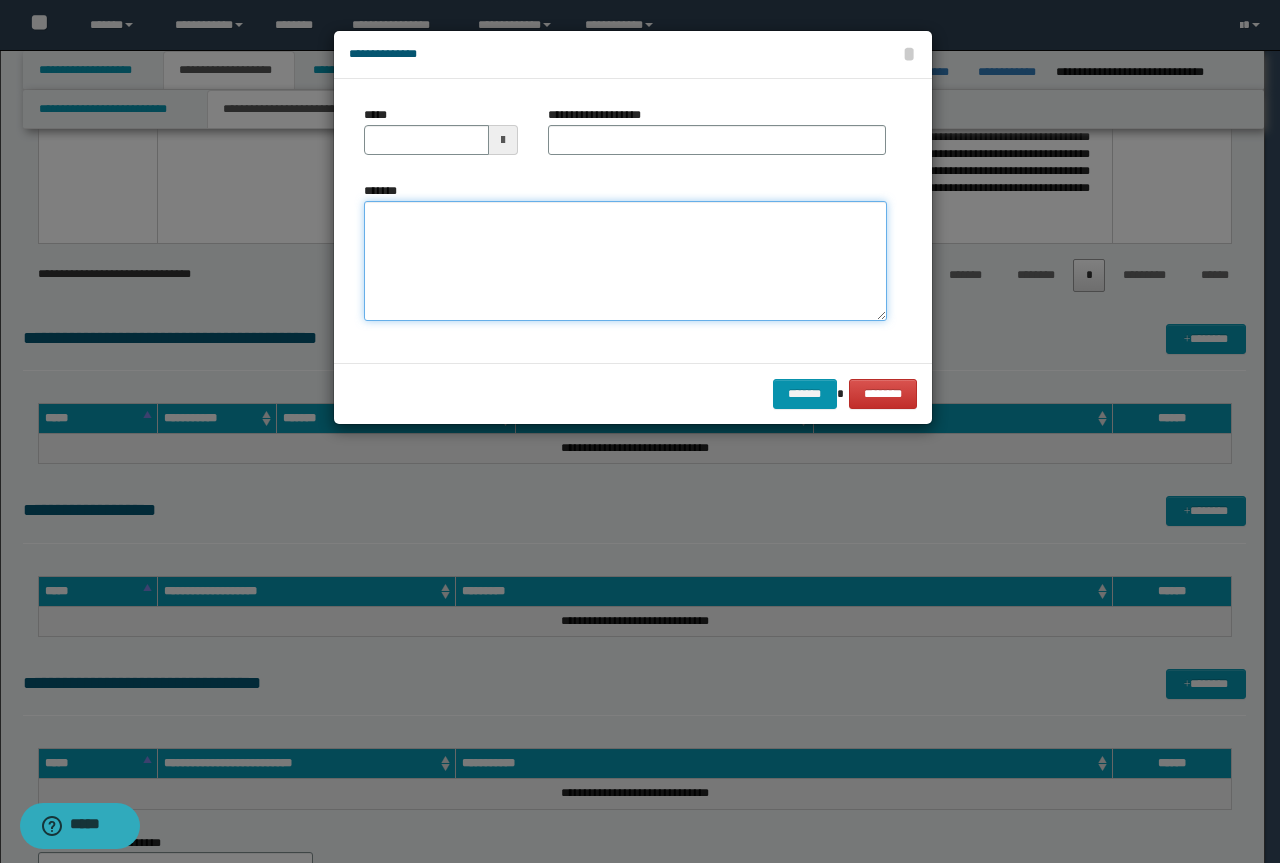 click on "*******" at bounding box center [625, 261] 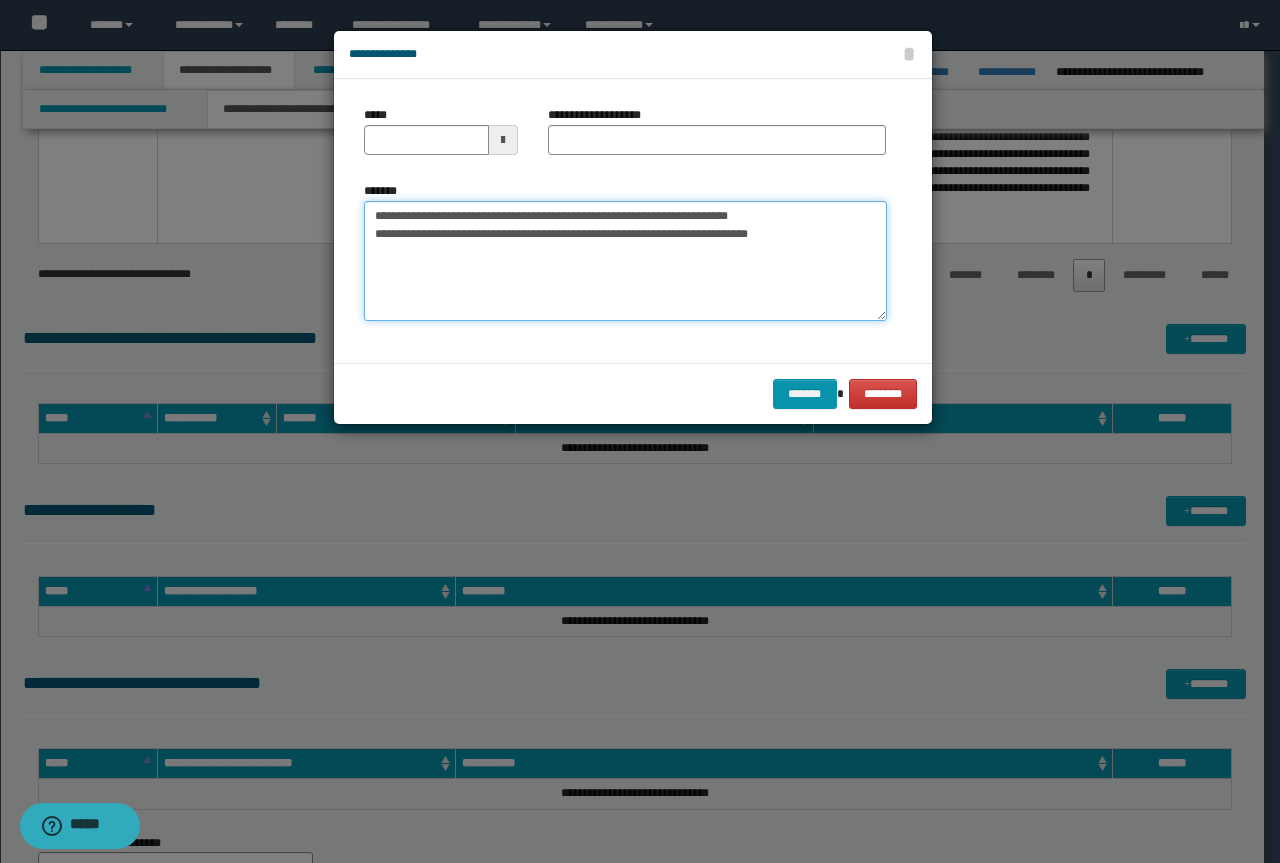 drag, startPoint x: 770, startPoint y: 211, endPoint x: 342, endPoint y: 222, distance: 428.14133 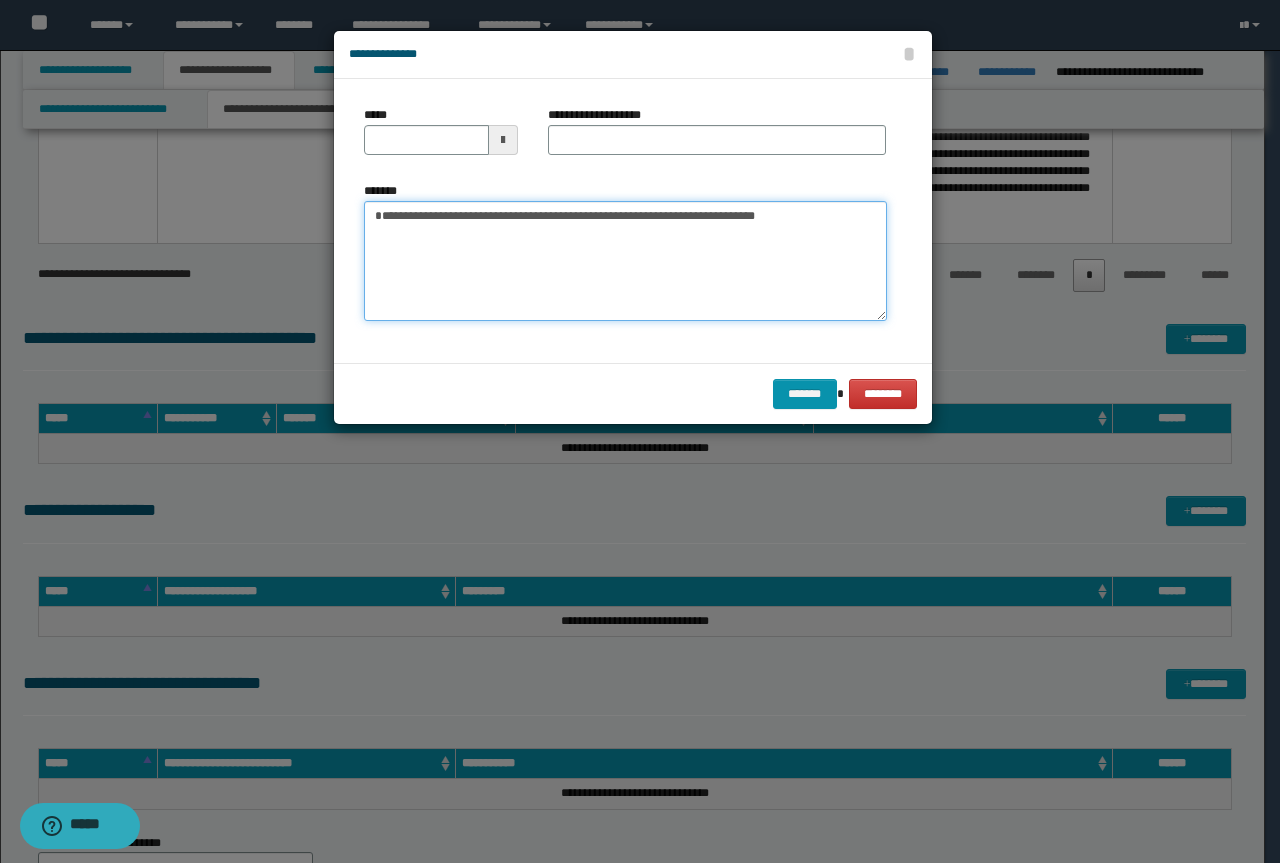 type on "**********" 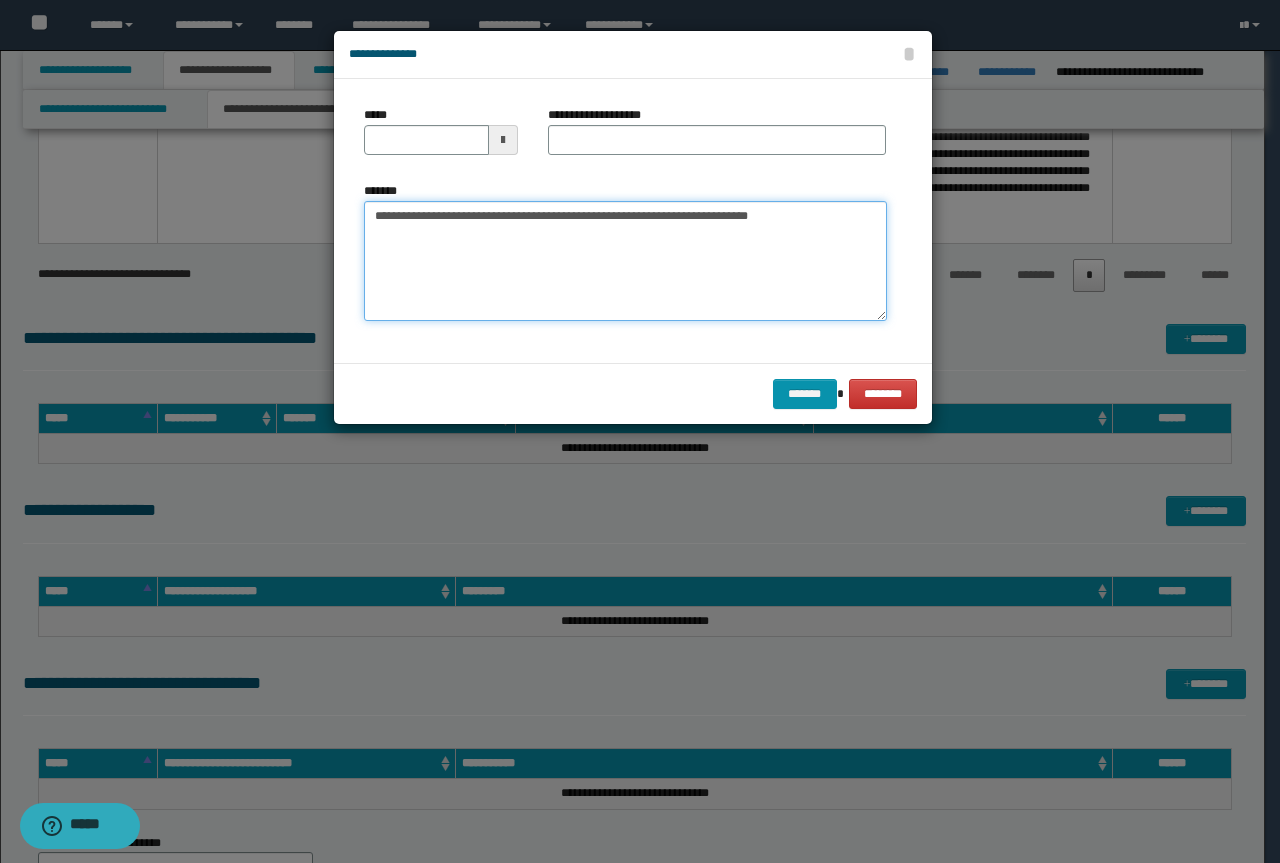 type 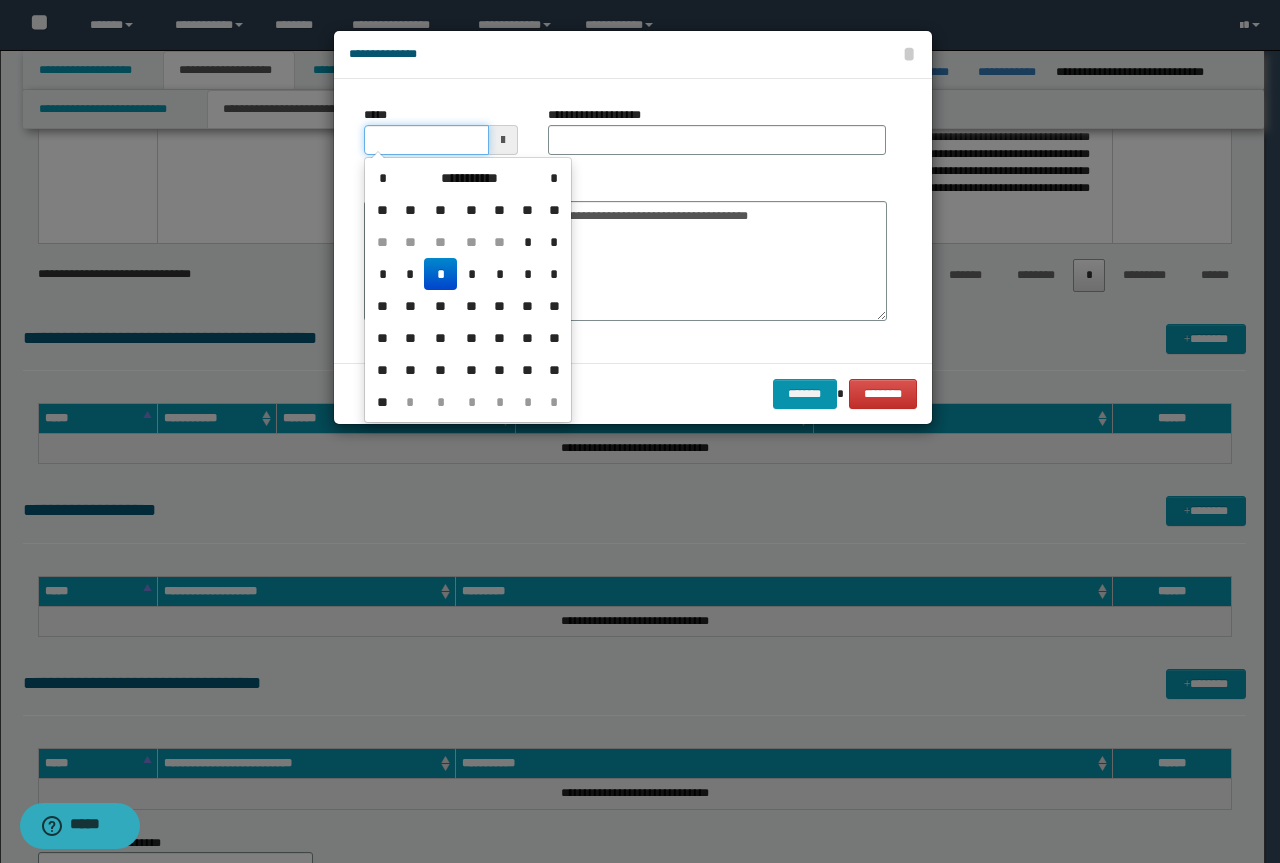 click on "*****" at bounding box center (426, 140) 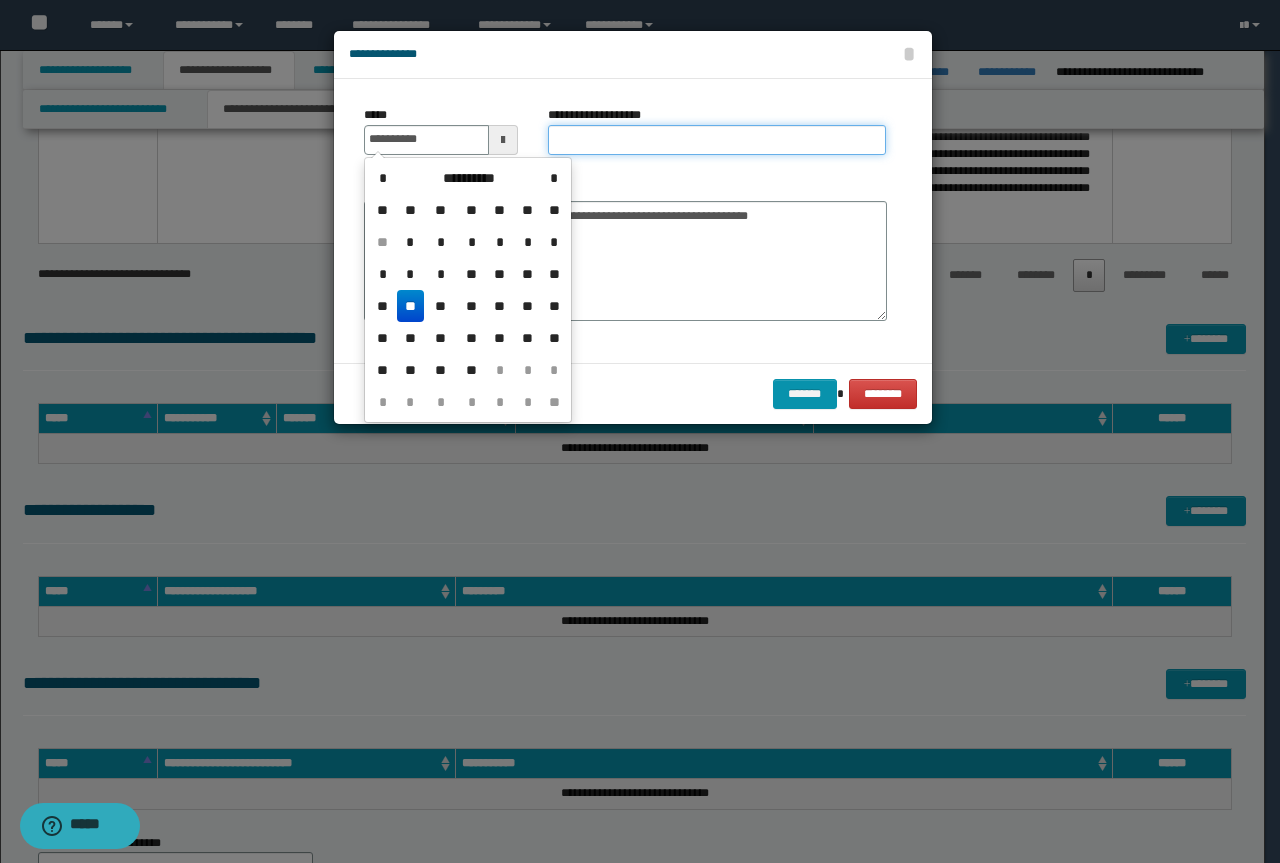type on "**********" 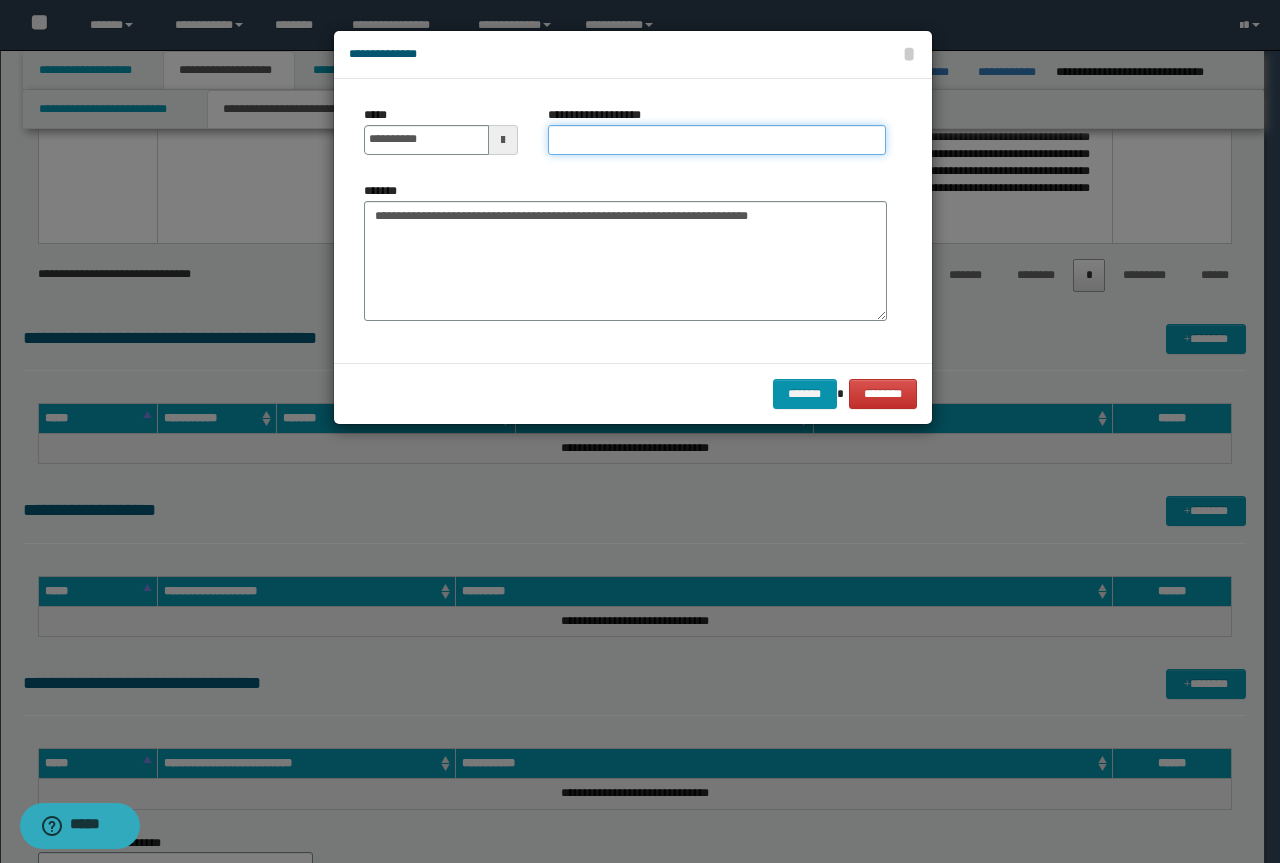 paste on "**********" 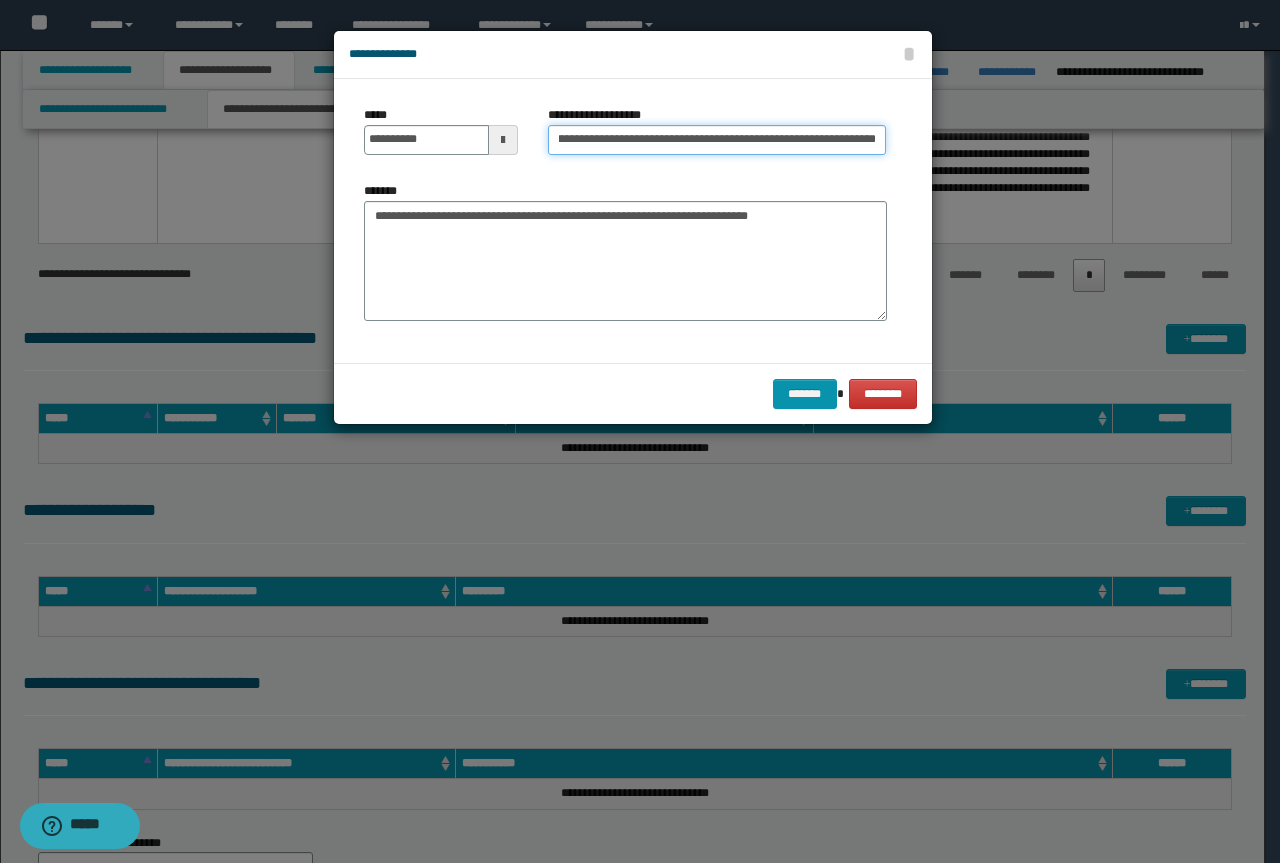 scroll, scrollTop: 0, scrollLeft: 0, axis: both 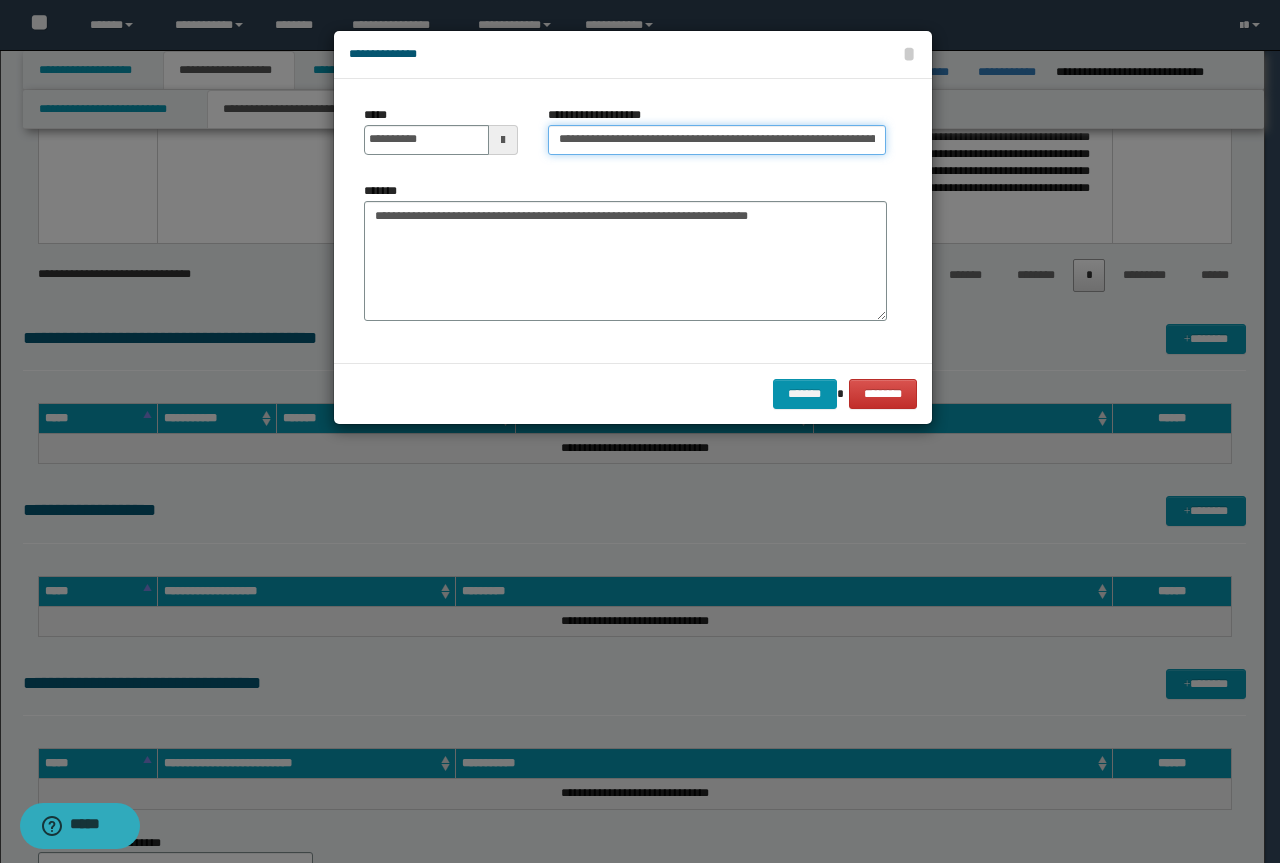 drag, startPoint x: 559, startPoint y: 144, endPoint x: 356, endPoint y: 157, distance: 203.41583 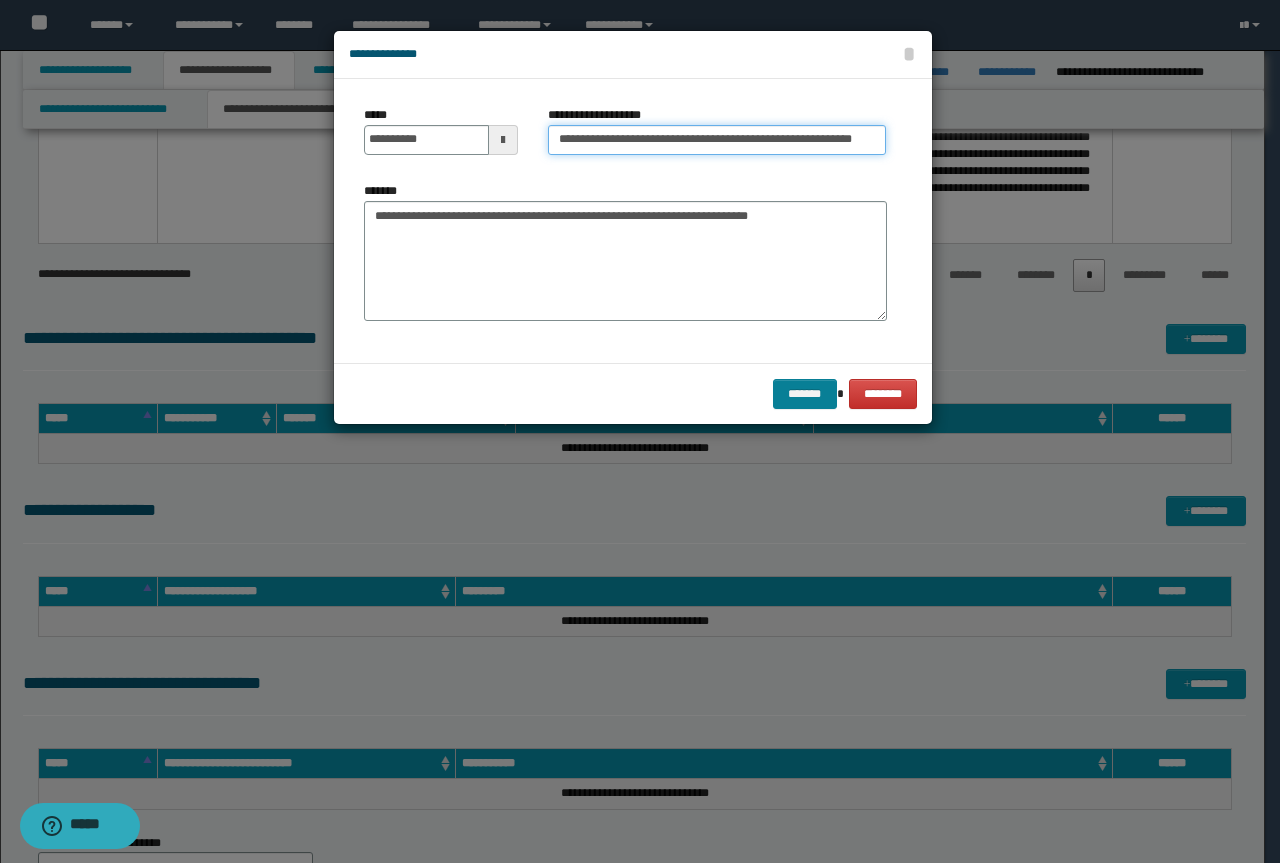type on "**********" 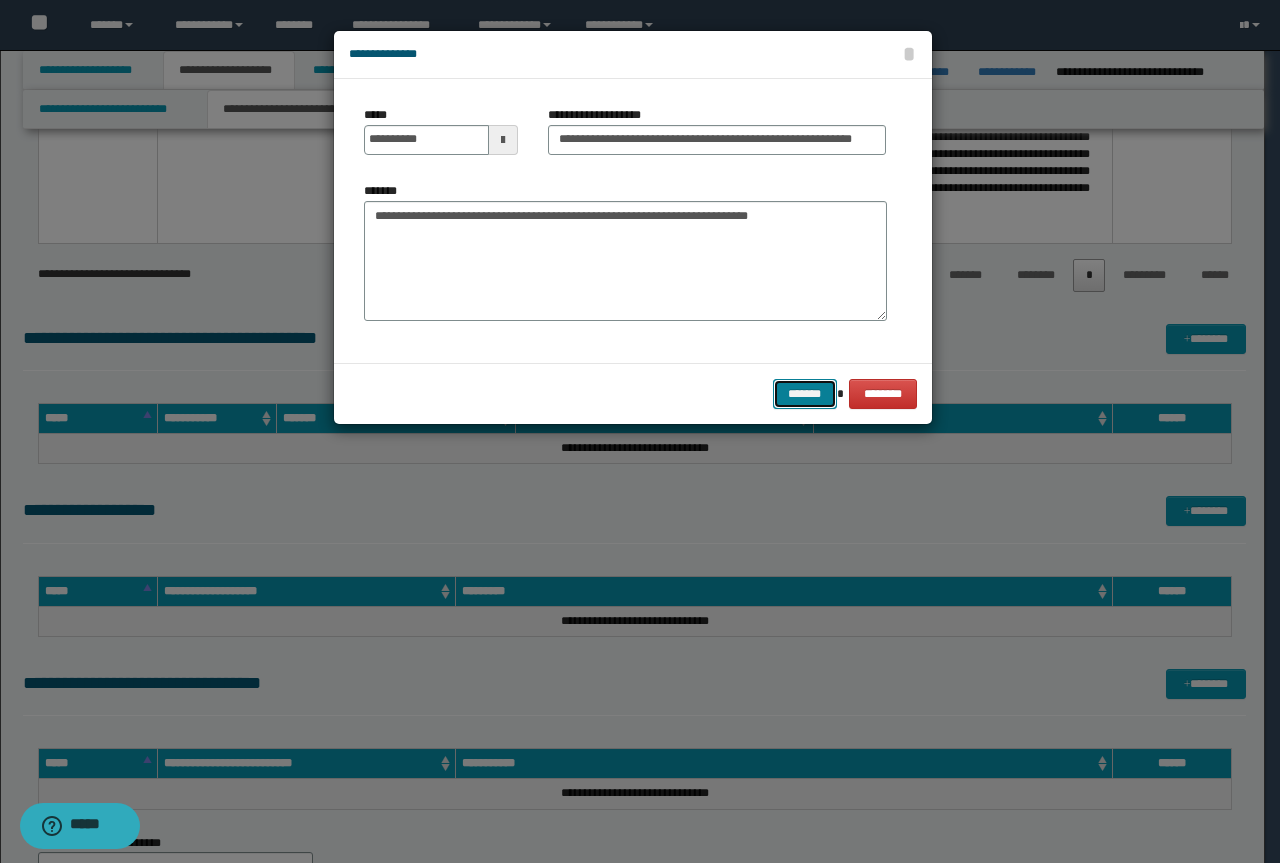 click on "*******" at bounding box center [805, 394] 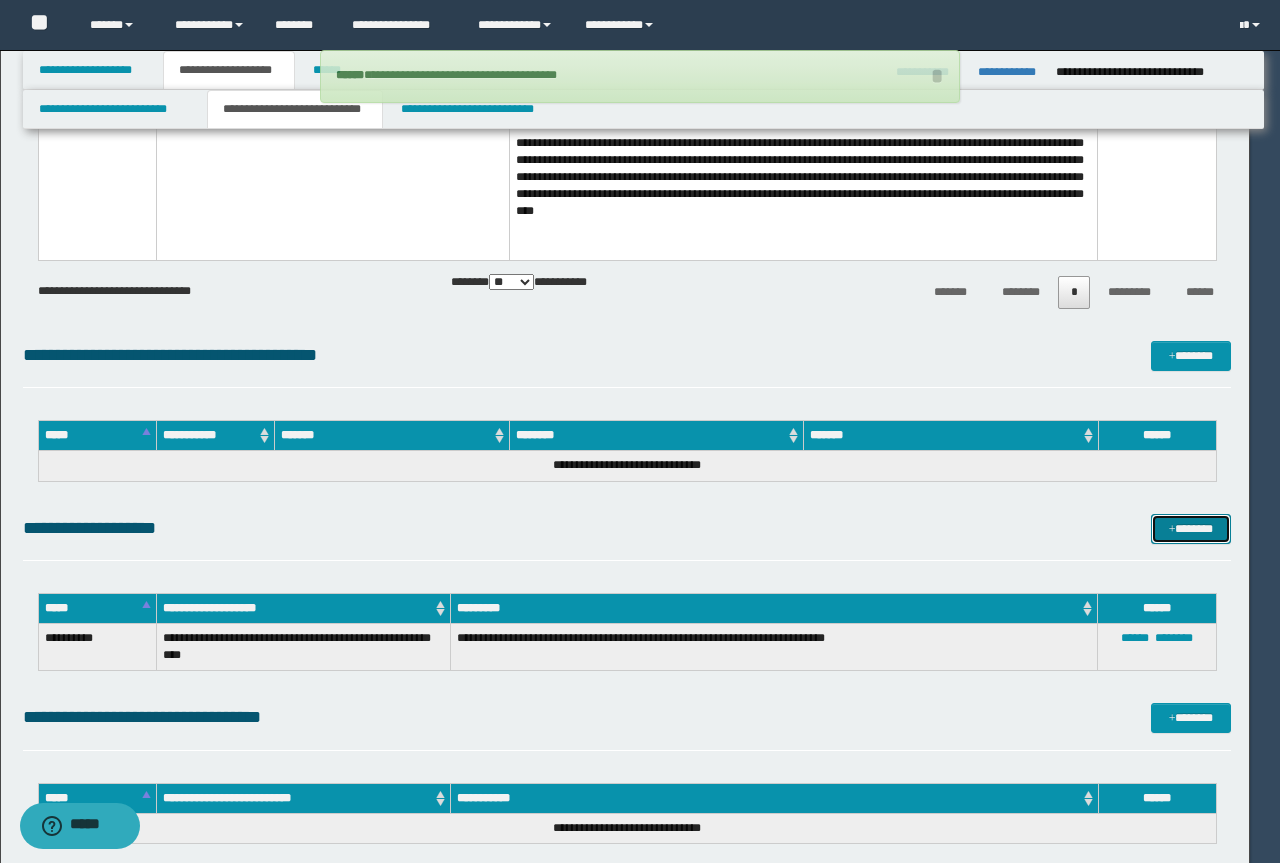 type 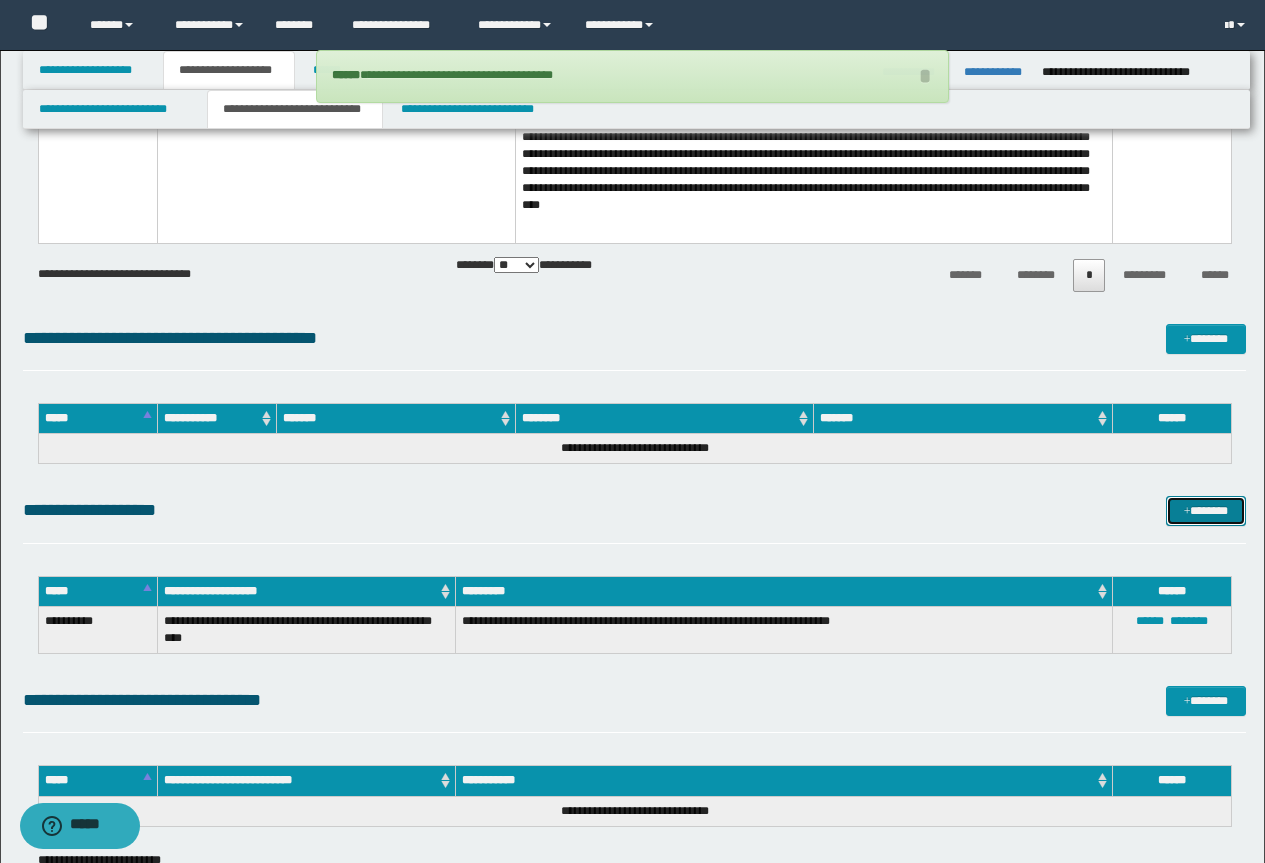 click on "*******" at bounding box center [1206, 511] 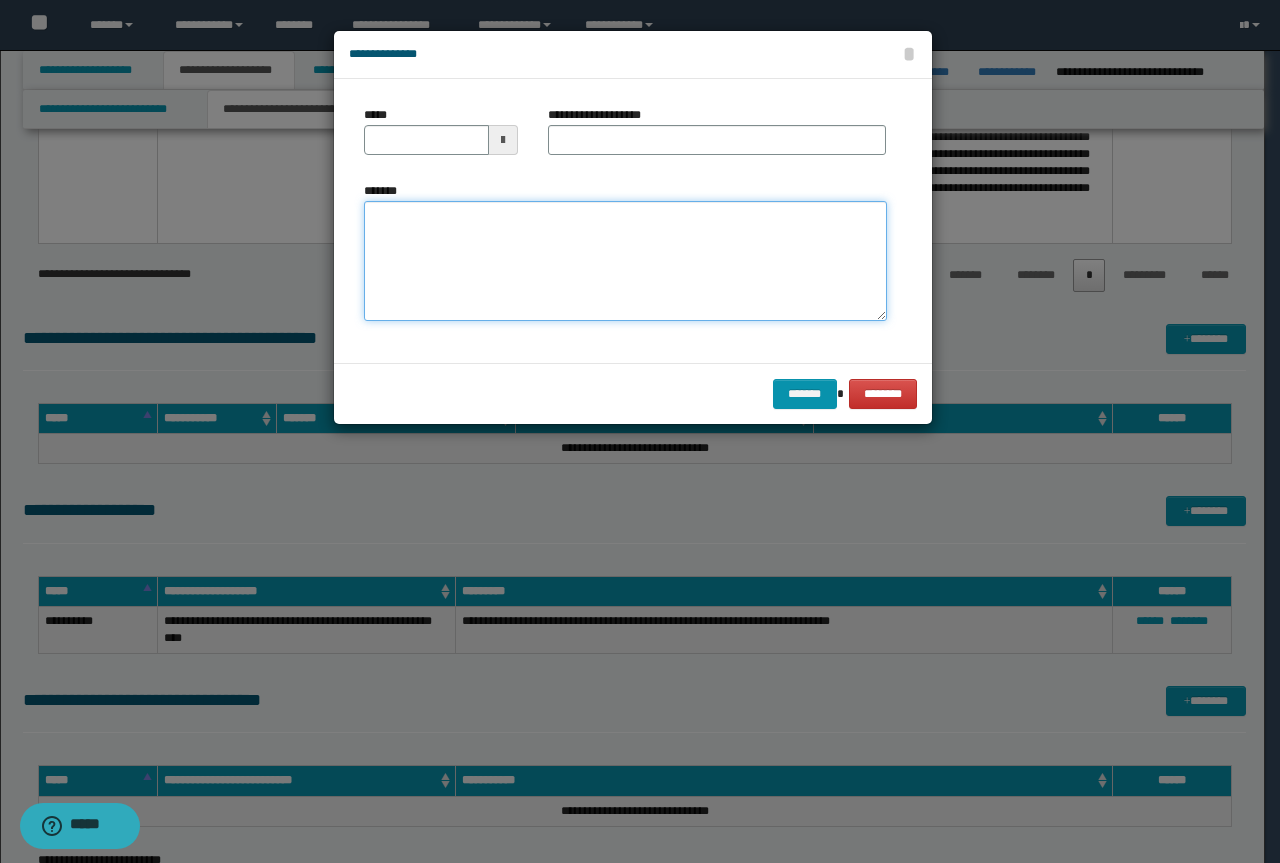 click on "*******" at bounding box center (625, 261) 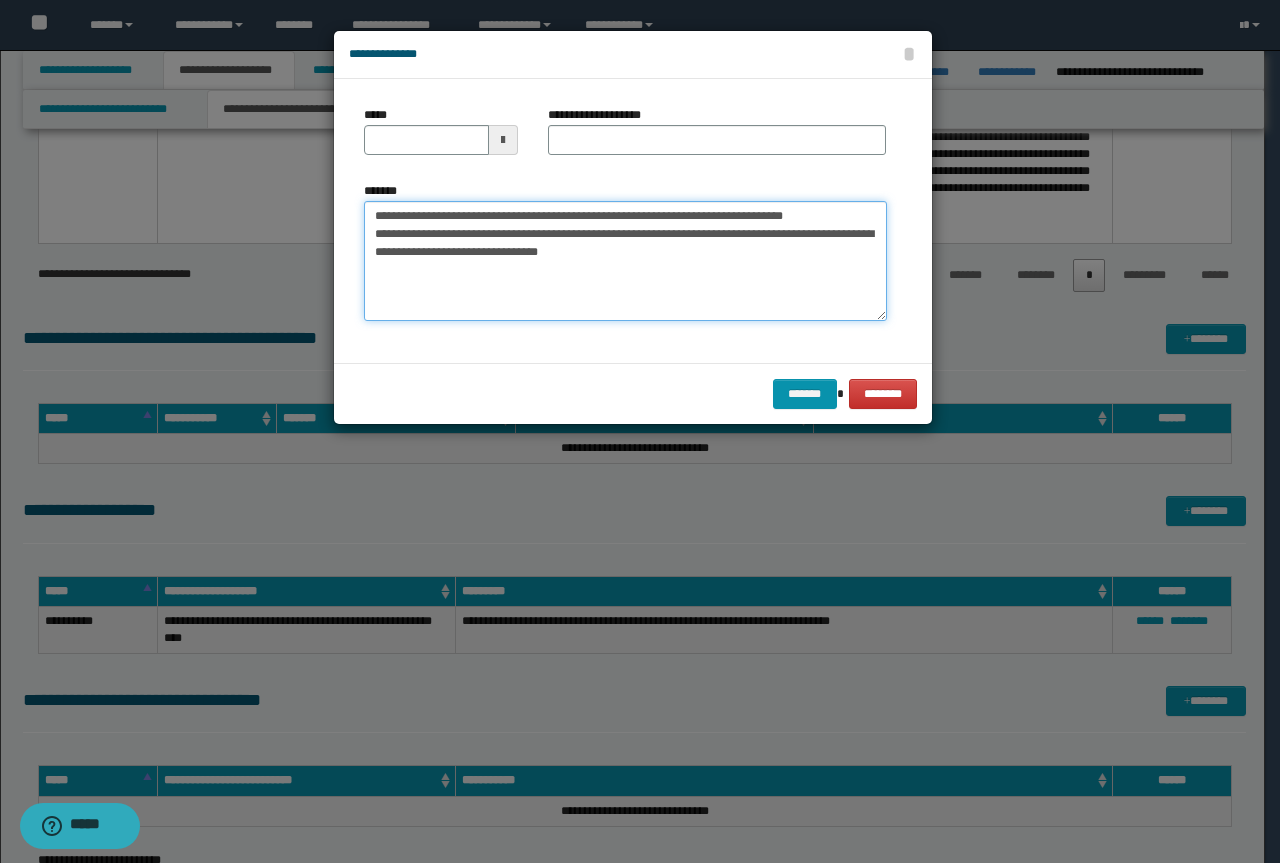 drag, startPoint x: 835, startPoint y: 213, endPoint x: 335, endPoint y: 215, distance: 500.004 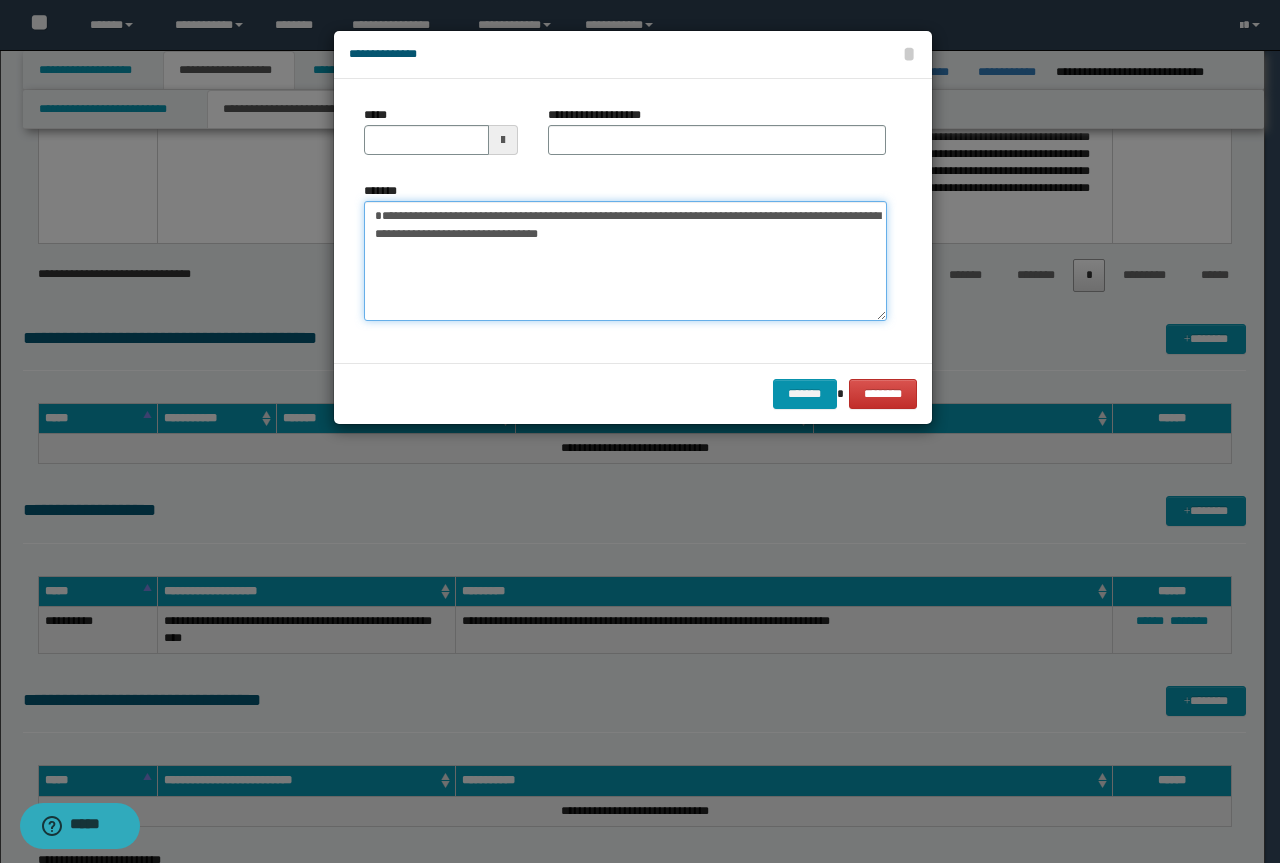 type on "**********" 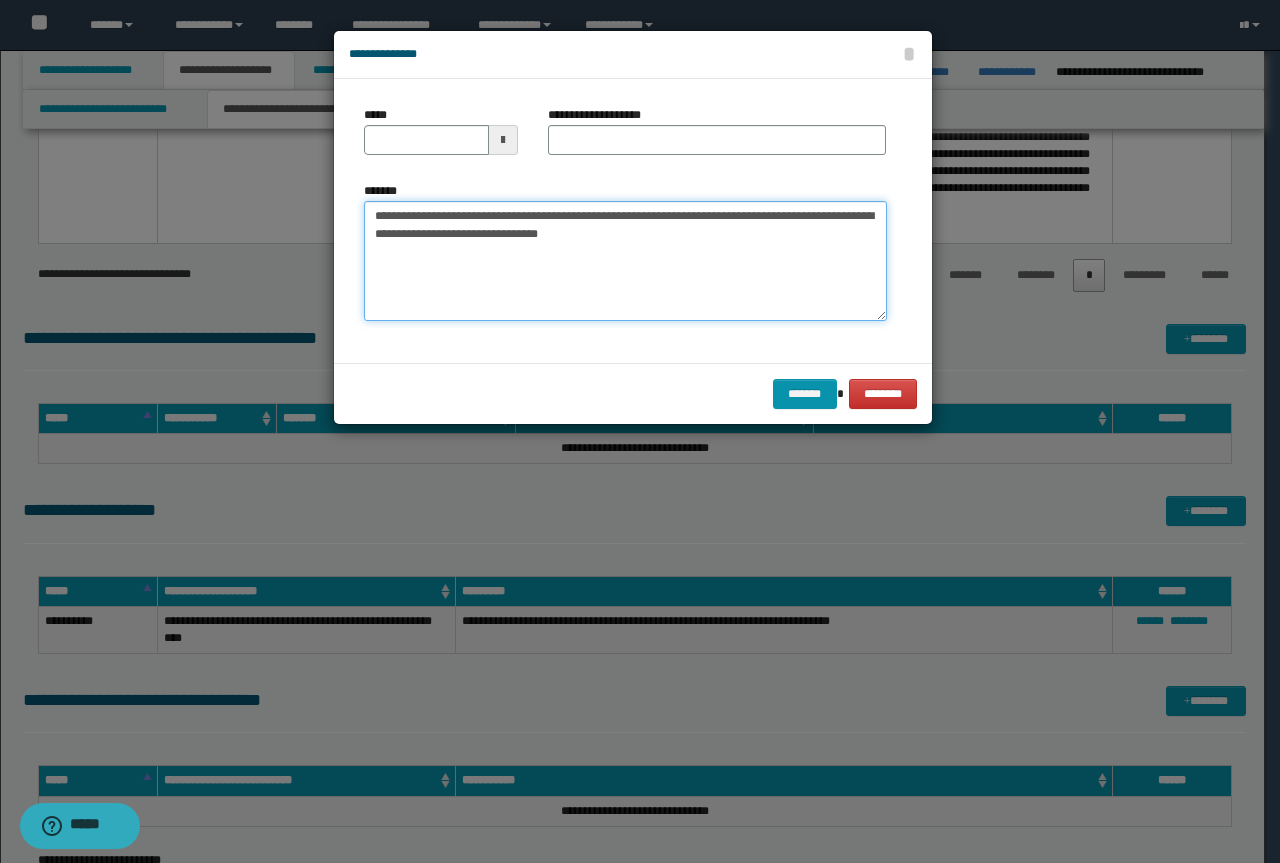 type 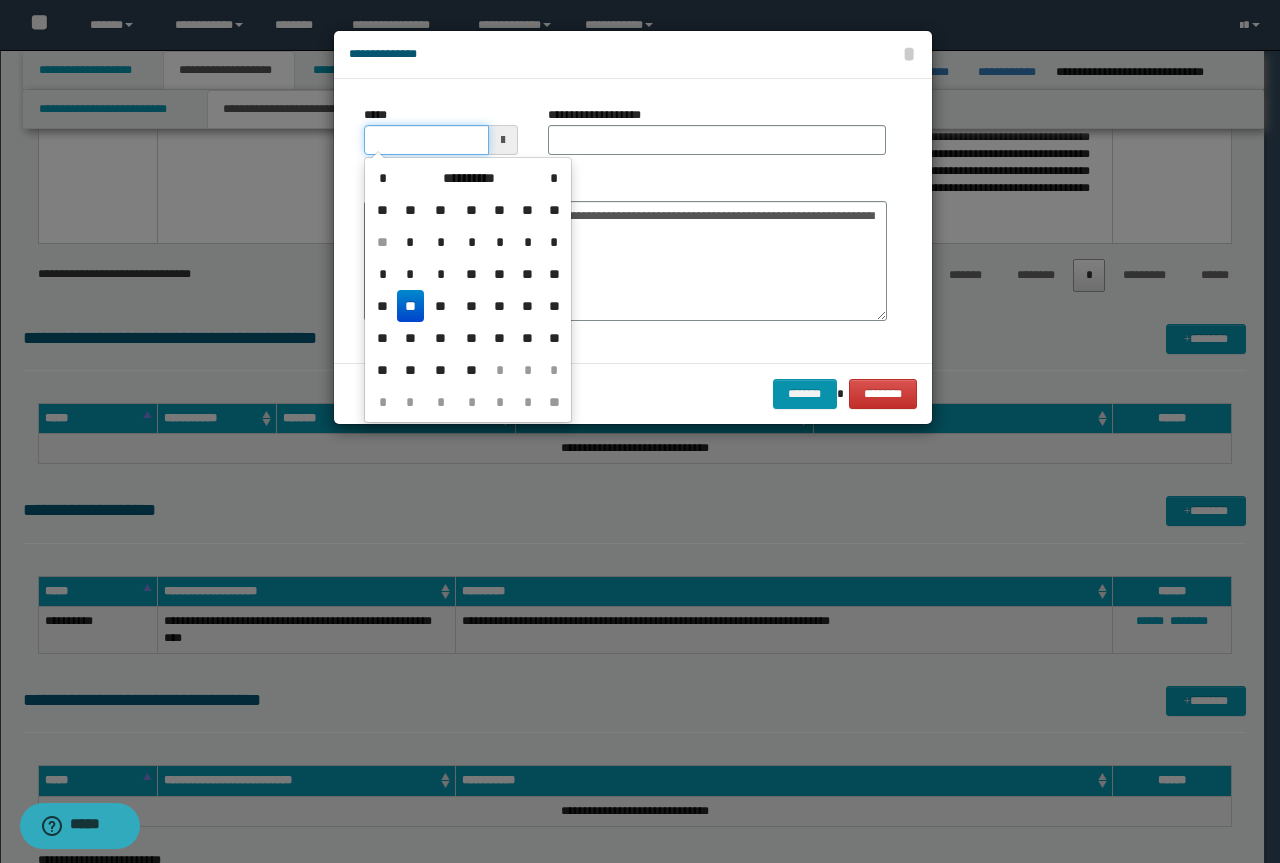 click on "*****" at bounding box center (426, 140) 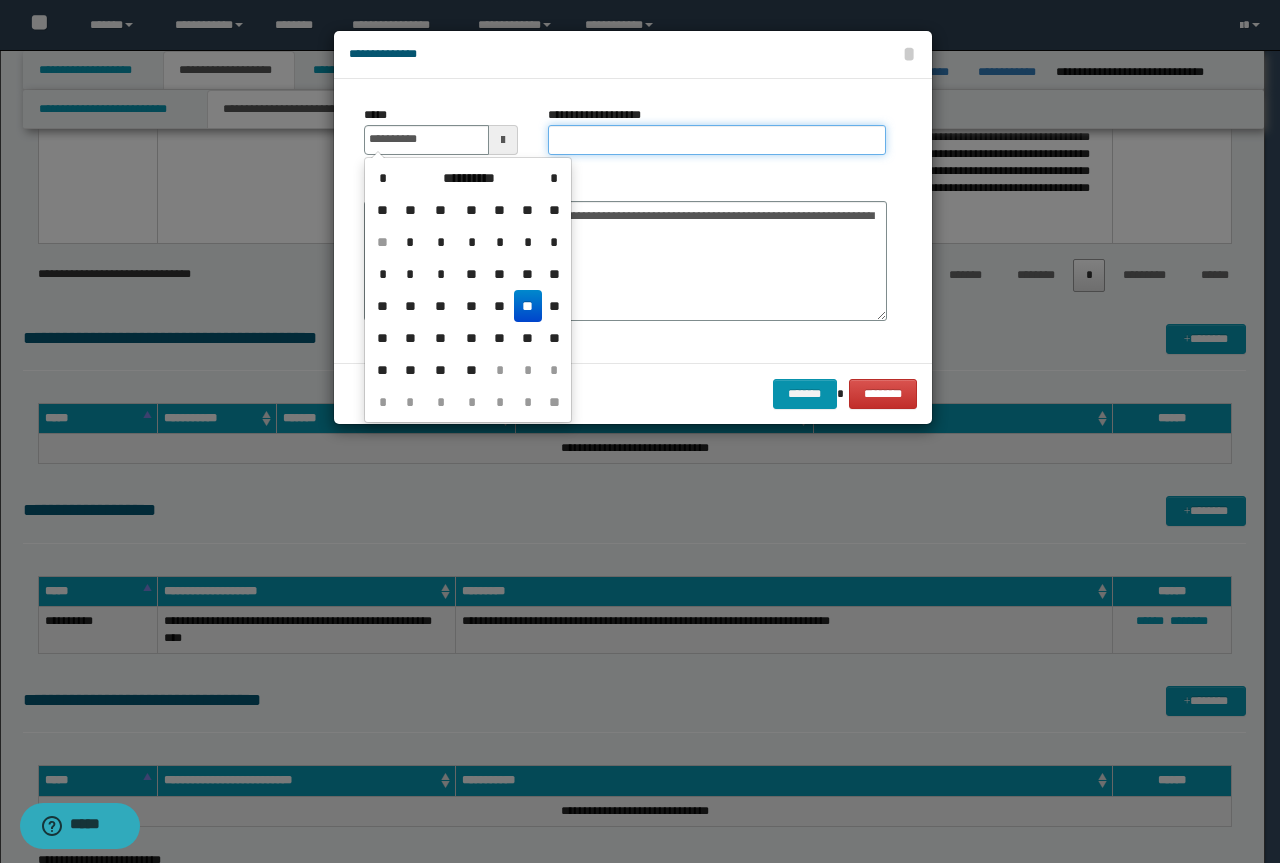 type on "**********" 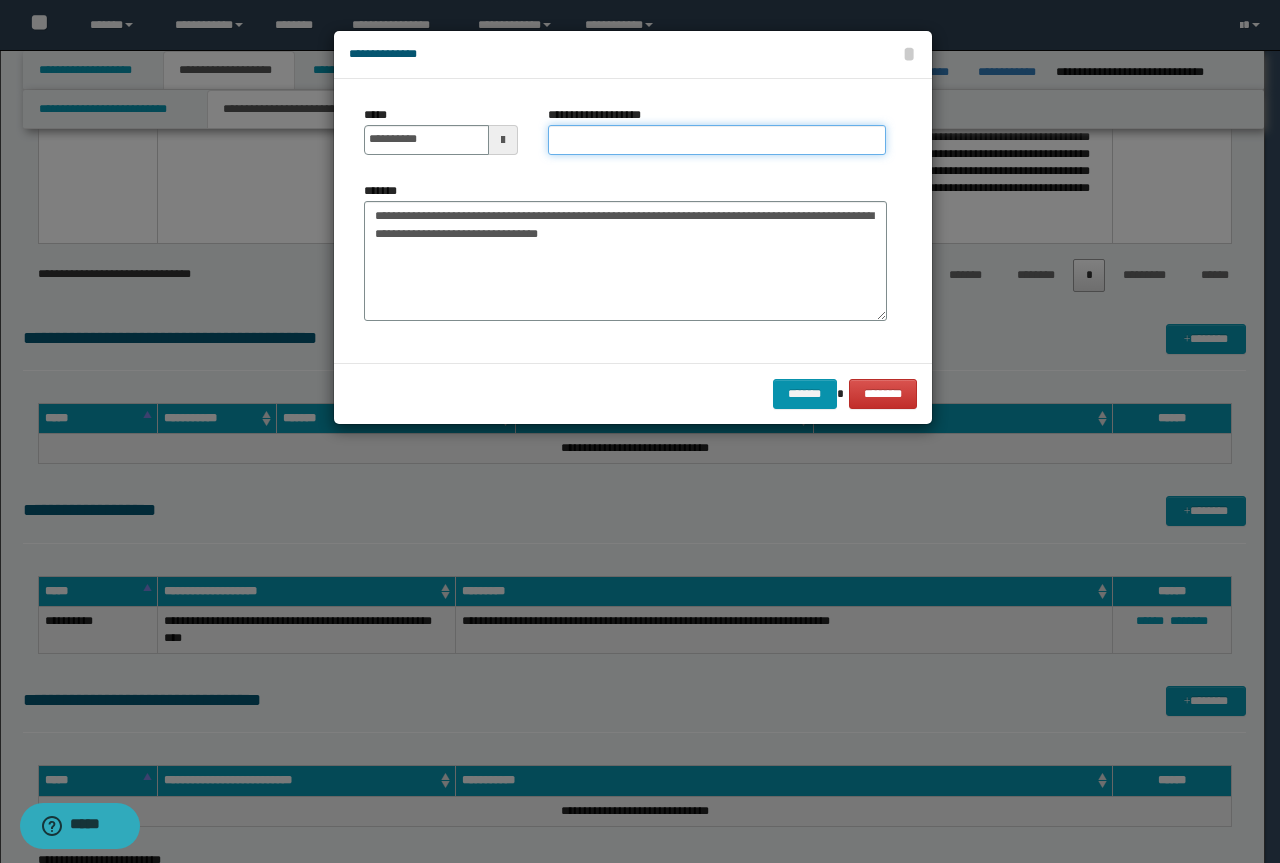 paste on "**********" 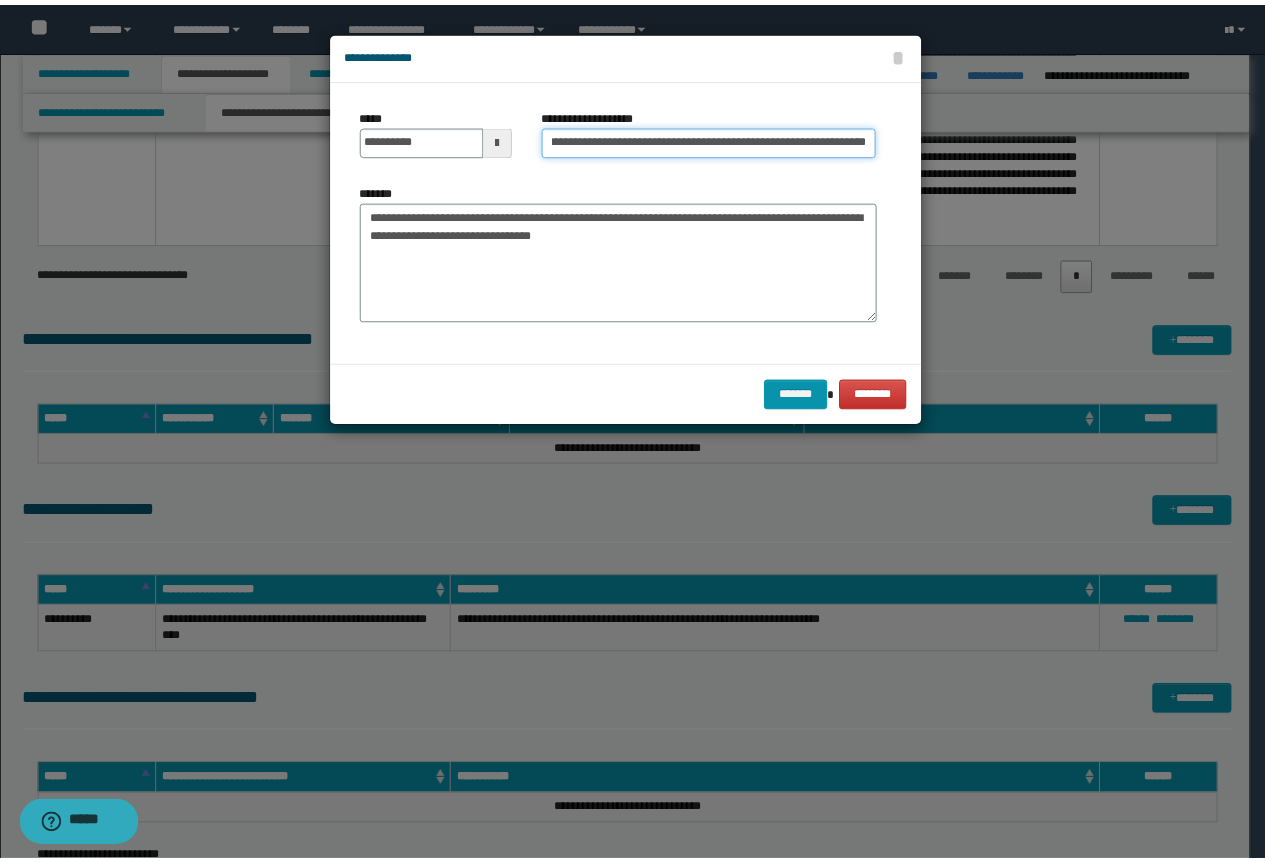scroll, scrollTop: 0, scrollLeft: 0, axis: both 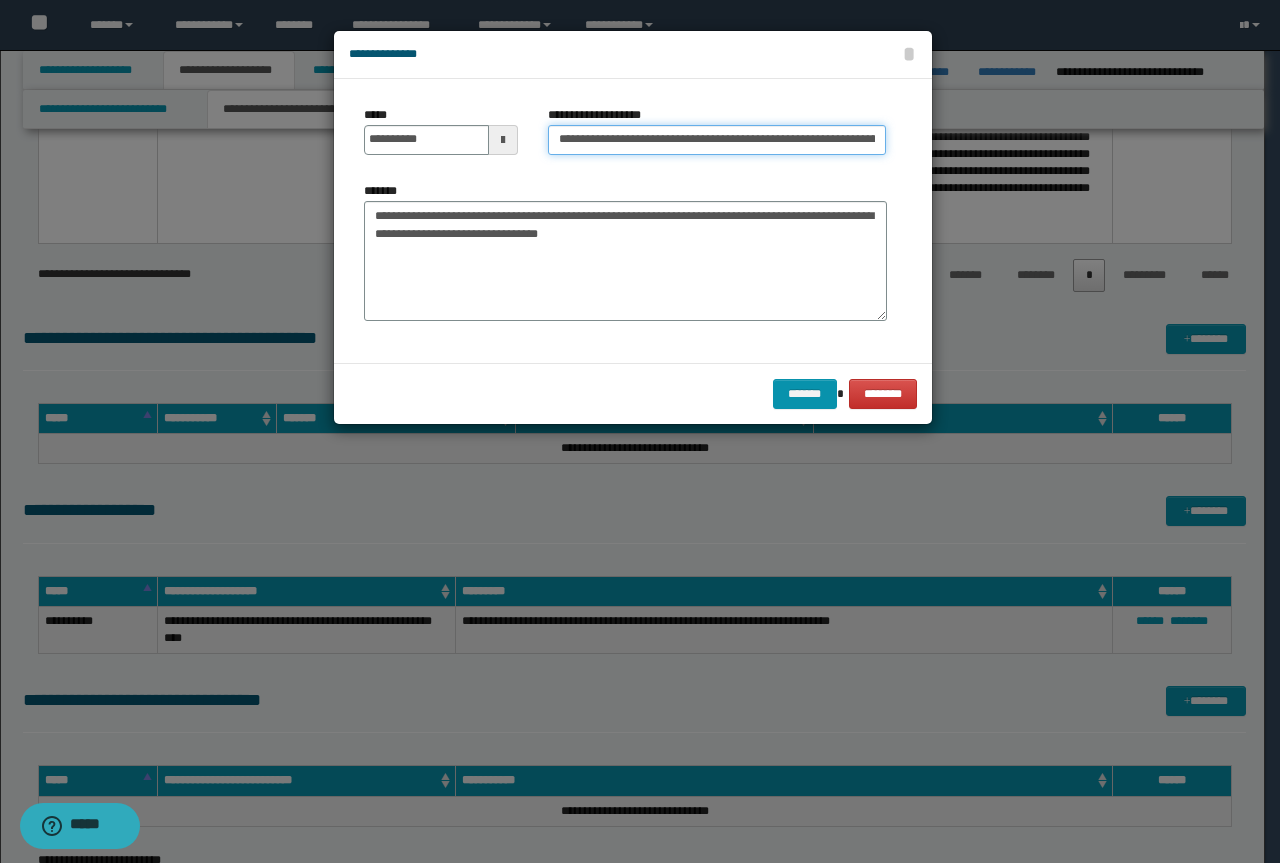 drag, startPoint x: 624, startPoint y: 141, endPoint x: 0, endPoint y: 124, distance: 624.2315 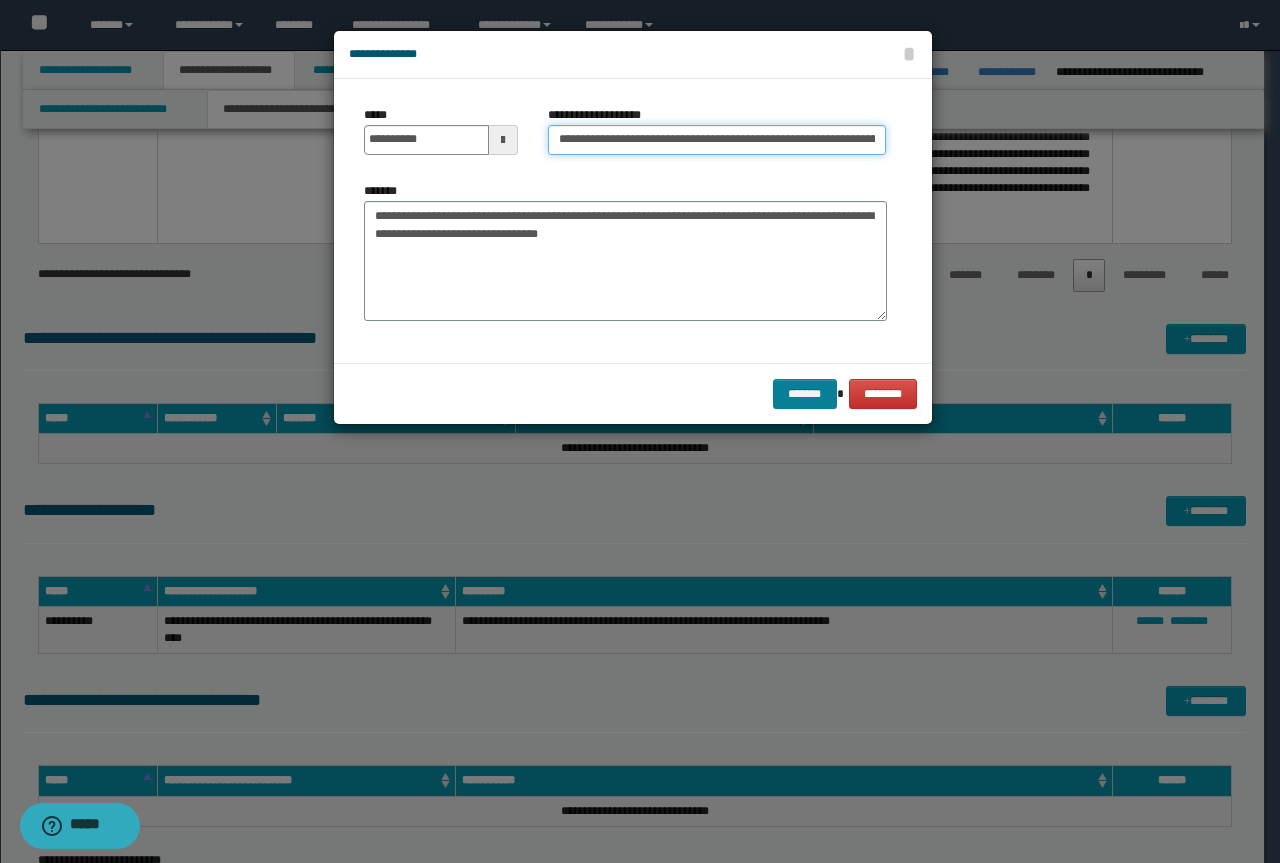 type on "**********" 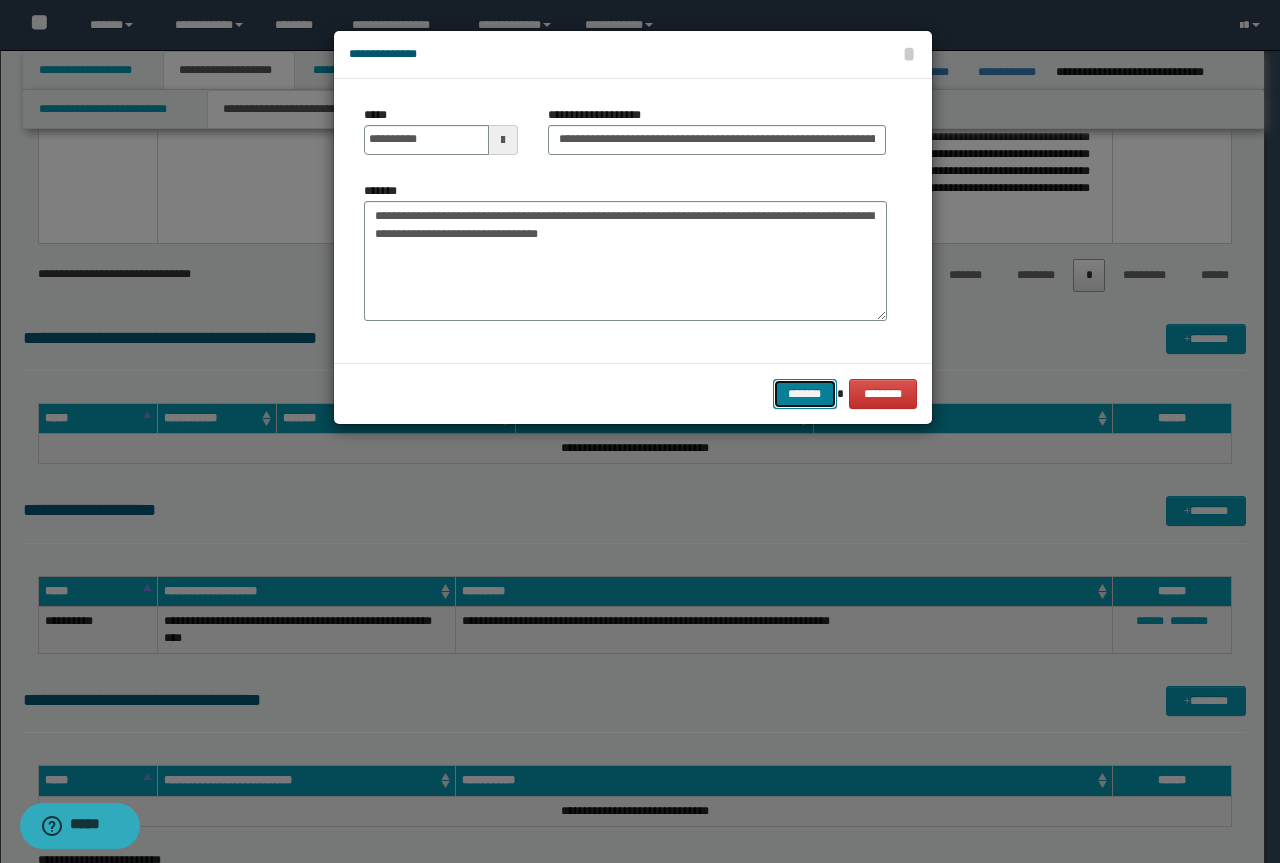 click on "*******" at bounding box center [805, 394] 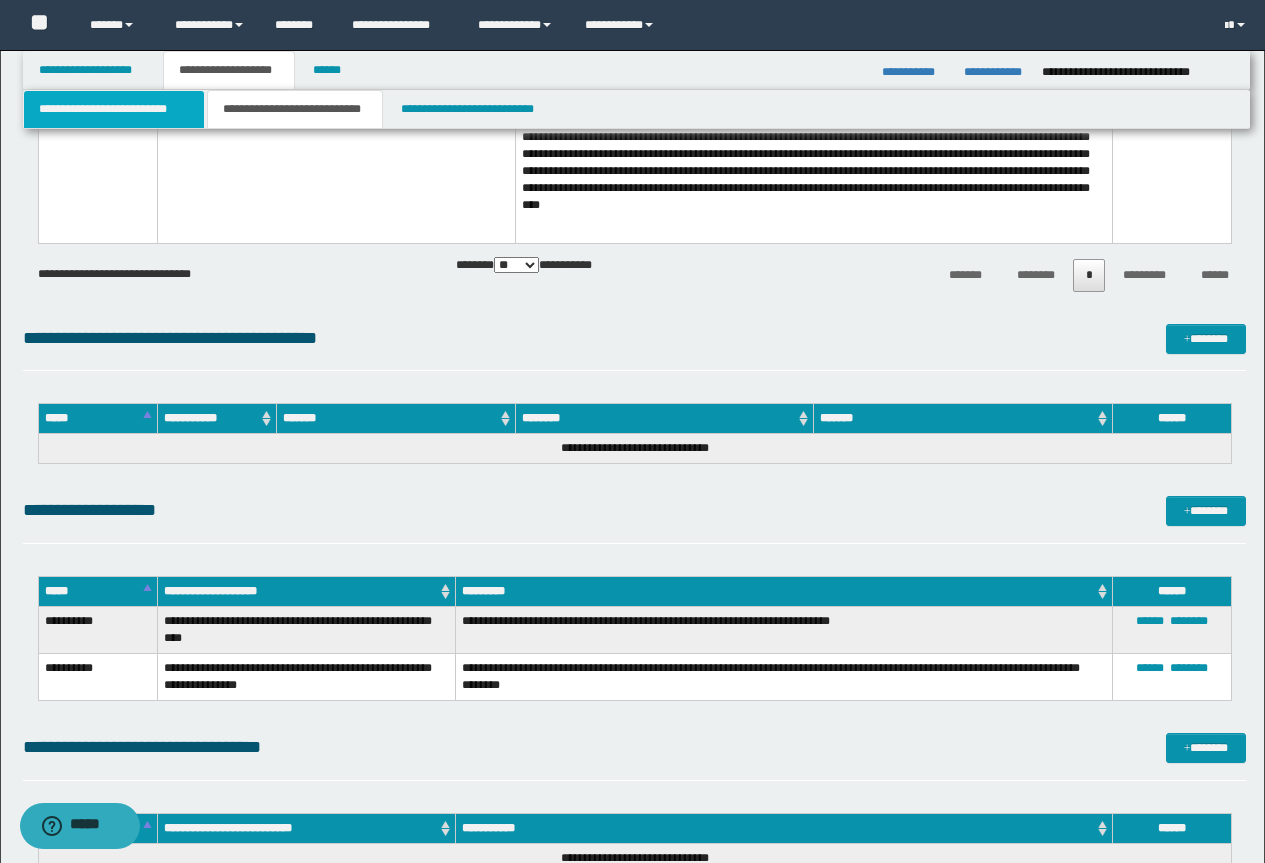 click on "**********" at bounding box center [114, 109] 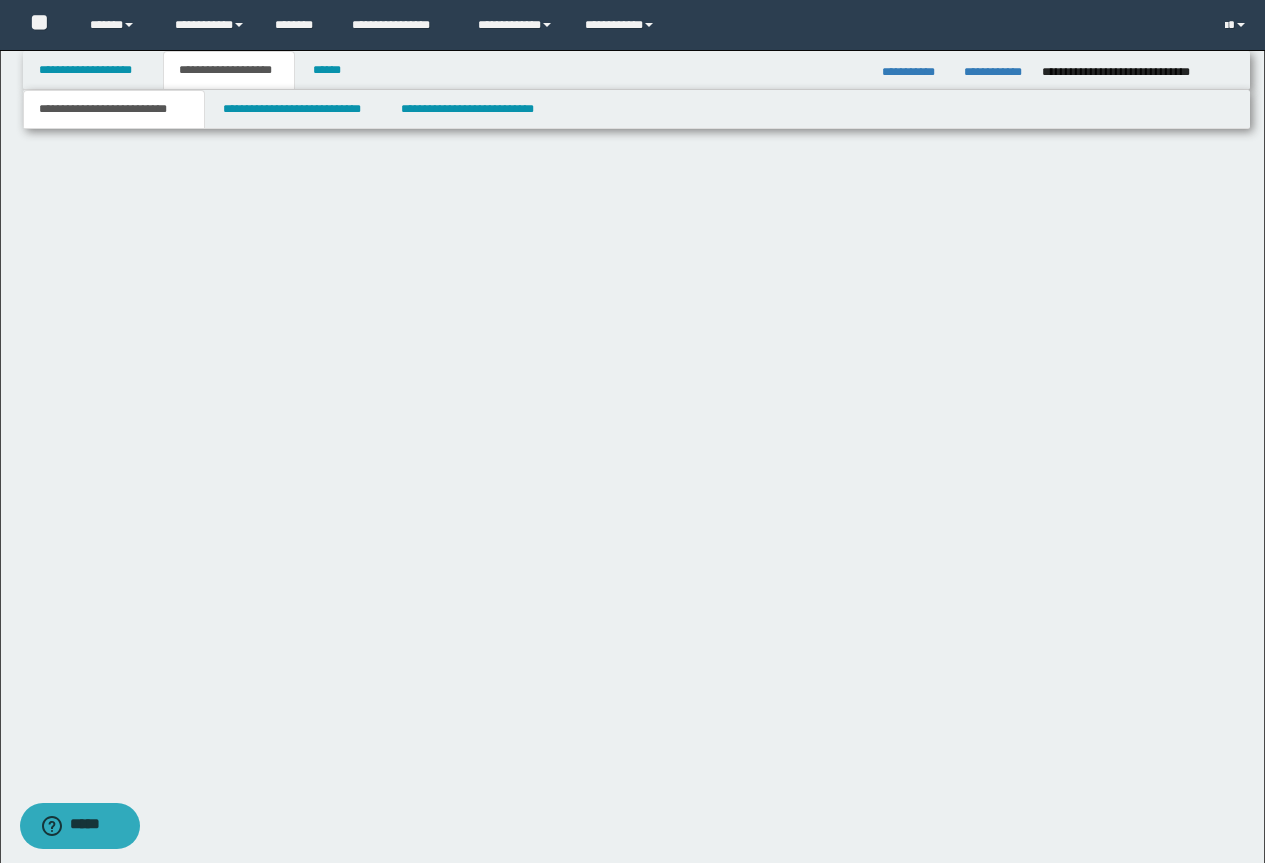 scroll, scrollTop: 973, scrollLeft: 0, axis: vertical 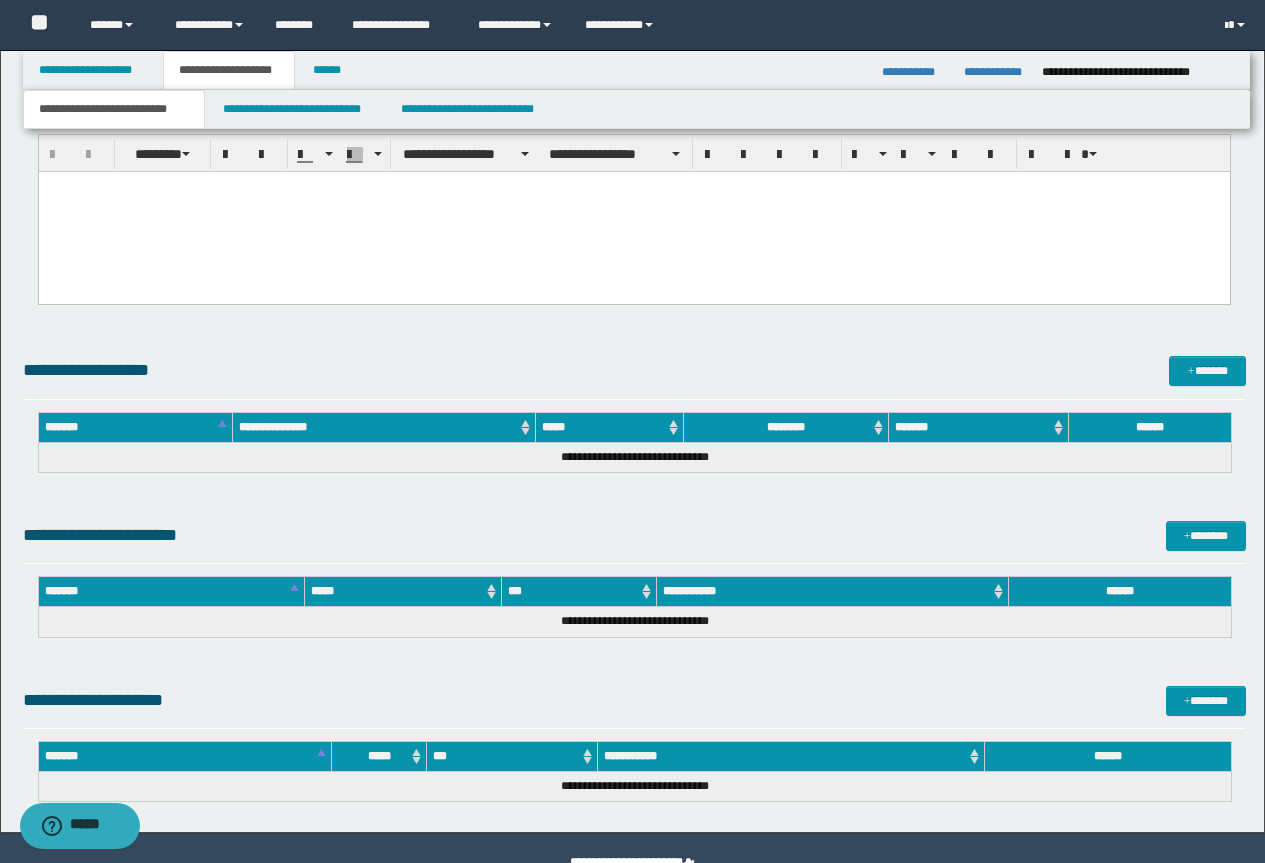 click at bounding box center (633, 212) 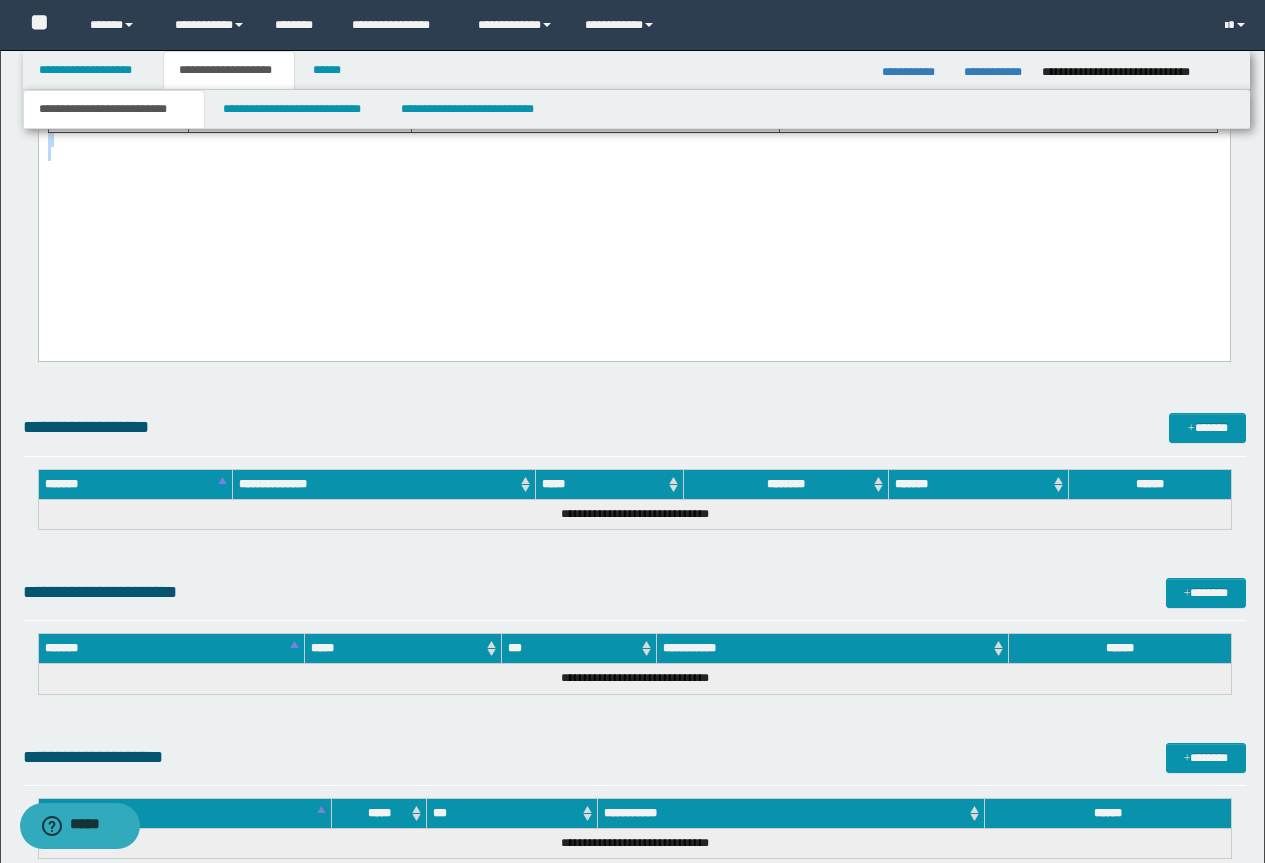 scroll, scrollTop: 1673, scrollLeft: 0, axis: vertical 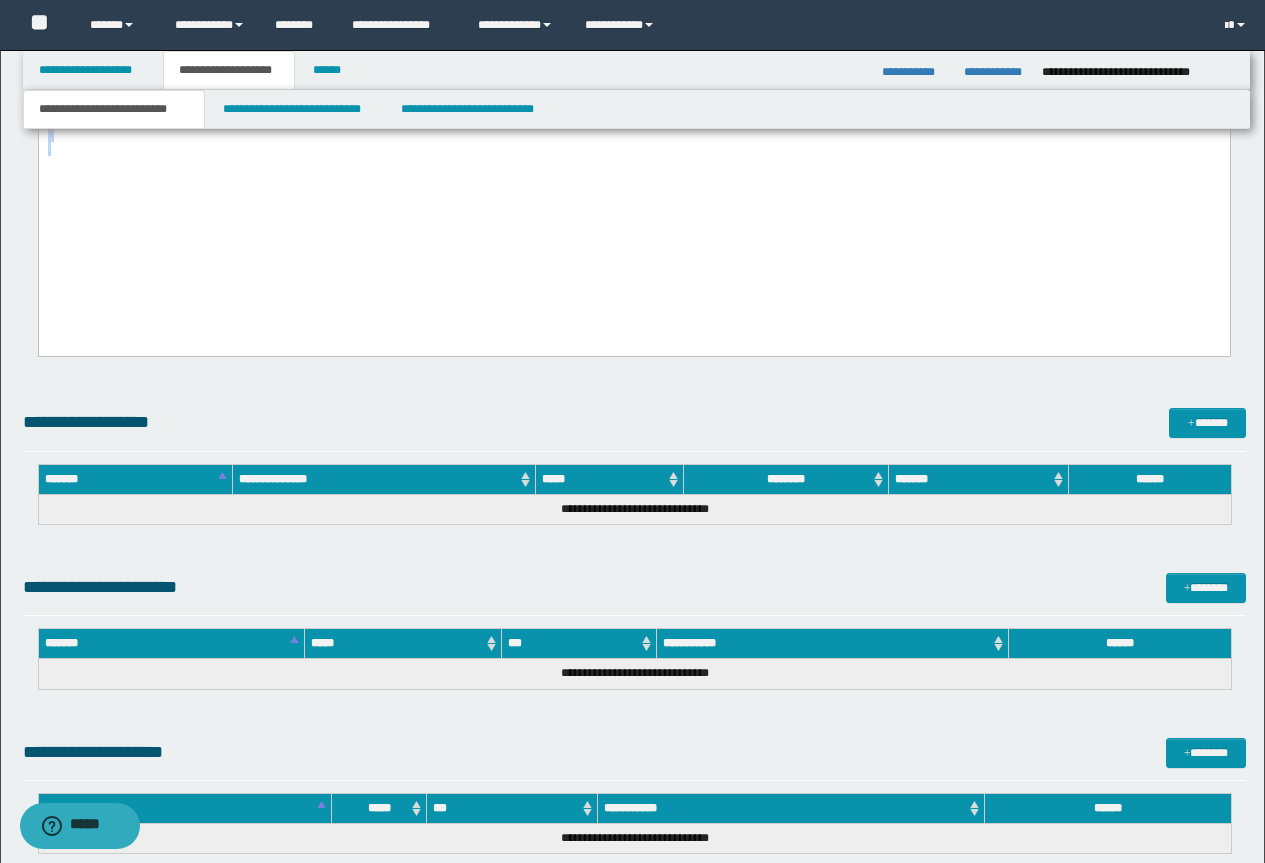 drag, startPoint x: 48, startPoint y: -509, endPoint x: 621, endPoint y: 426, distance: 1096.6102 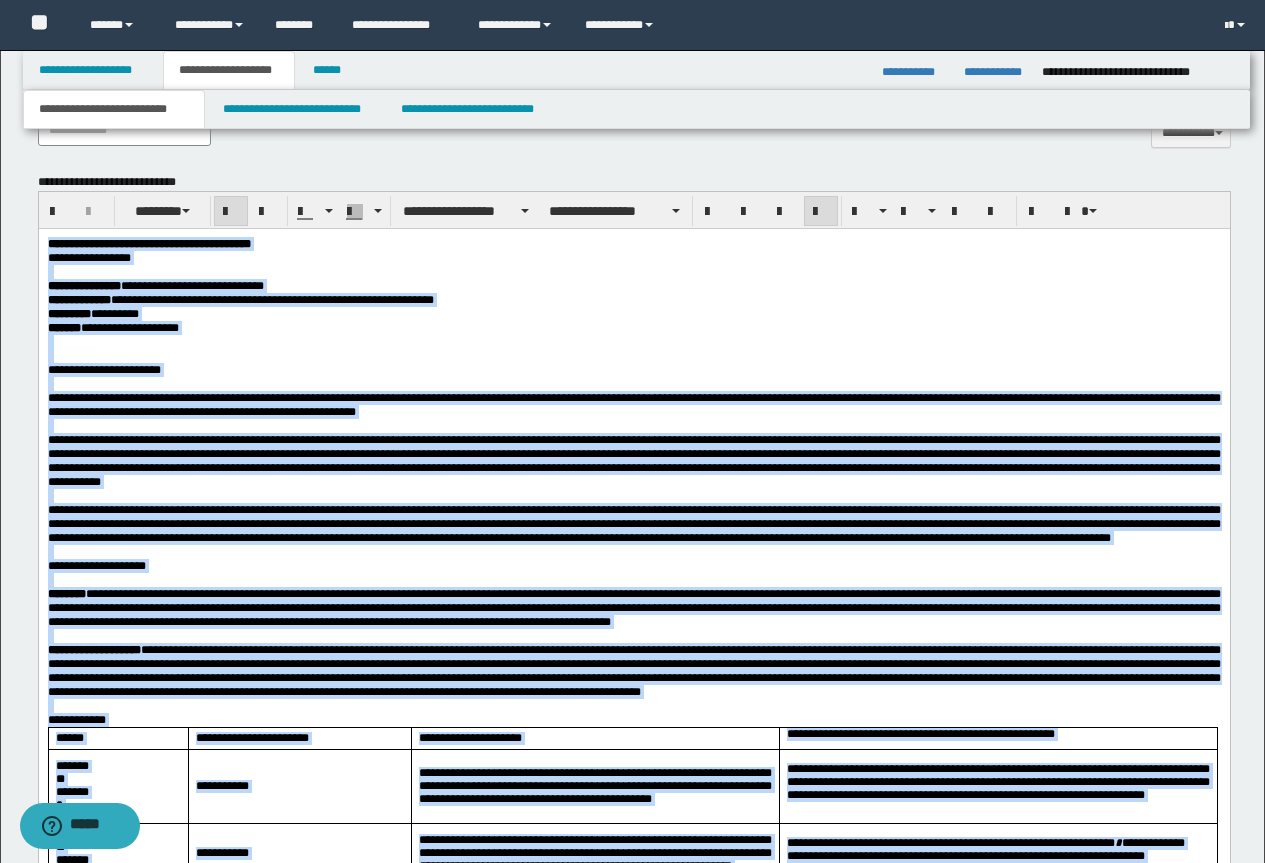 scroll, scrollTop: 673, scrollLeft: 0, axis: vertical 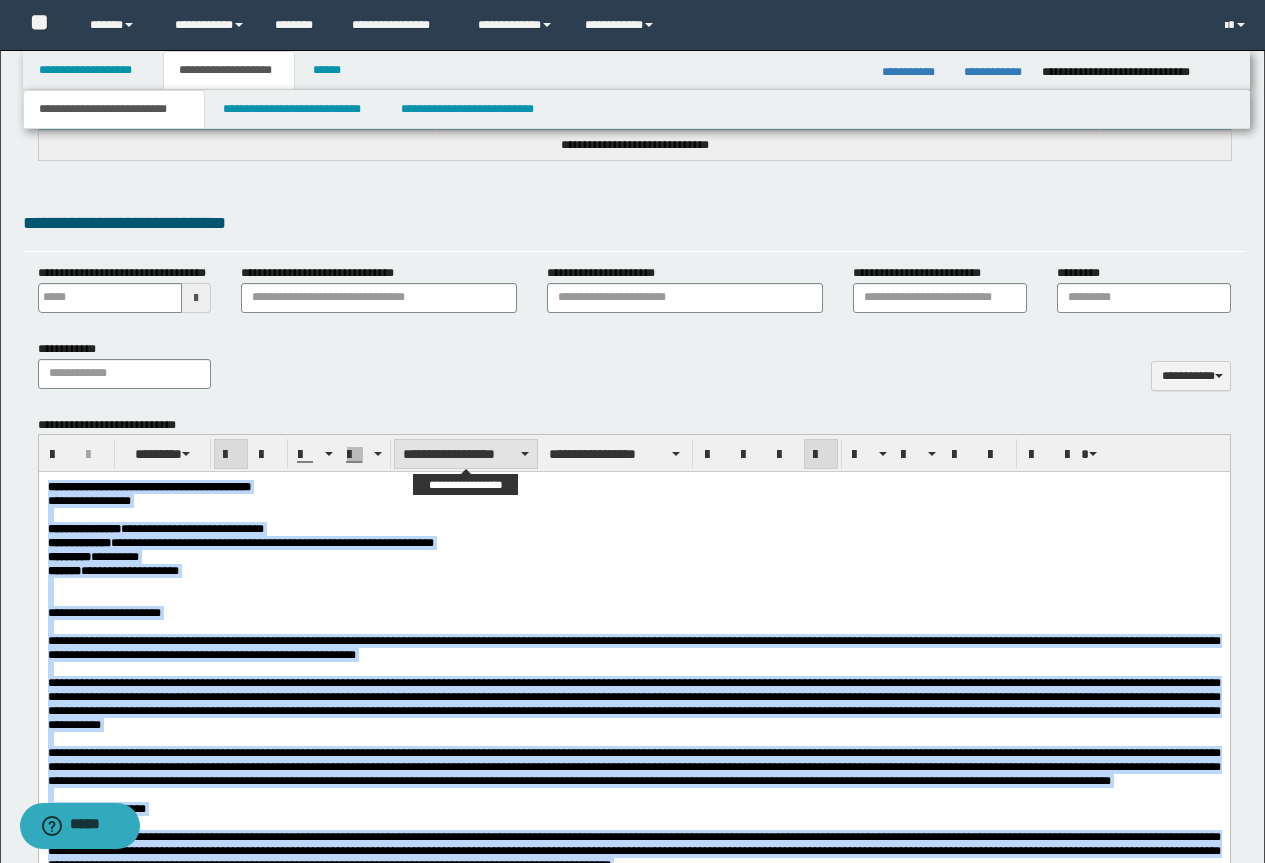 click on "**********" at bounding box center (466, 454) 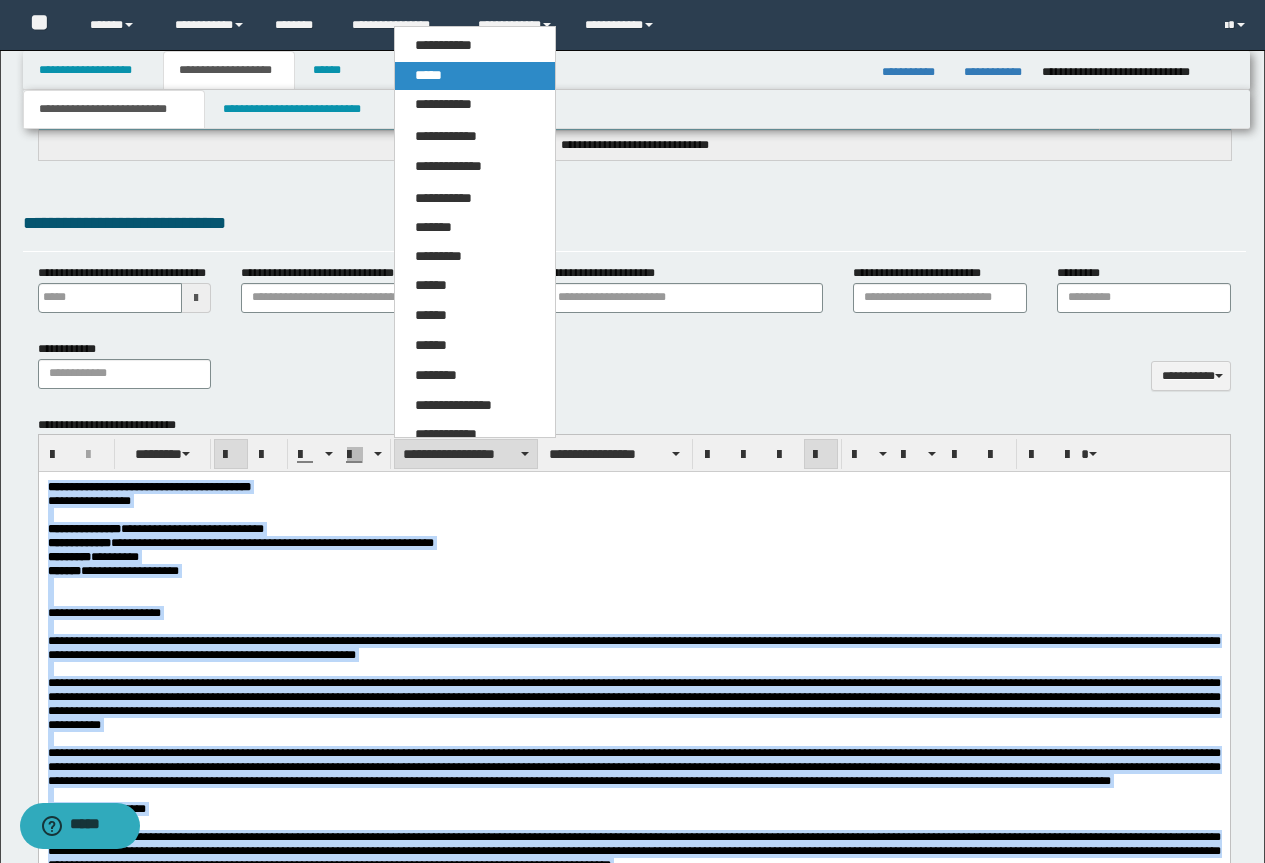 click on "*****" at bounding box center [428, 75] 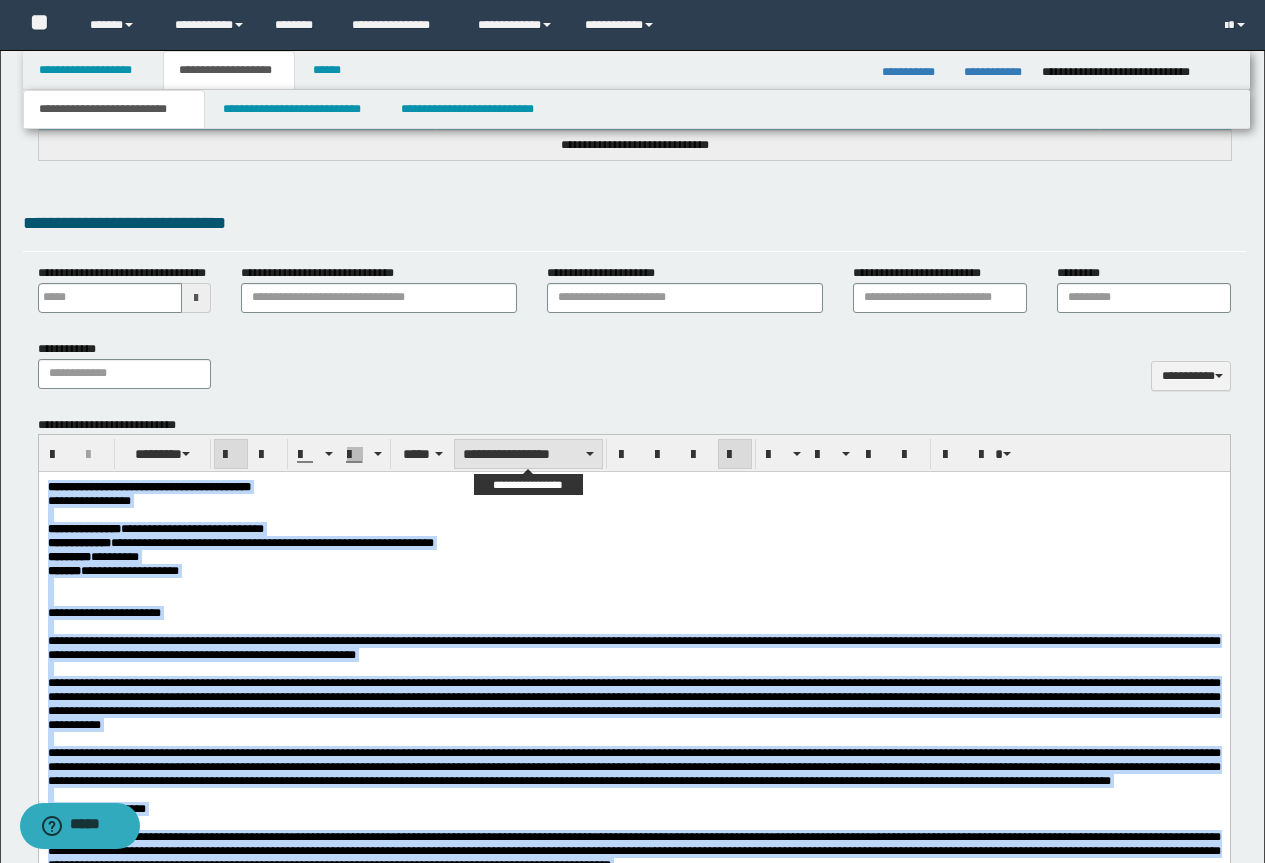 click on "**********" at bounding box center (528, 454) 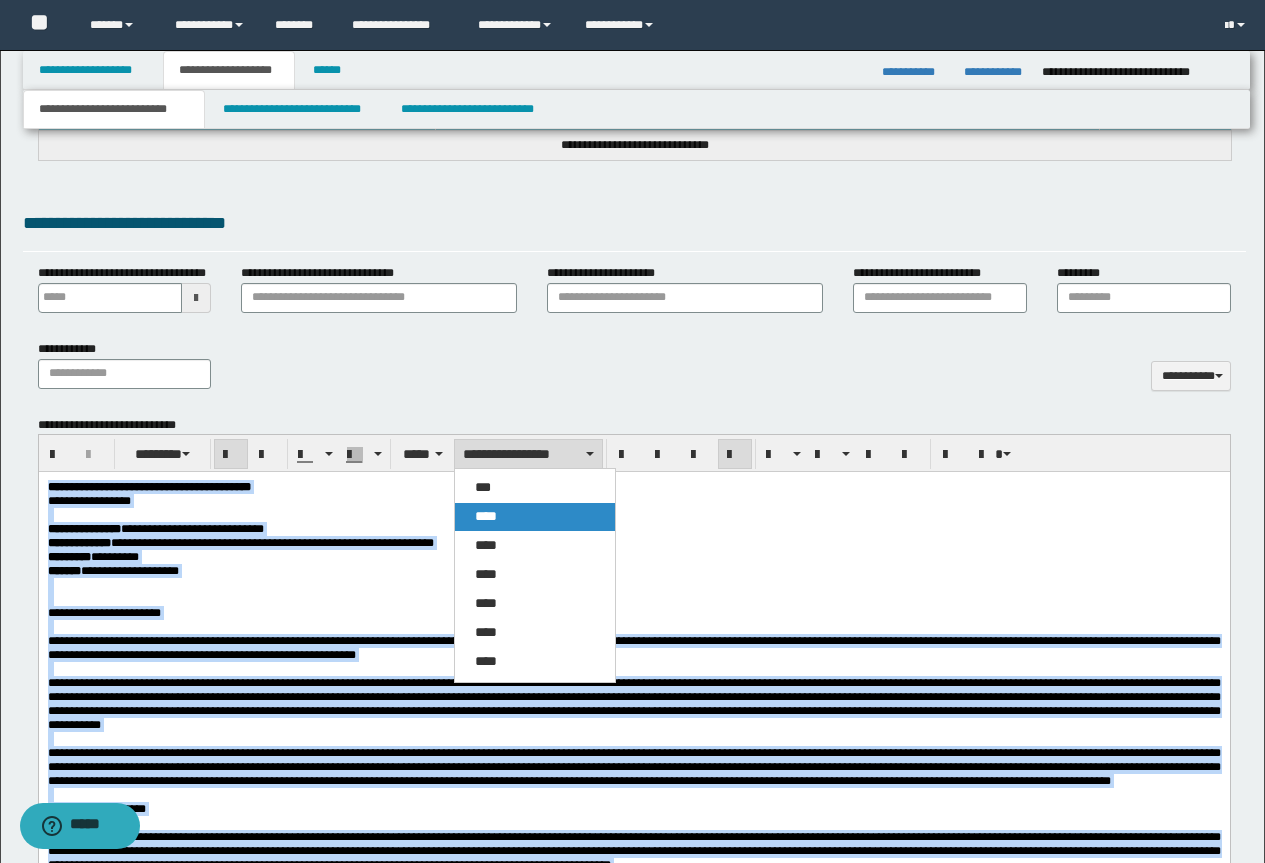 click on "****" at bounding box center [535, 517] 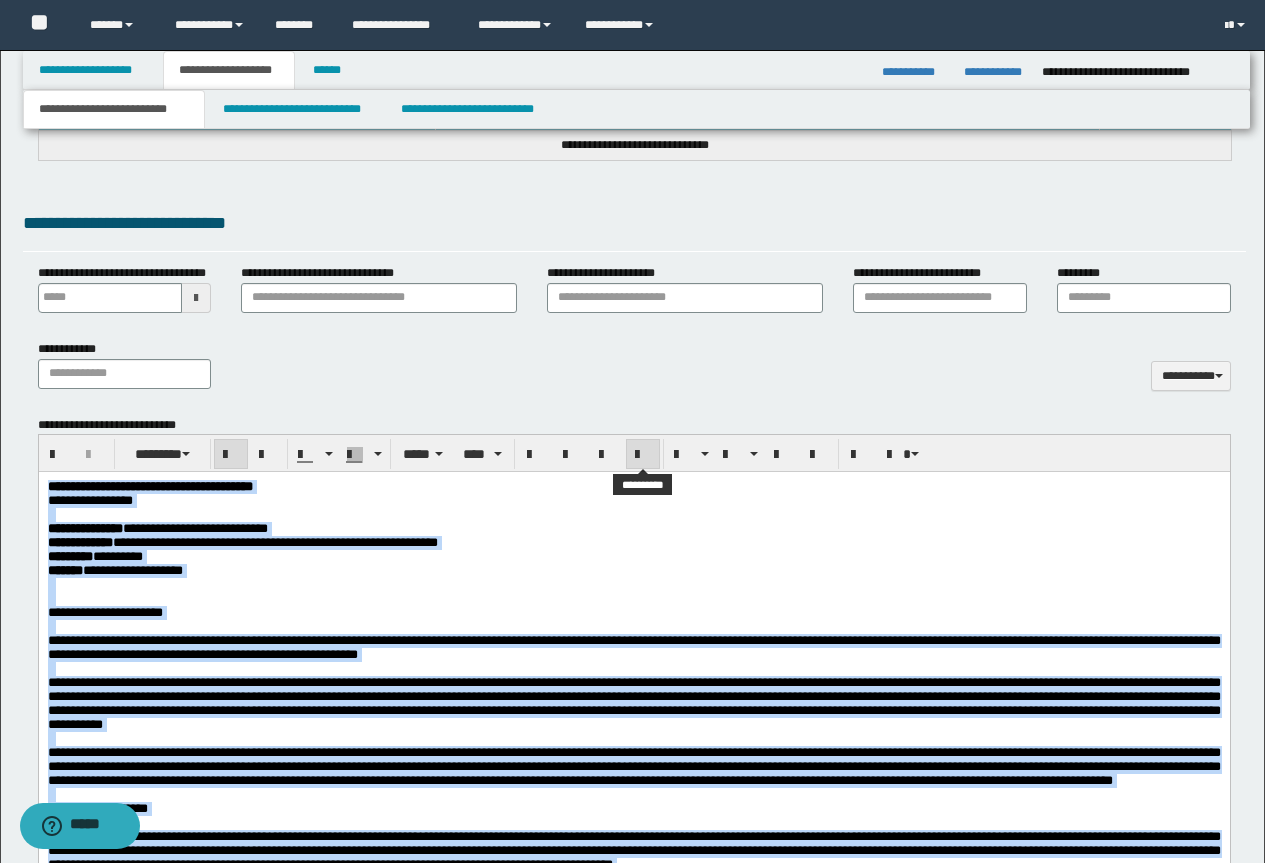 click at bounding box center (643, 455) 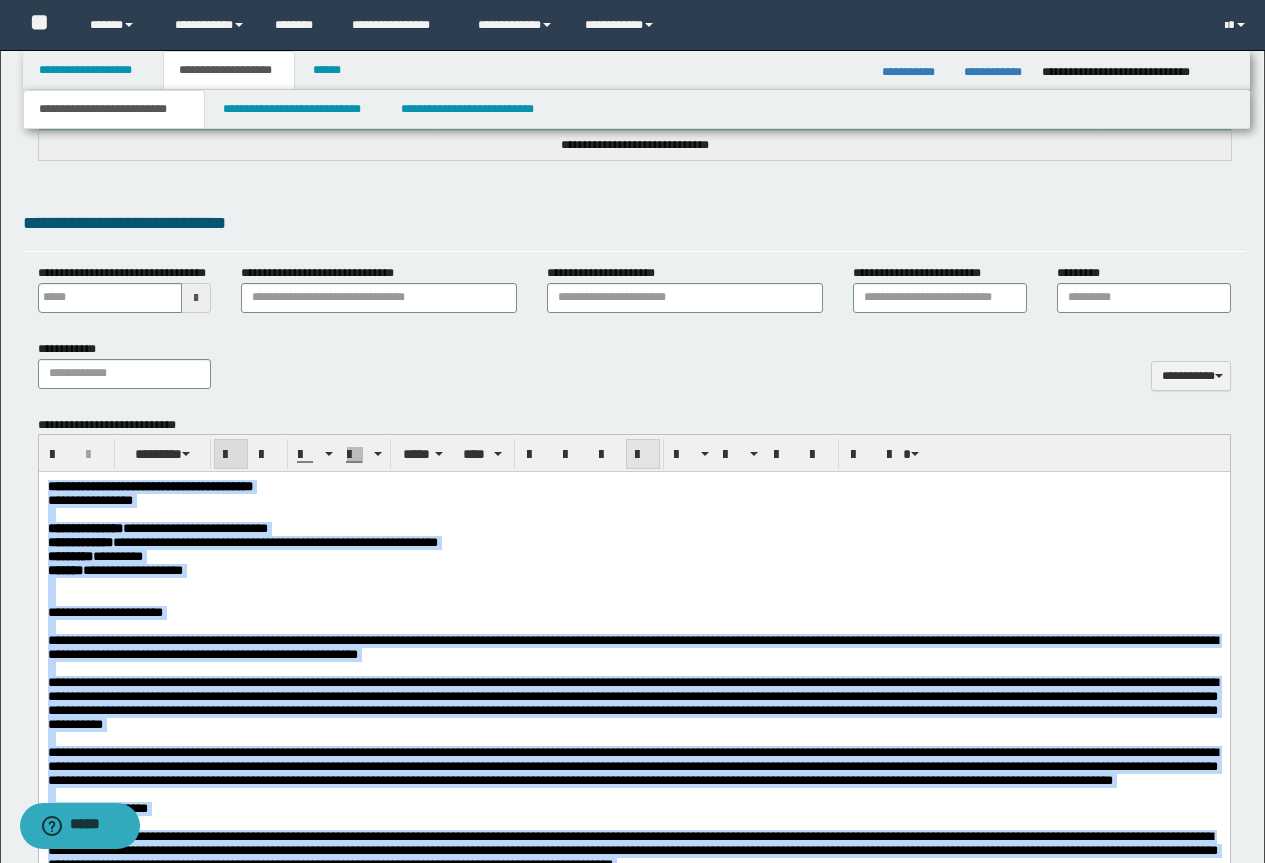 click at bounding box center [643, 455] 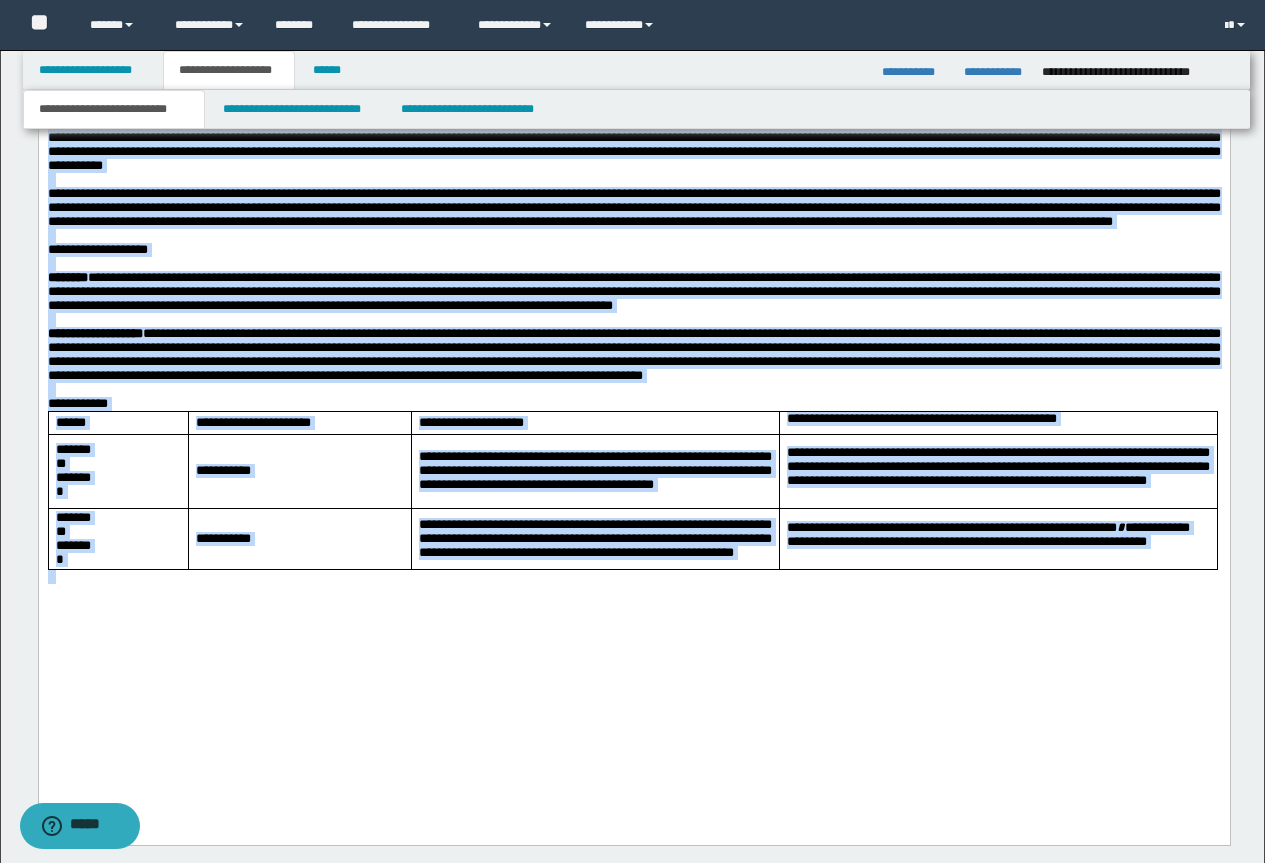 scroll, scrollTop: 1273, scrollLeft: 0, axis: vertical 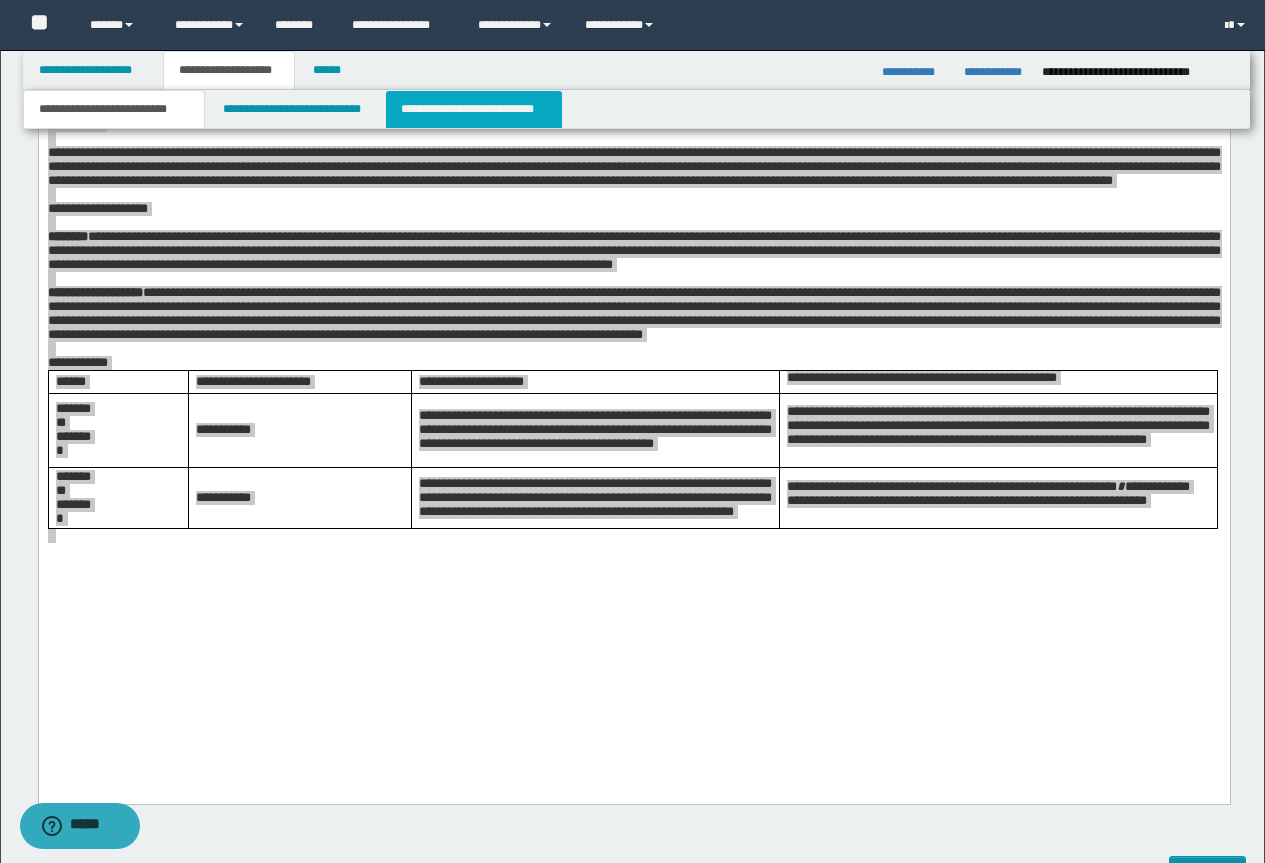 click on "**********" at bounding box center [474, 109] 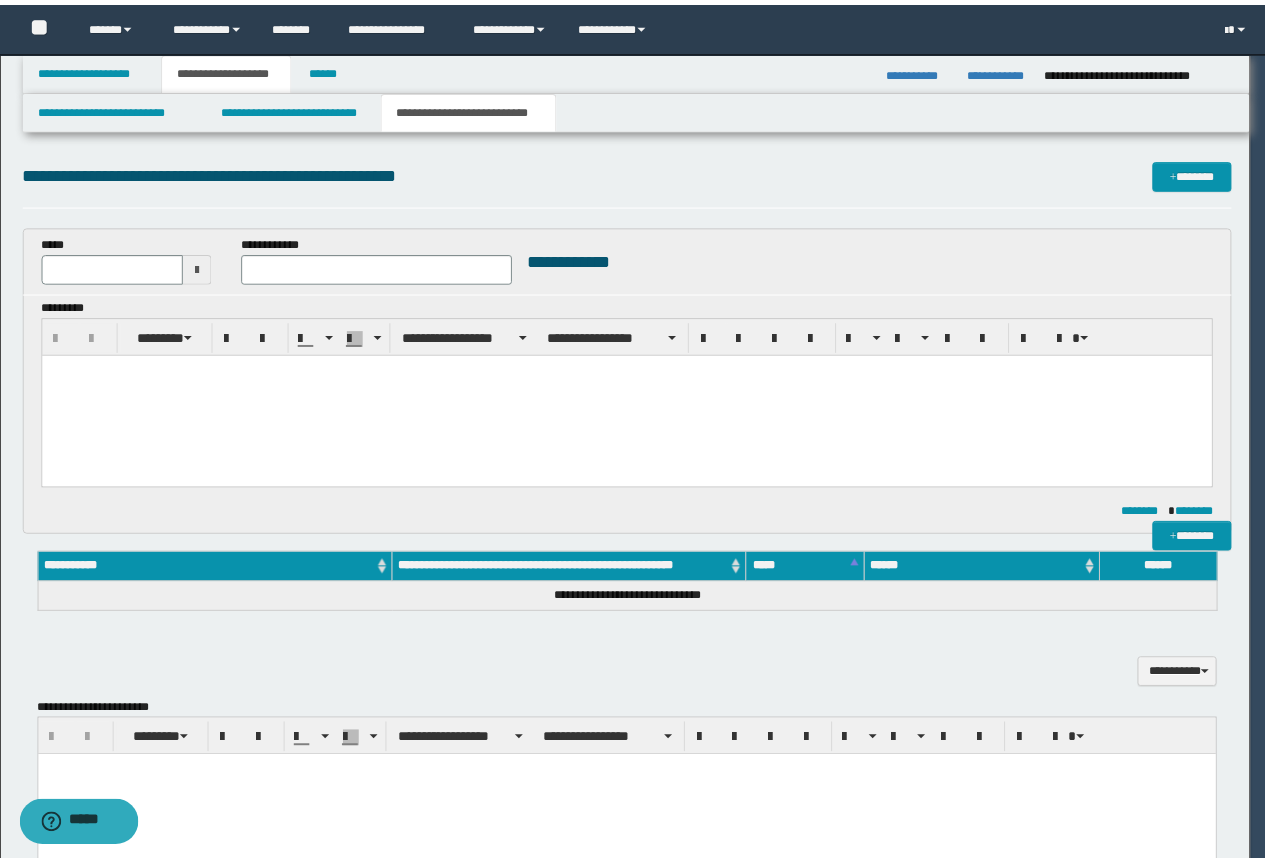 scroll, scrollTop: 0, scrollLeft: 0, axis: both 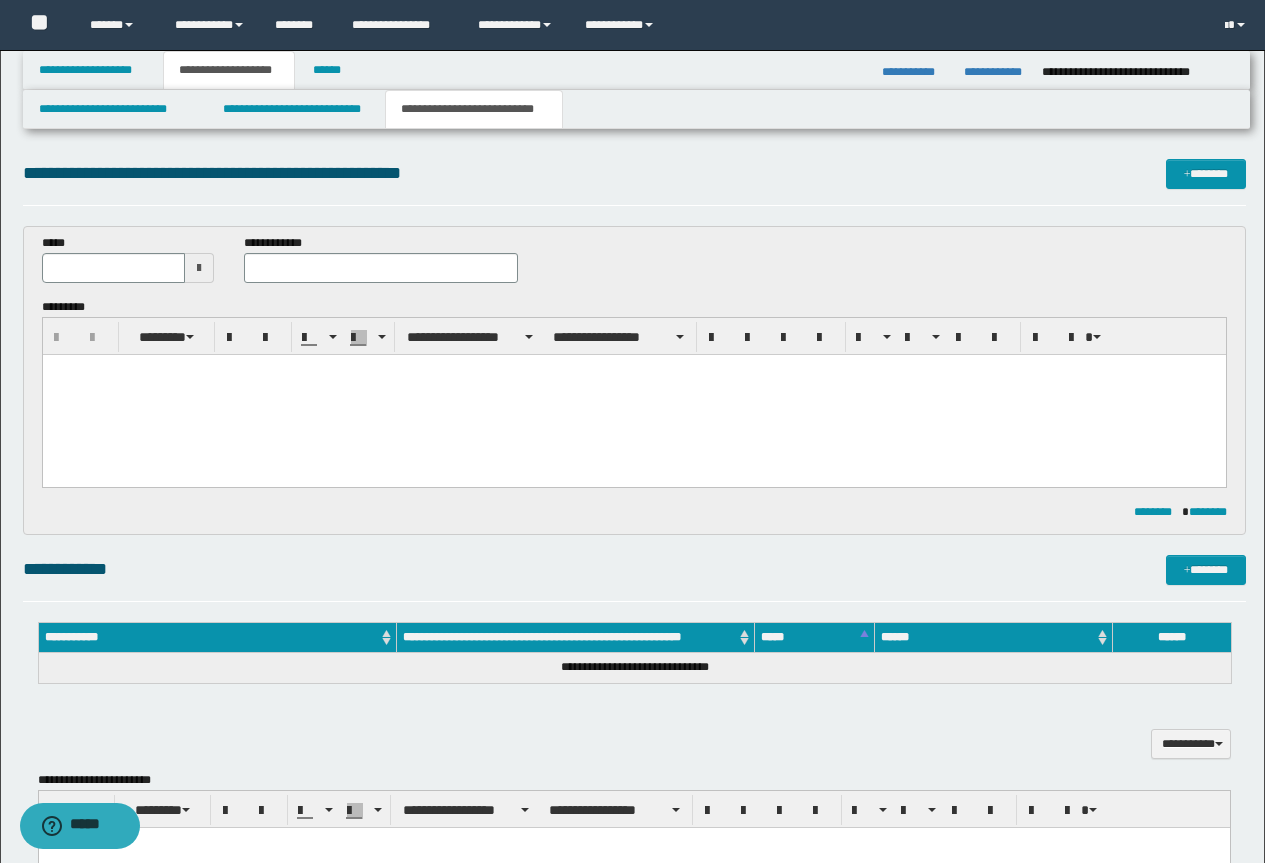 click on "**********" at bounding box center [474, 109] 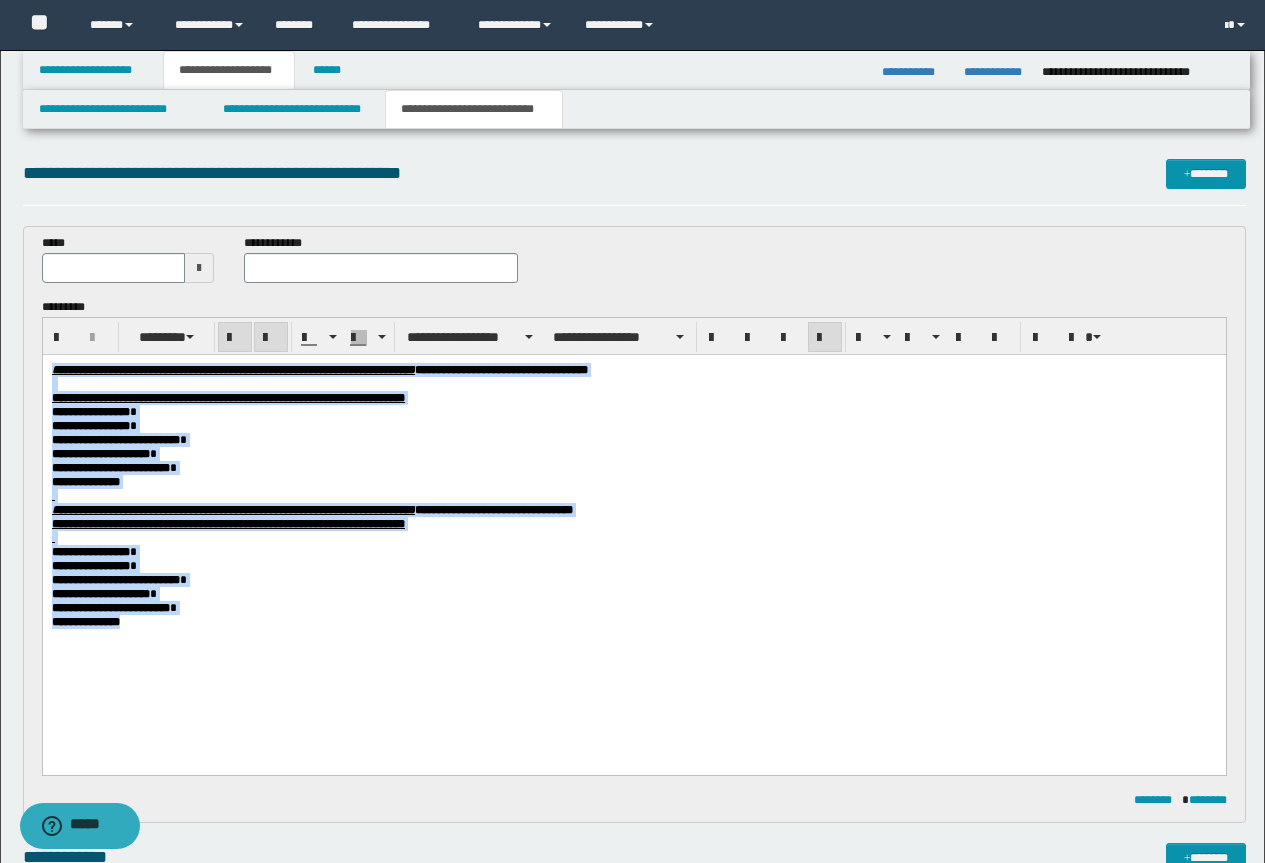 drag, startPoint x: 171, startPoint y: 688, endPoint x: 152, endPoint y: 677, distance: 21.954498 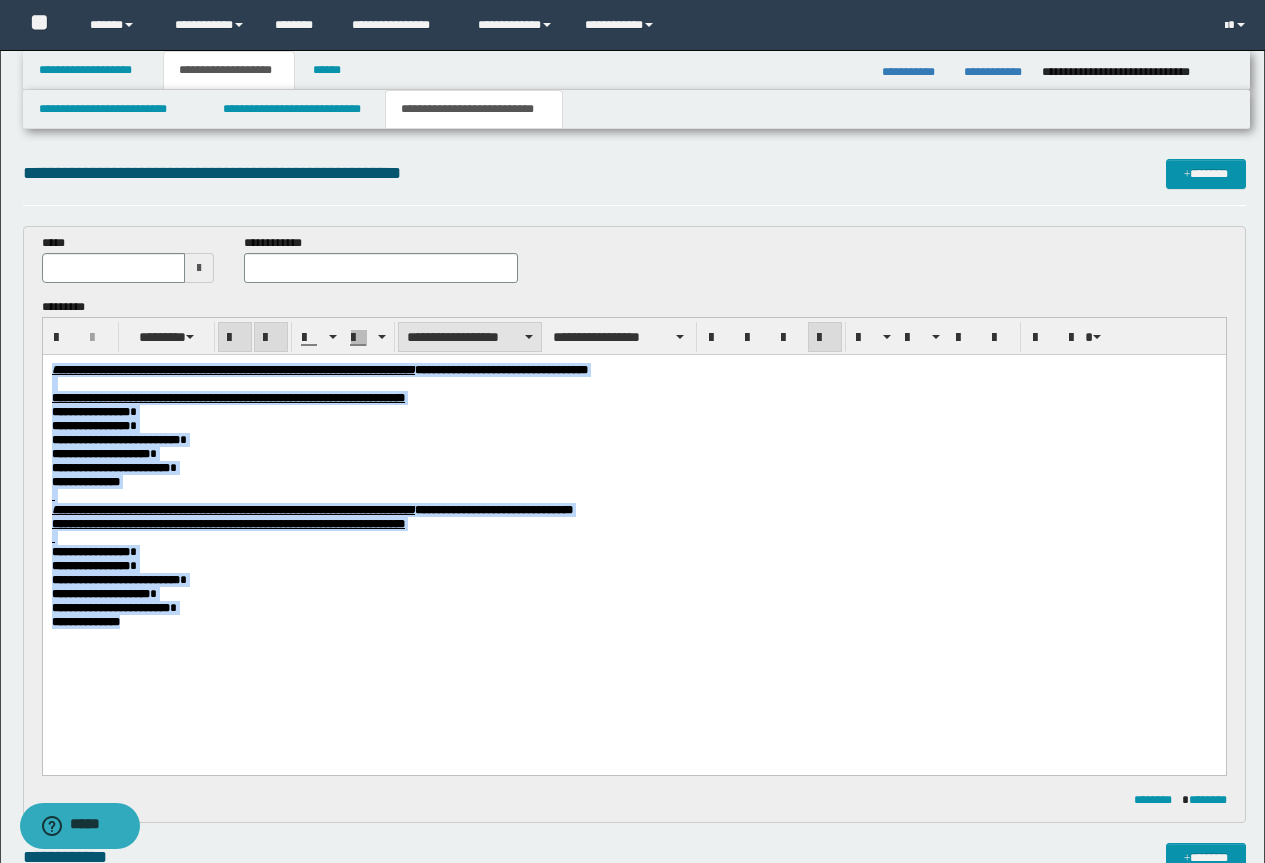 drag, startPoint x: 443, startPoint y: 334, endPoint x: 442, endPoint y: 349, distance: 15.033297 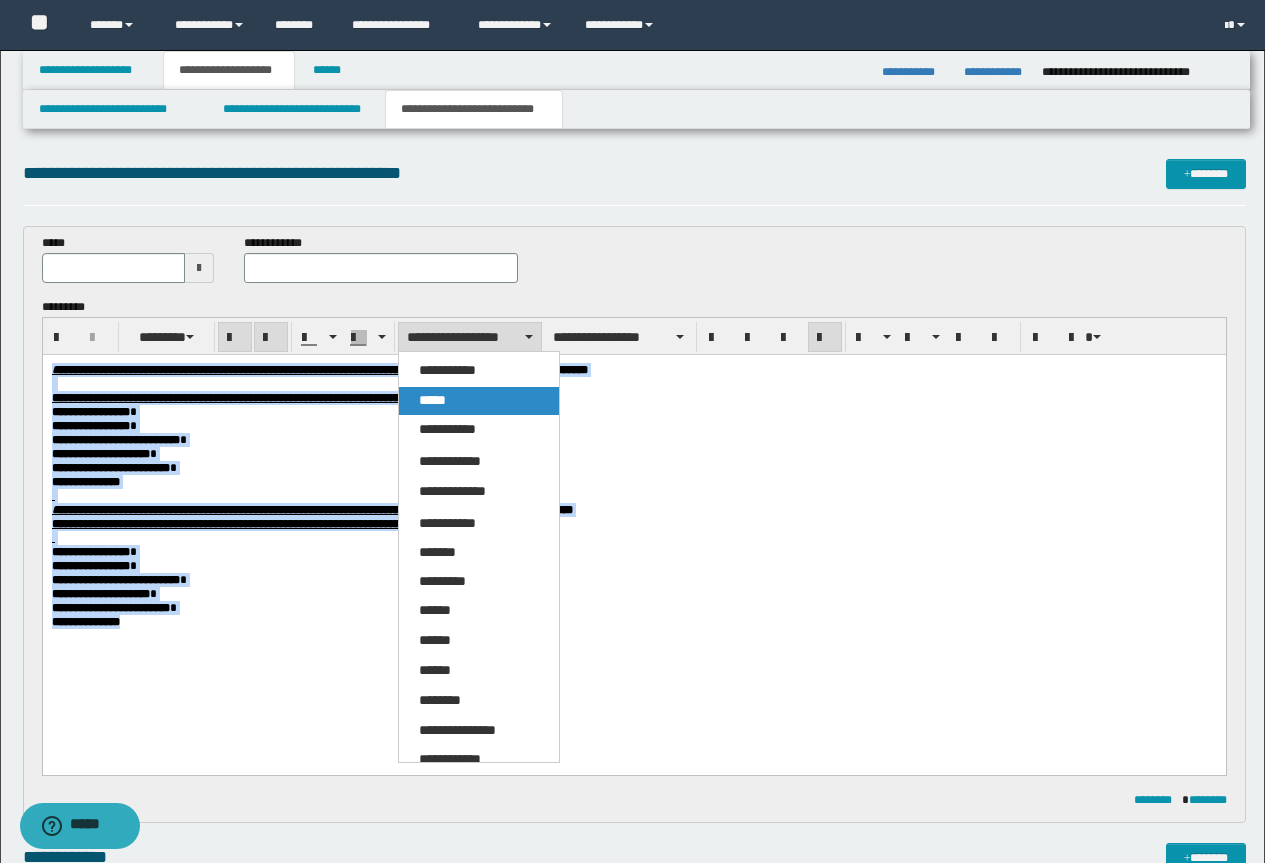 click on "*****" at bounding box center [432, 400] 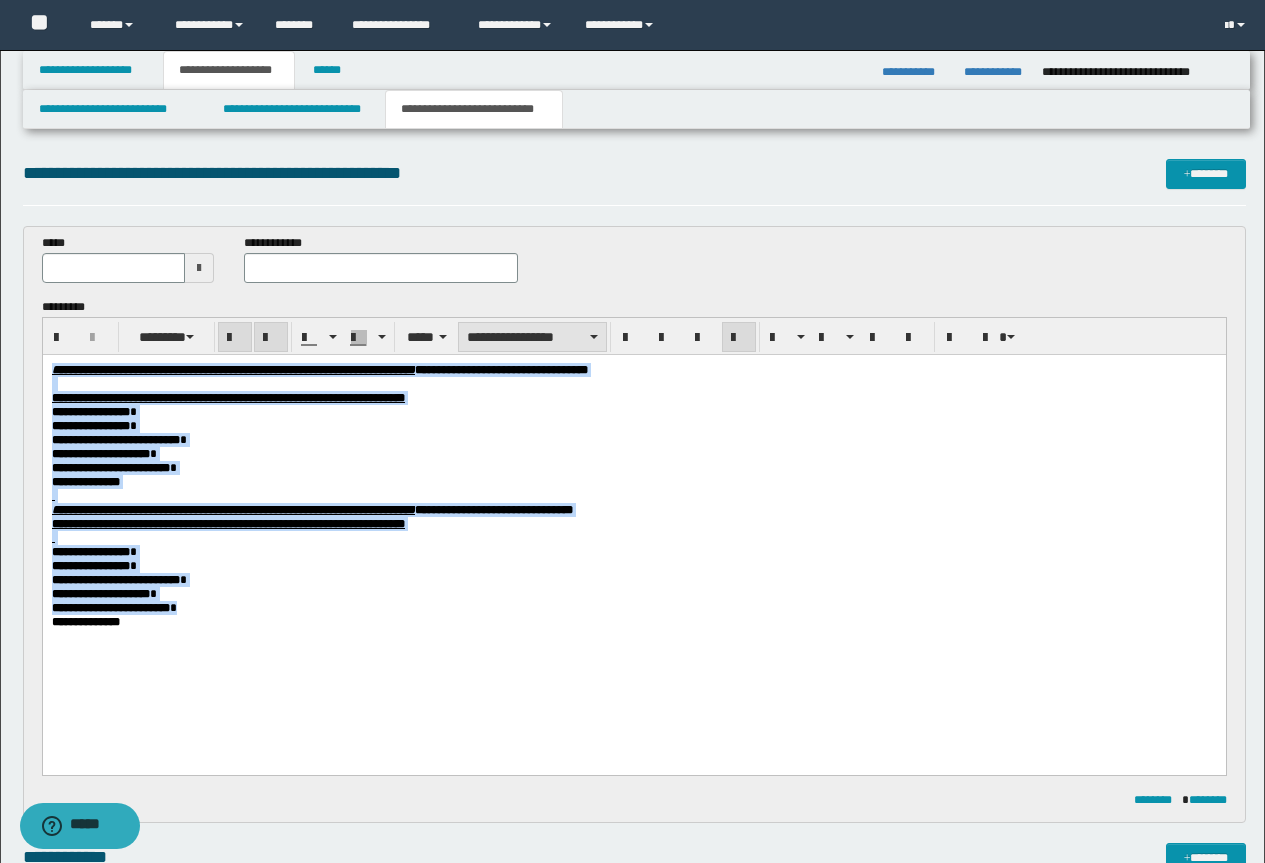 click on "**********" at bounding box center [532, 337] 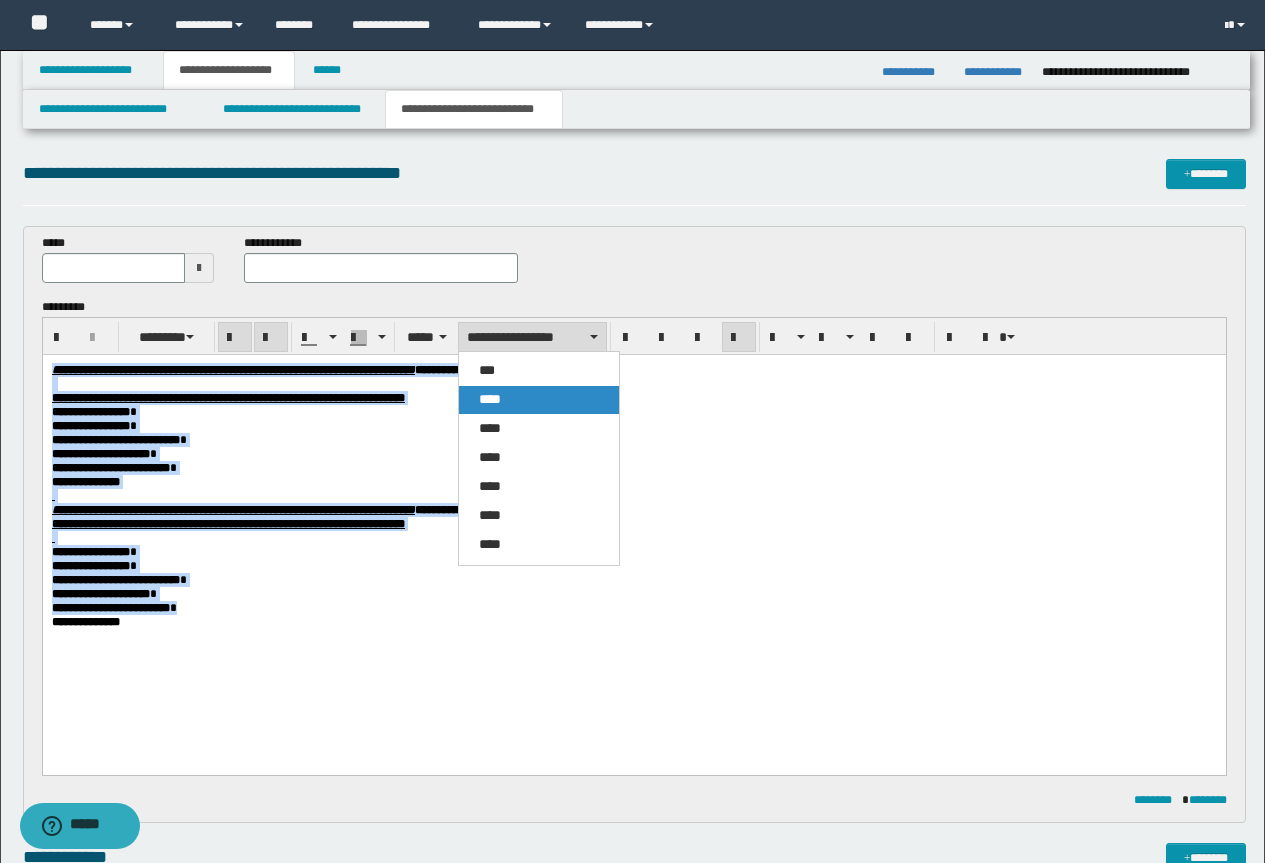click on "****" at bounding box center (490, 399) 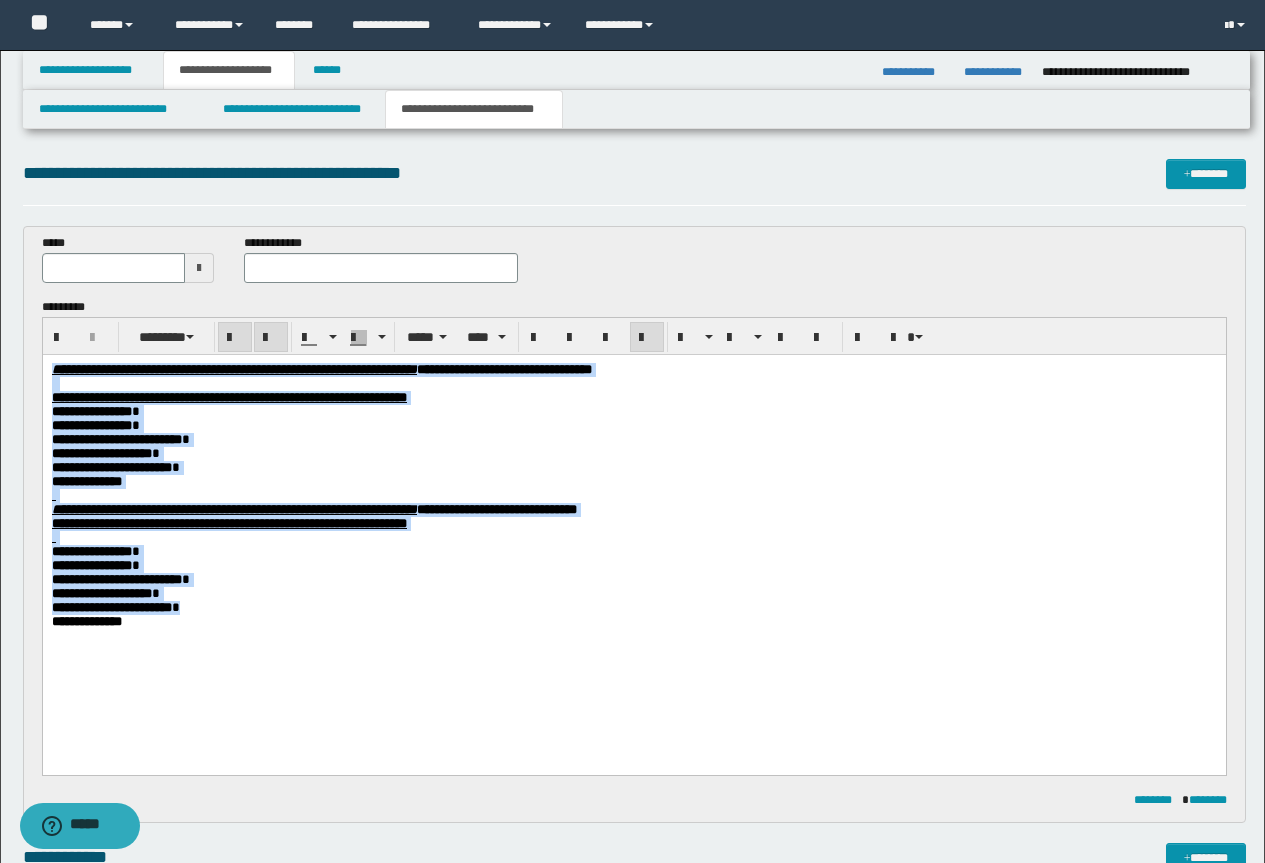drag, startPoint x: 644, startPoint y: 414, endPoint x: 781, endPoint y: 380, distance: 141.15594 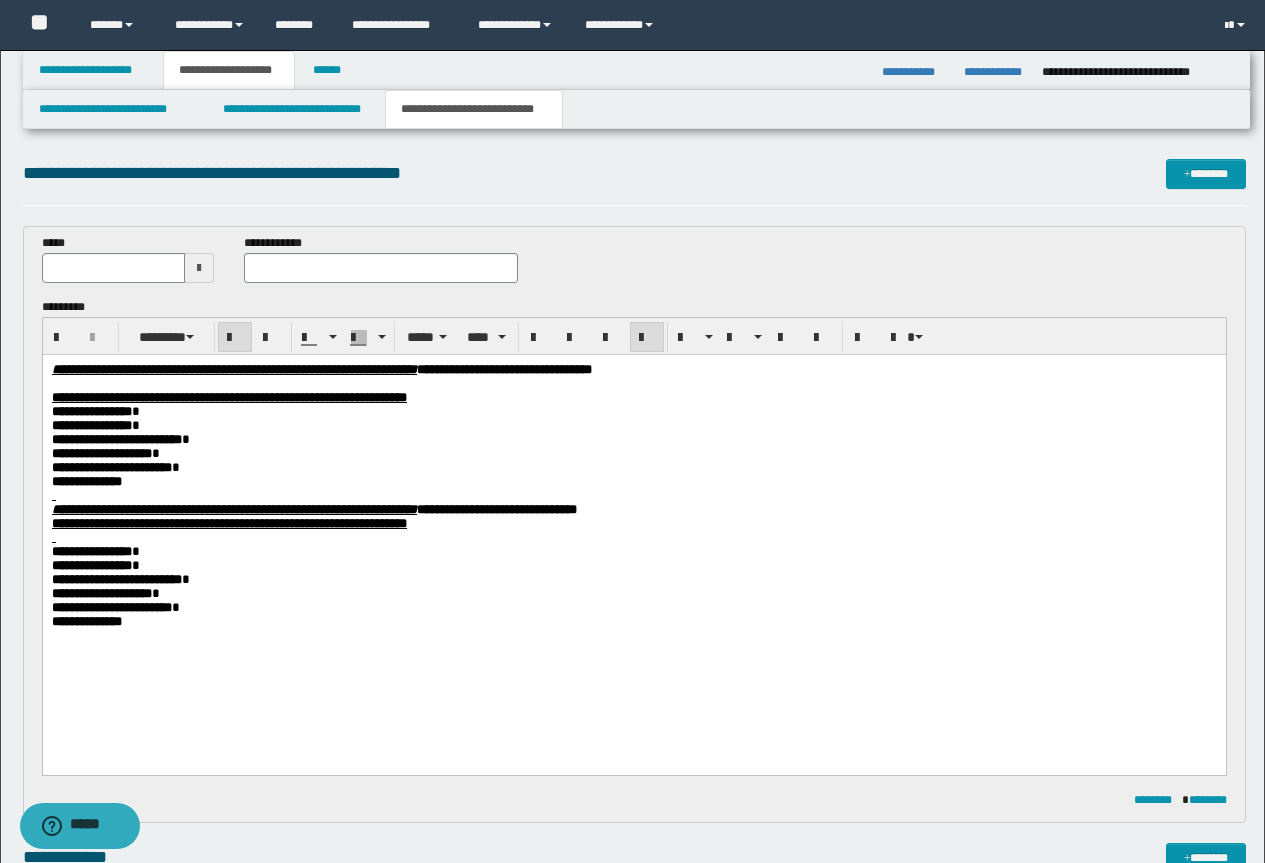 click on "**********" at bounding box center (633, 521) 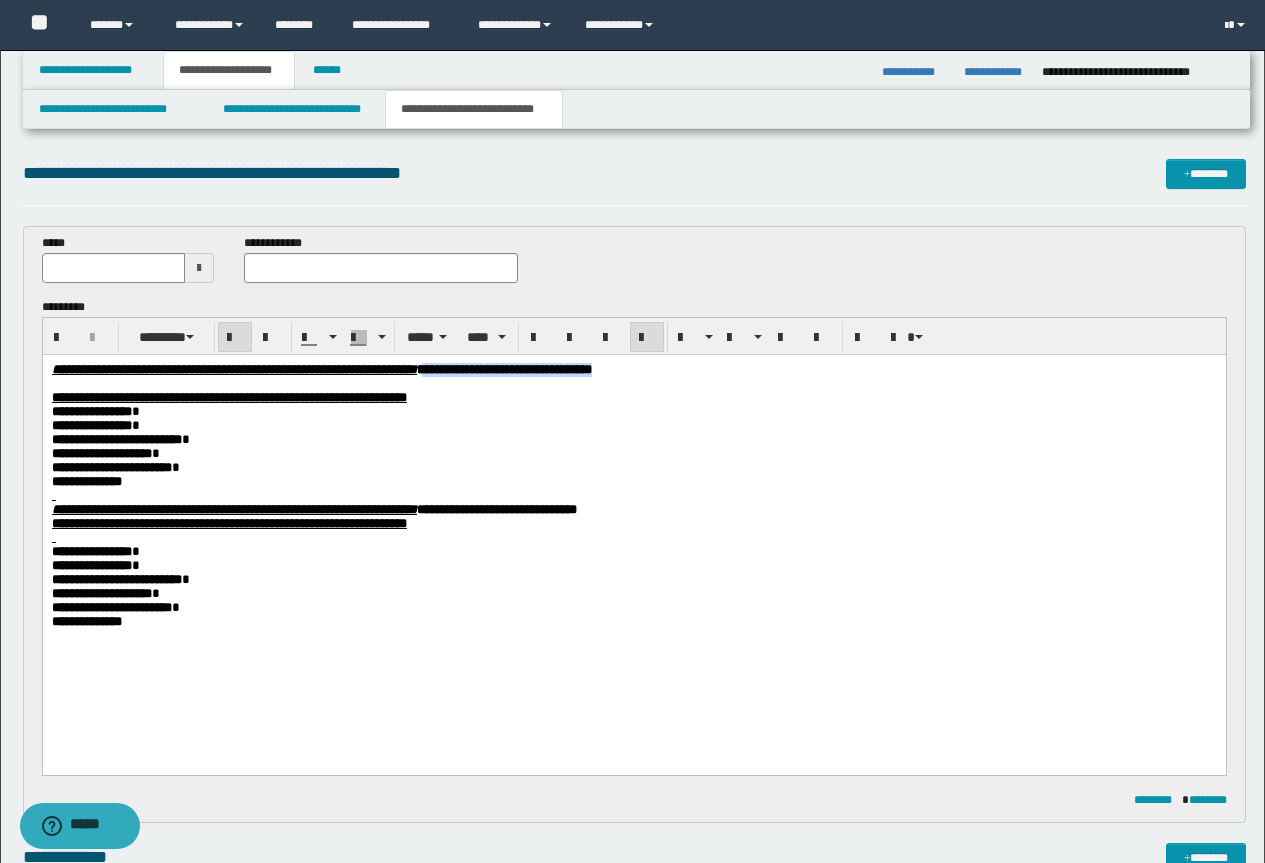 drag, startPoint x: 857, startPoint y: 368, endPoint x: 621, endPoint y: 362, distance: 236.07626 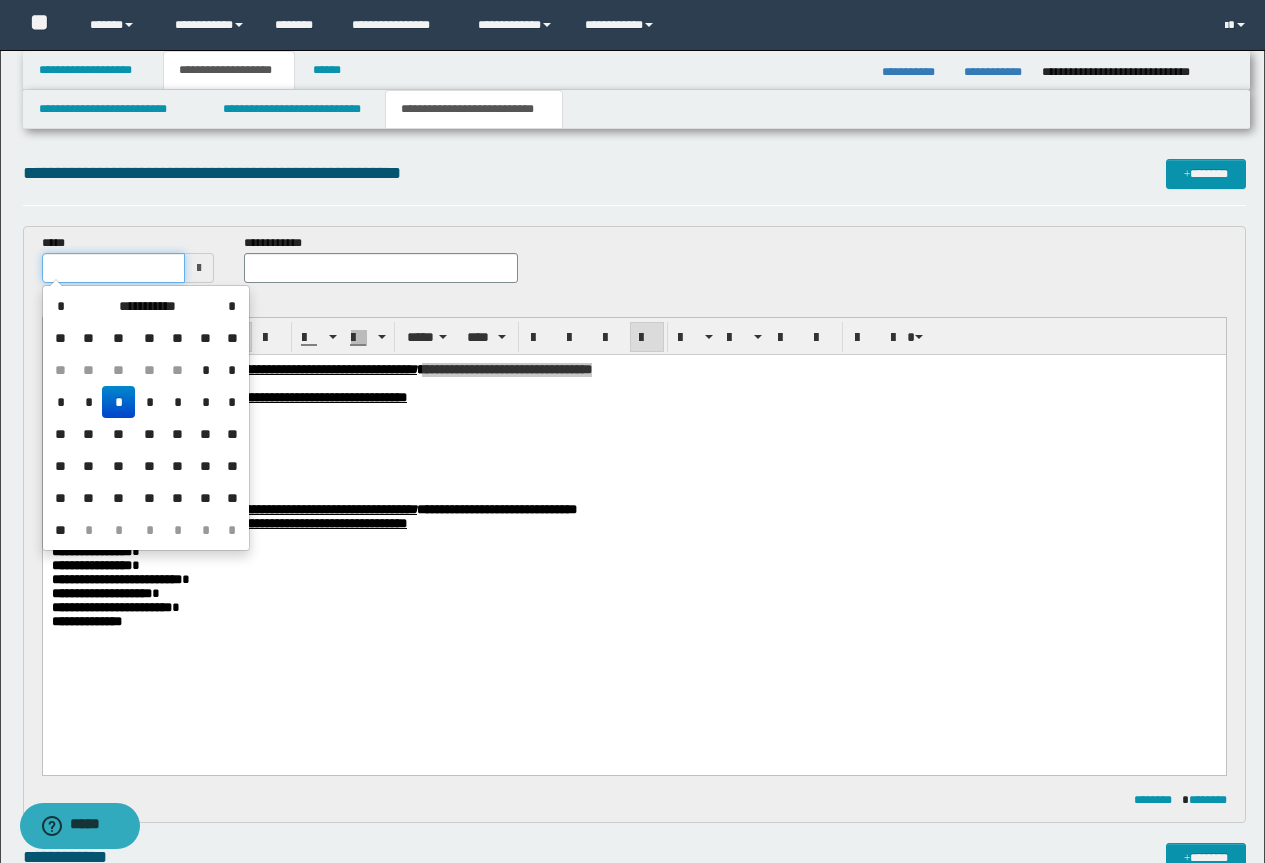 click at bounding box center (114, 268) 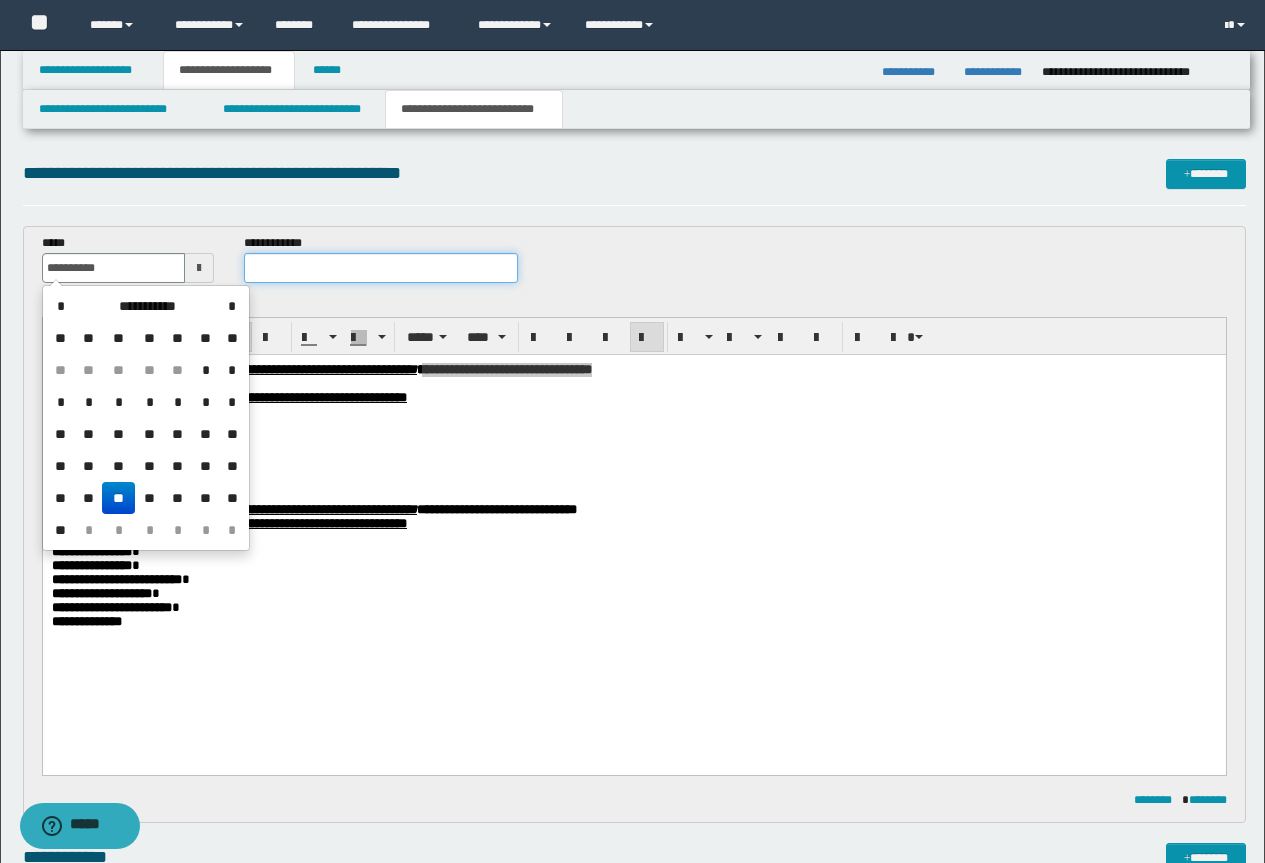 type on "**********" 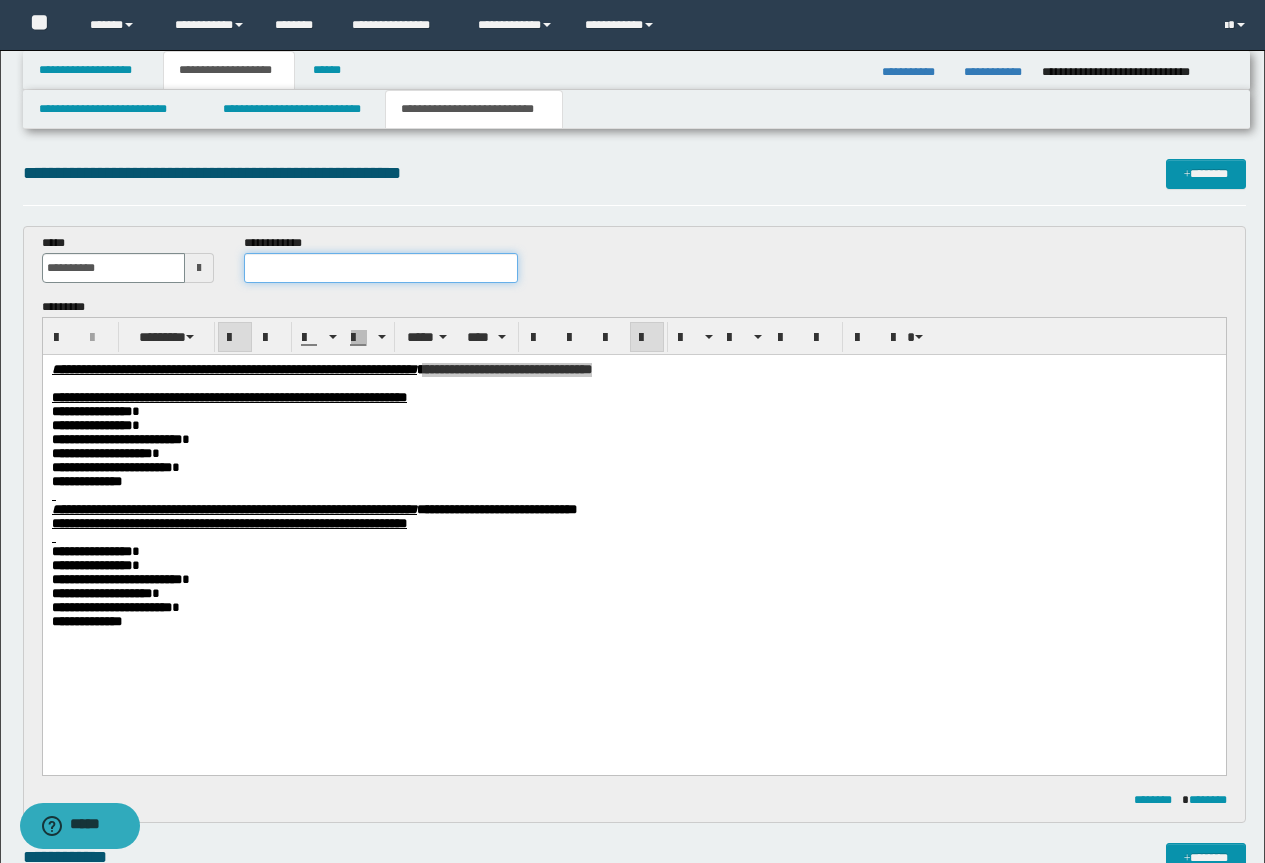 click at bounding box center [381, 268] 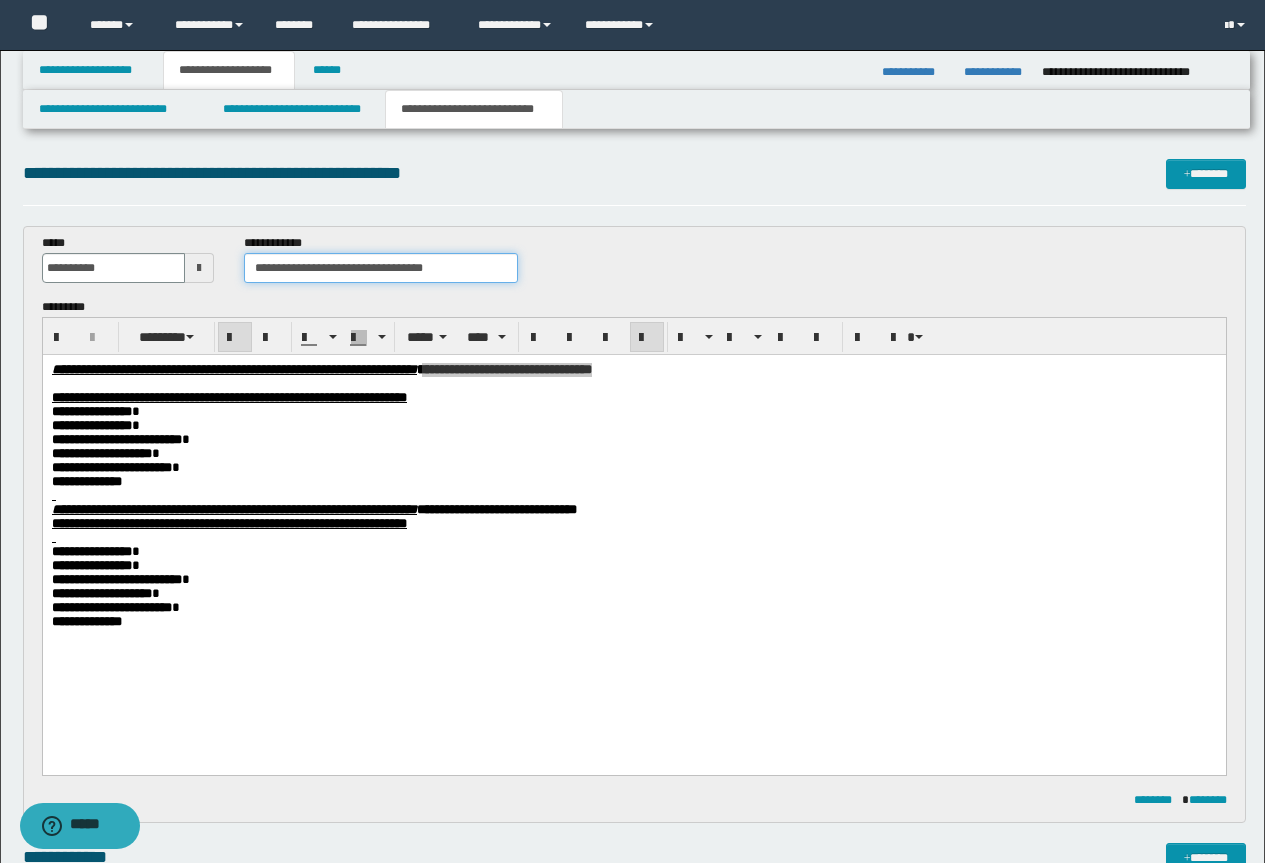 drag, startPoint x: 457, startPoint y: 261, endPoint x: 367, endPoint y: 269, distance: 90.35486 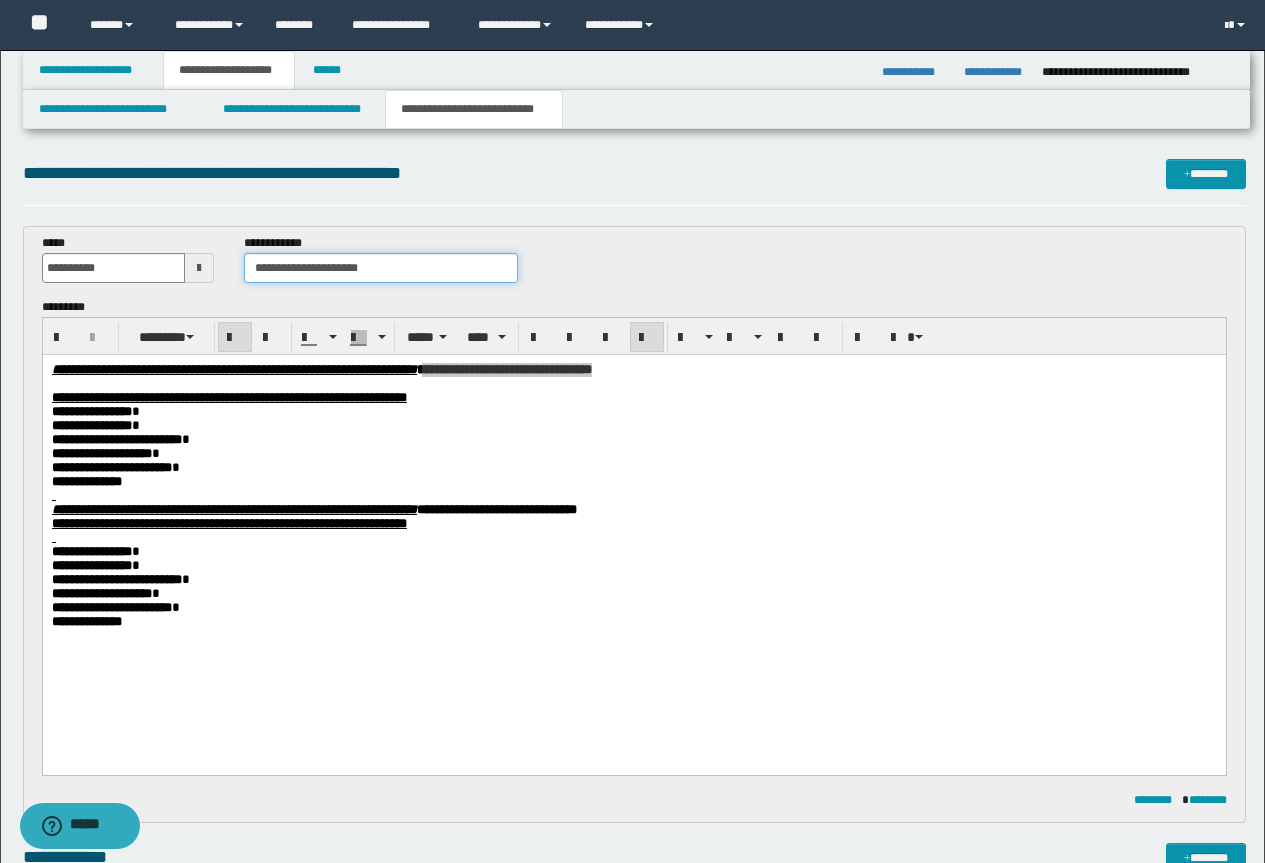 type on "**********" 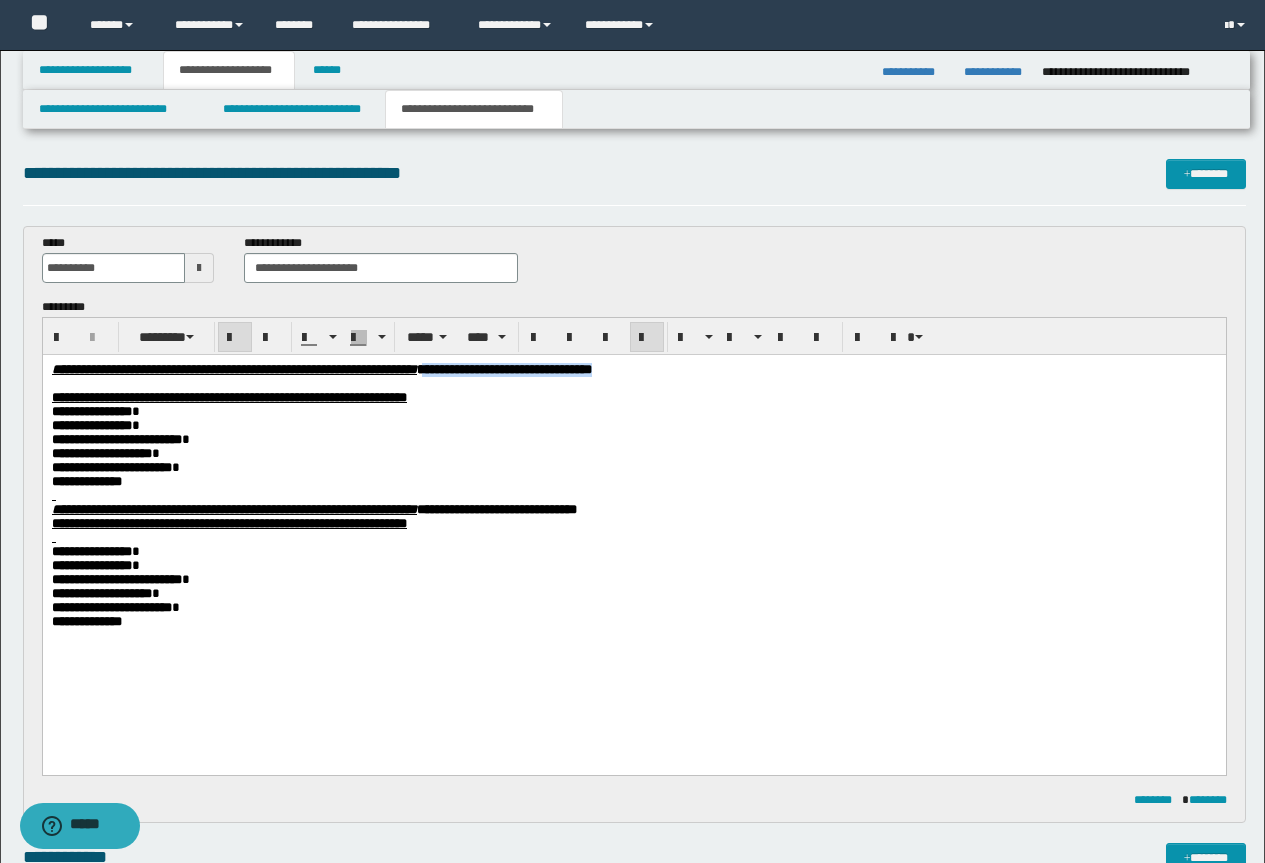 click on "**********" at bounding box center [633, 622] 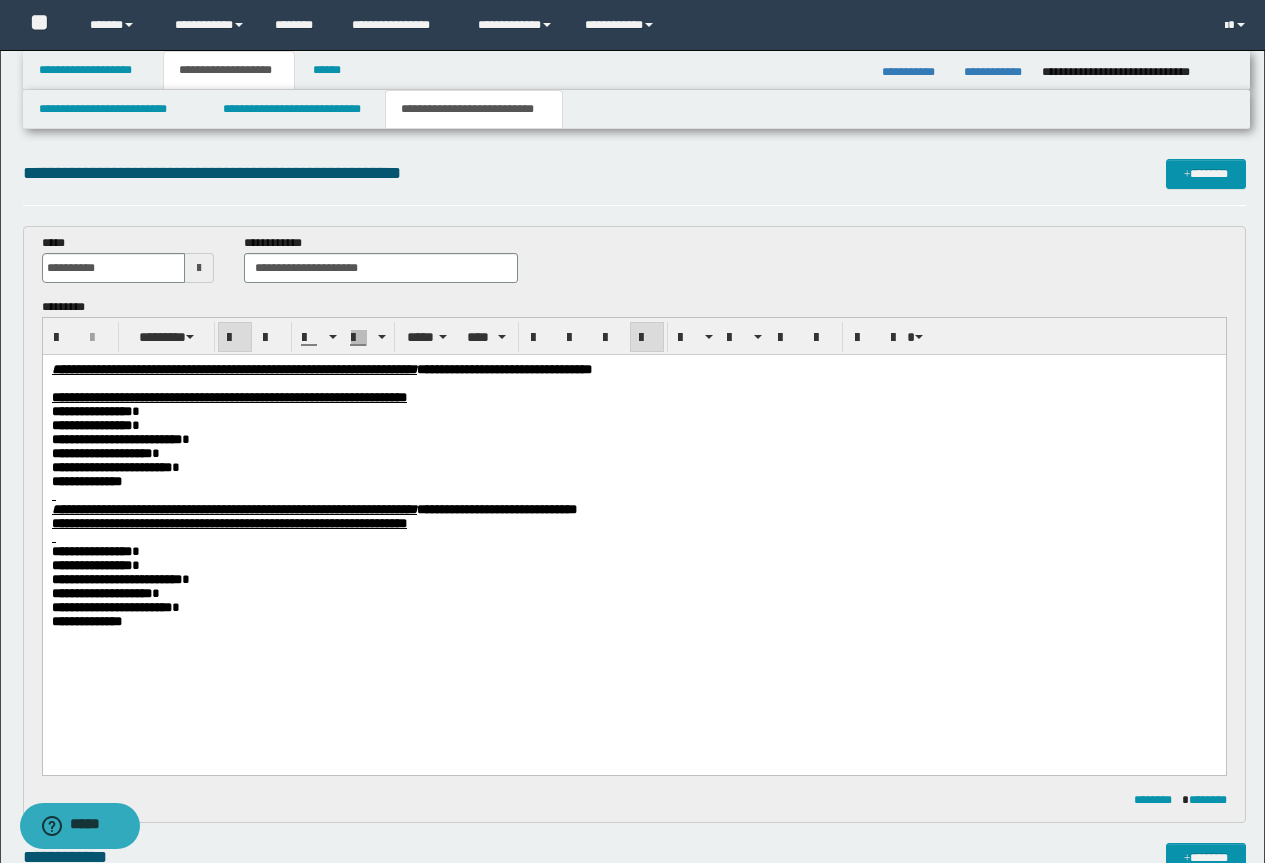 click on "**********" at bounding box center [633, 622] 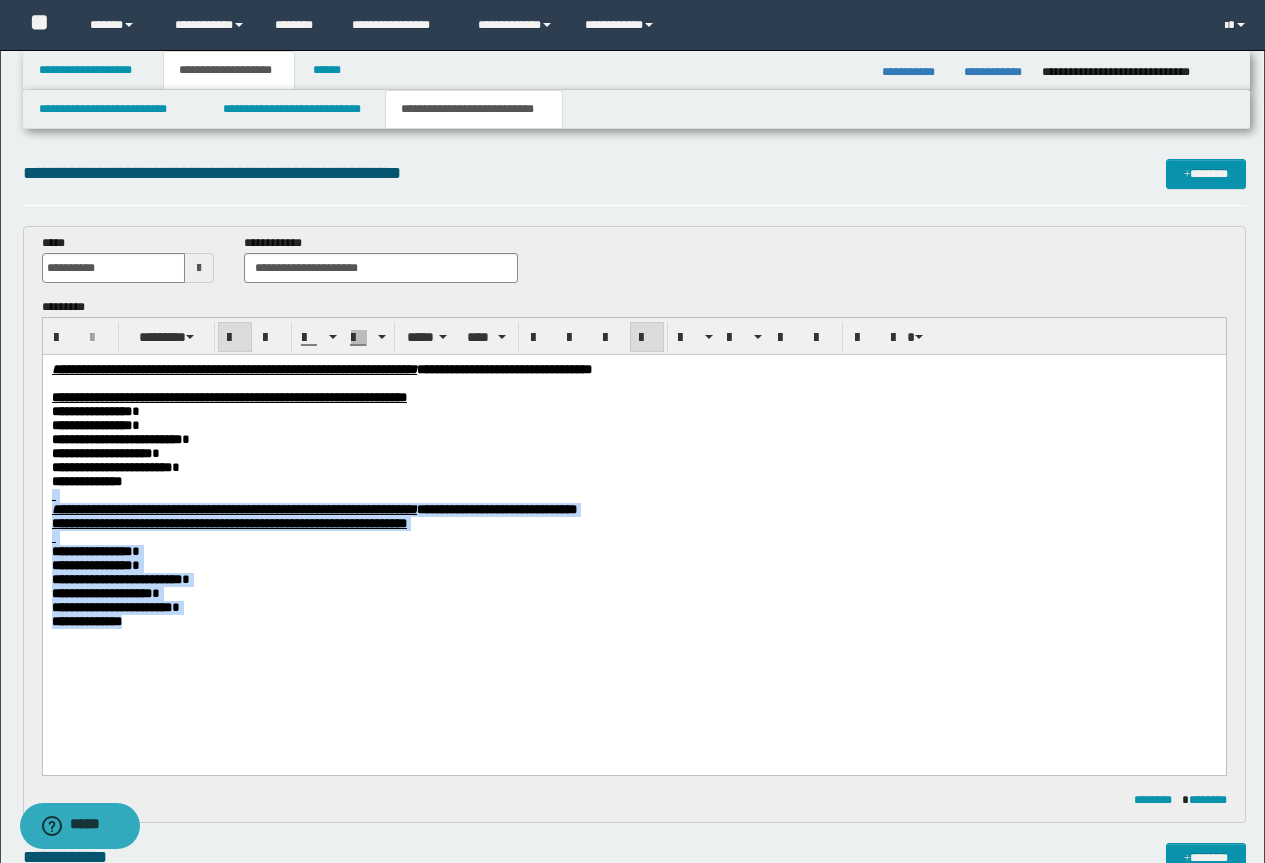 drag, startPoint x: 156, startPoint y: 660, endPoint x: 34, endPoint y: 522, distance: 184.19554 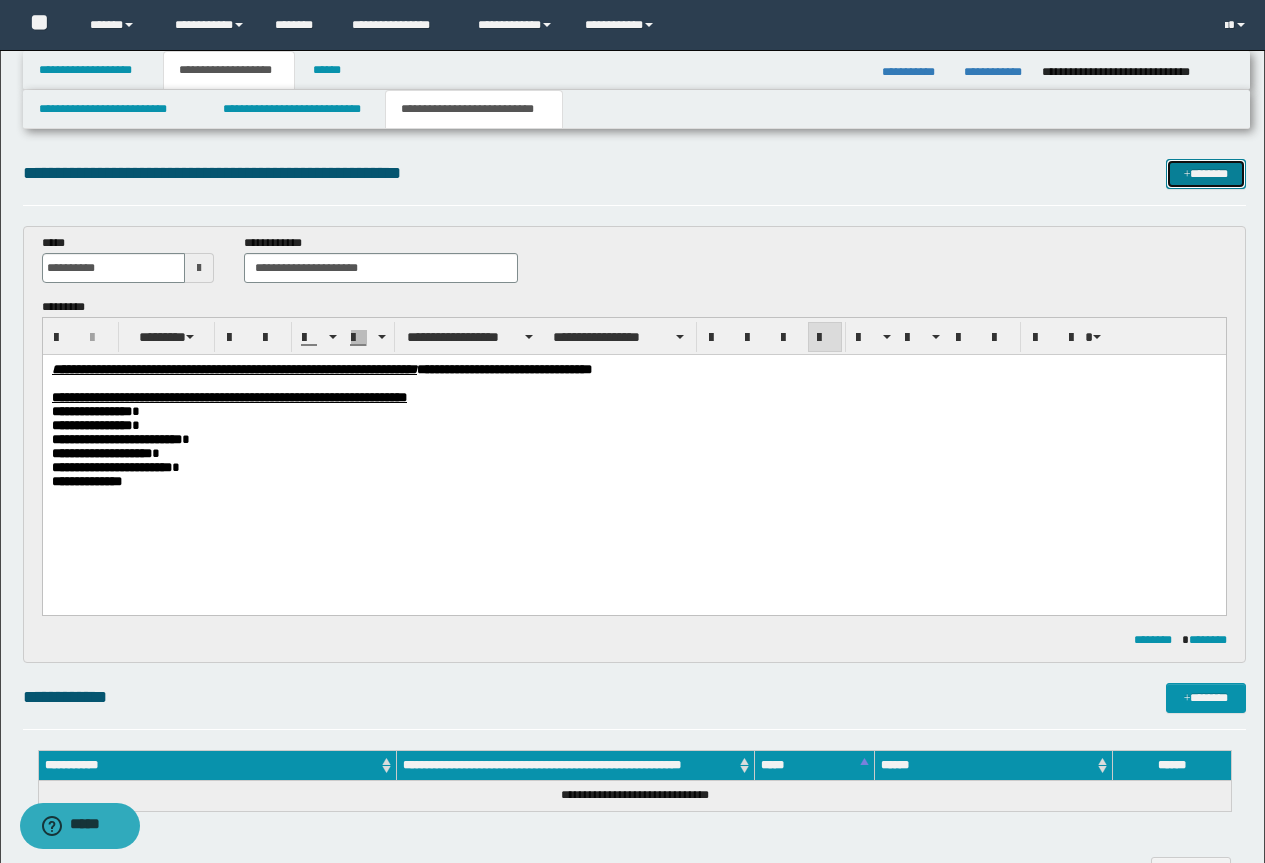 click on "*******" at bounding box center (1206, 174) 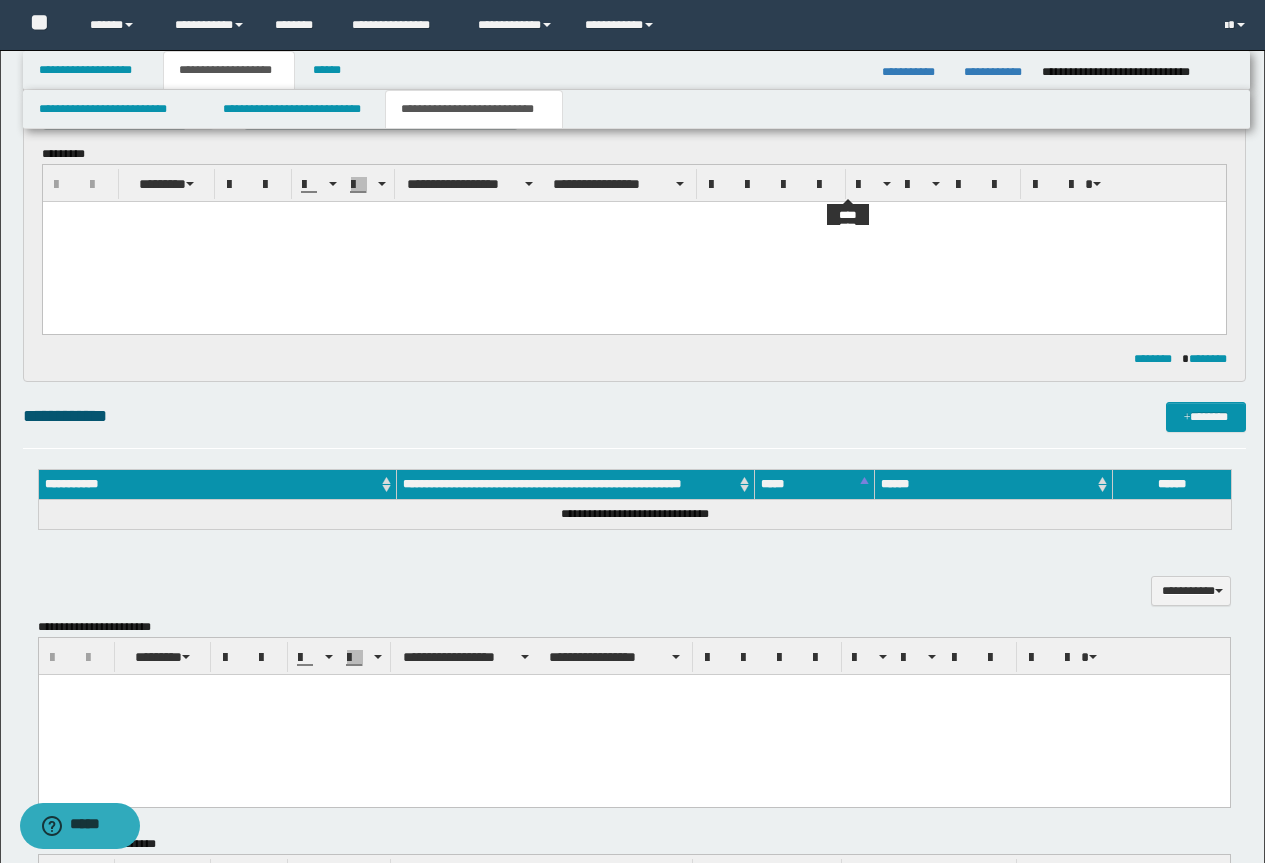 scroll, scrollTop: 0, scrollLeft: 0, axis: both 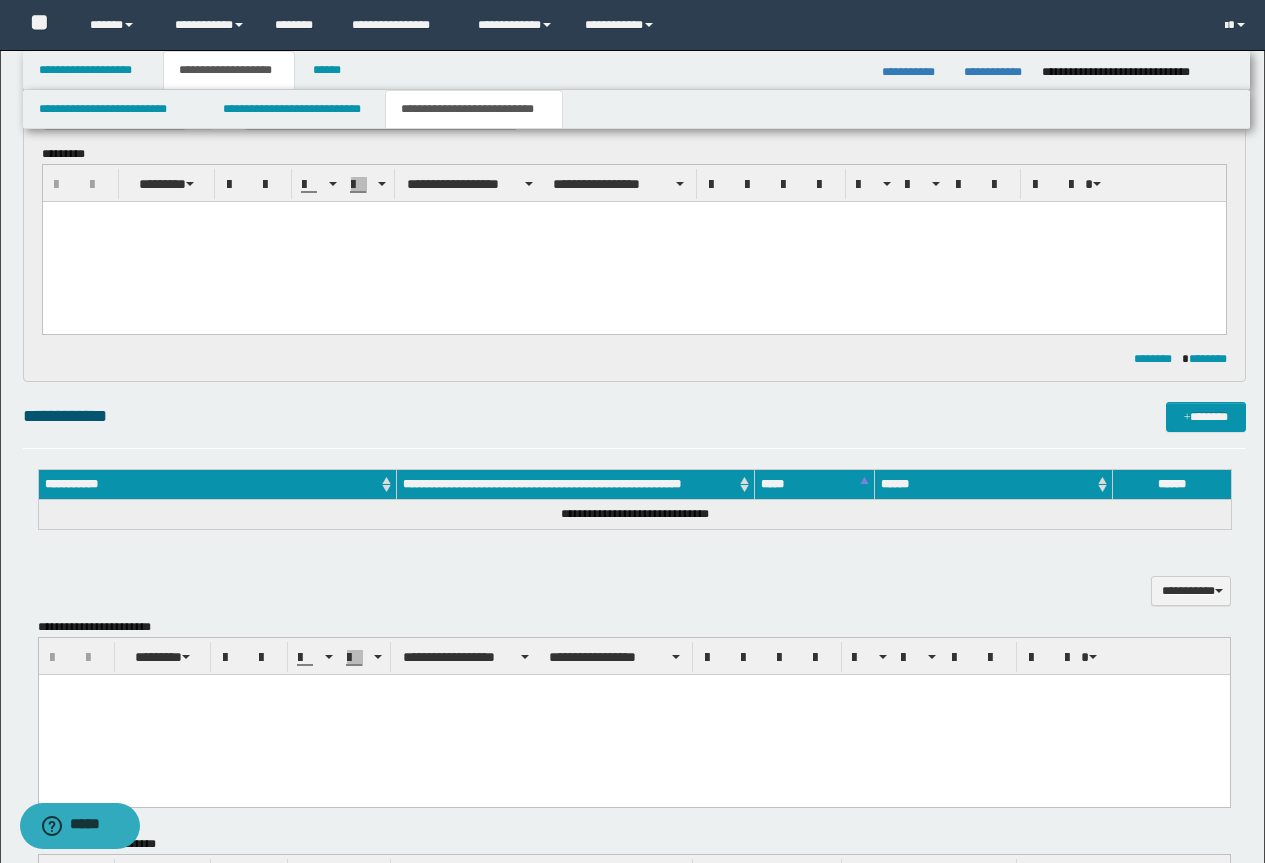 click at bounding box center [633, 241] 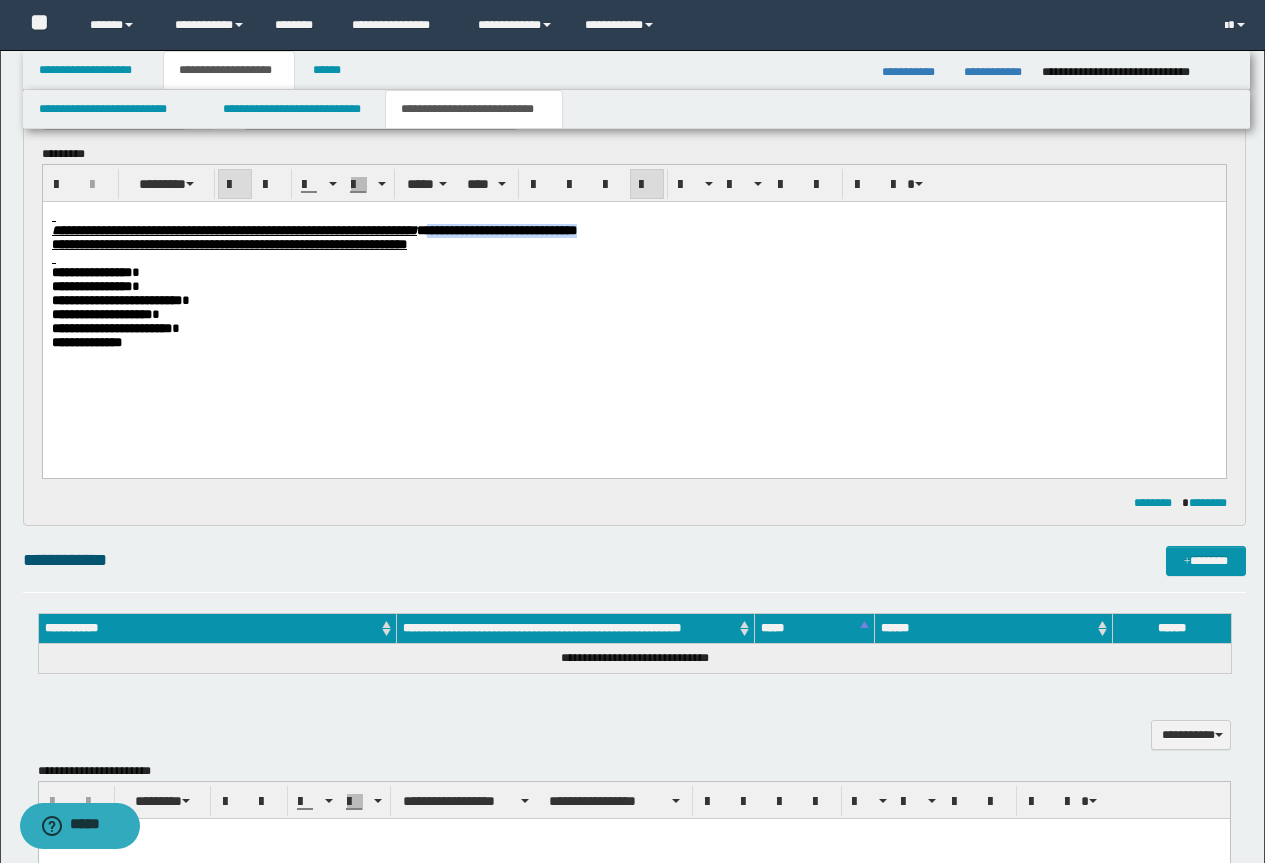 drag, startPoint x: 827, startPoint y: 228, endPoint x: 624, endPoint y: 233, distance: 203.06157 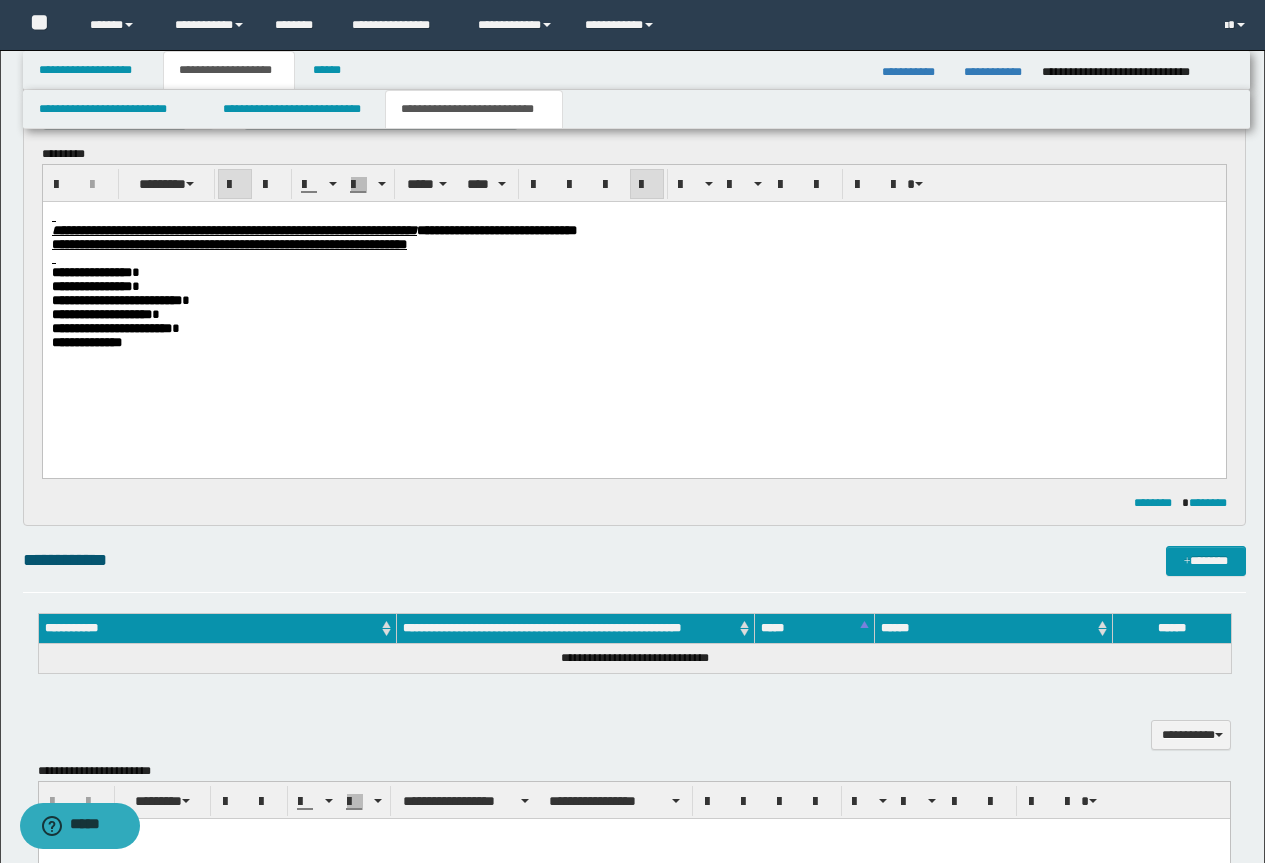 click at bounding box center (633, 216) 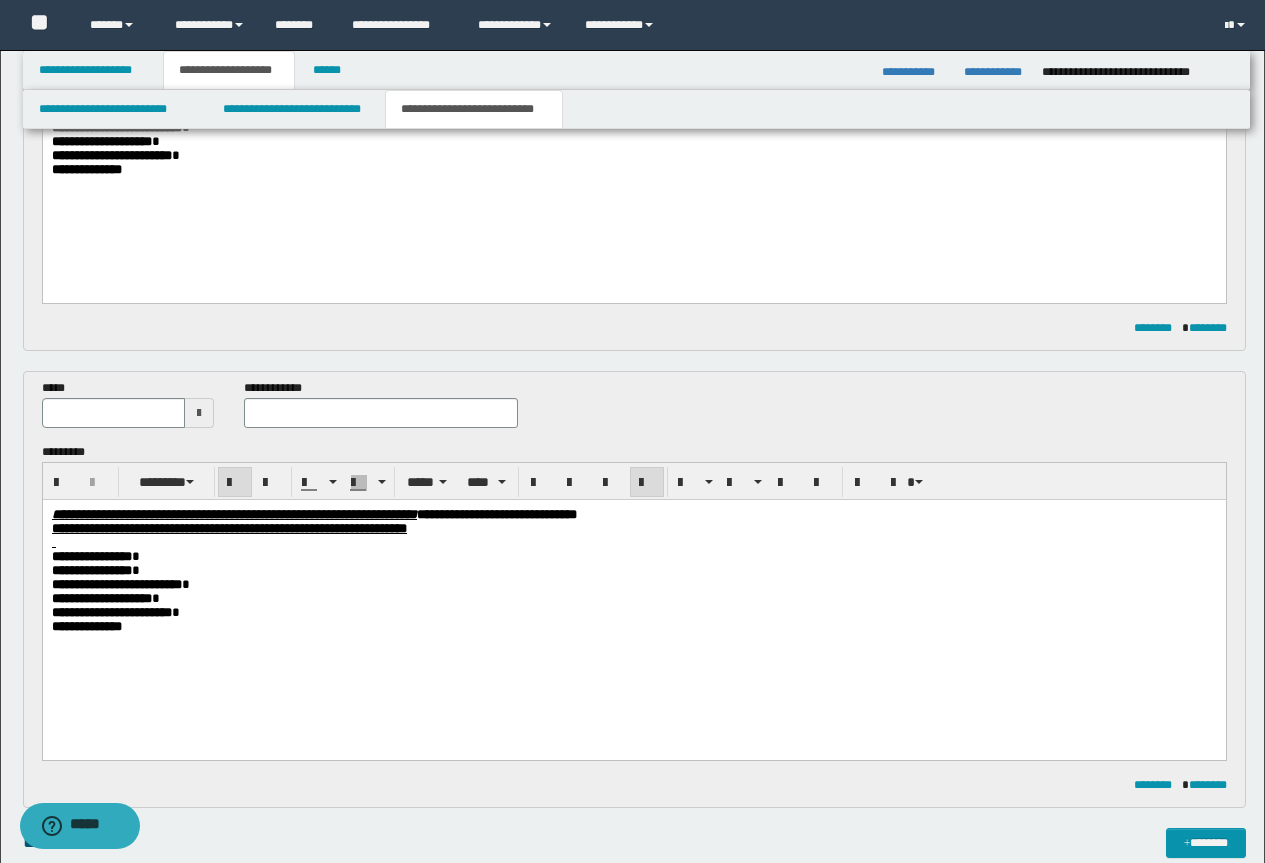 scroll, scrollTop: 310, scrollLeft: 0, axis: vertical 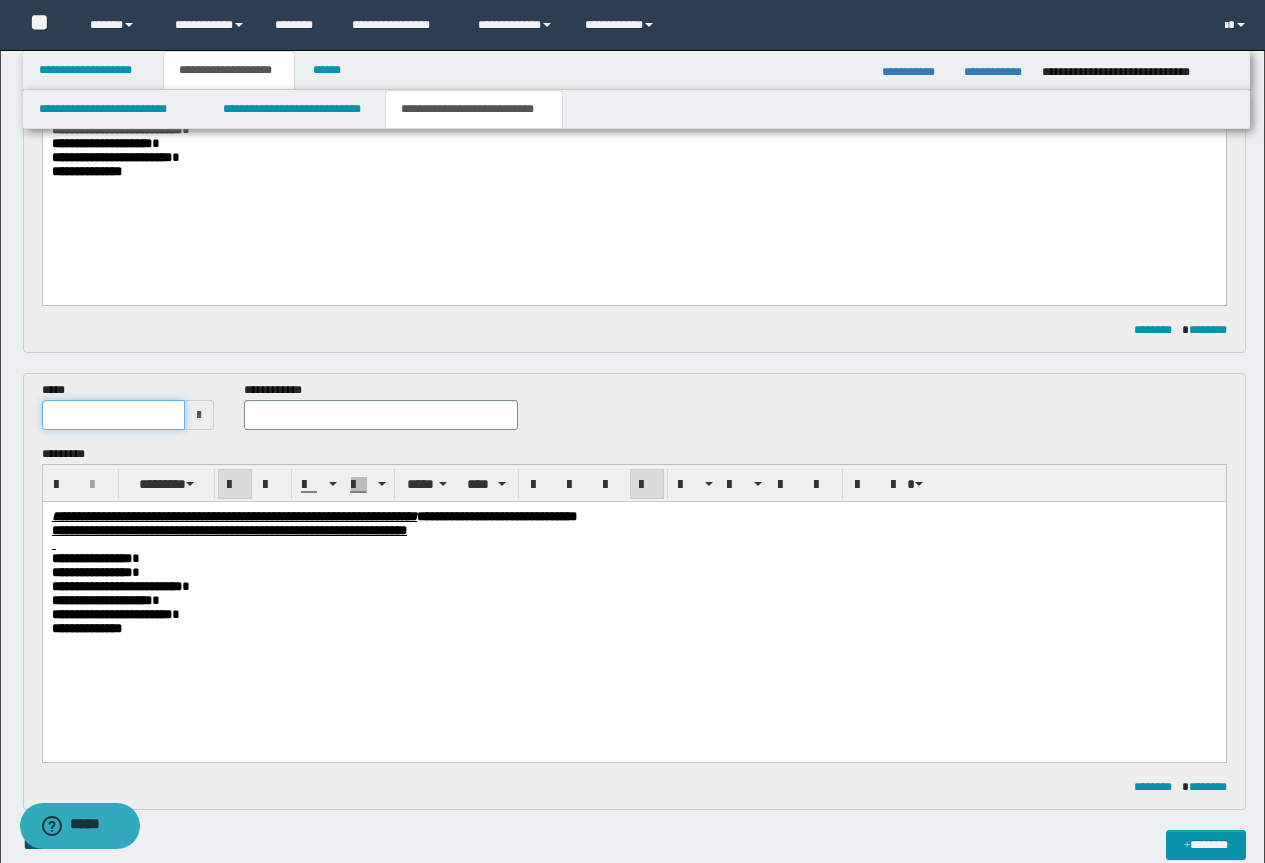 click at bounding box center [114, 415] 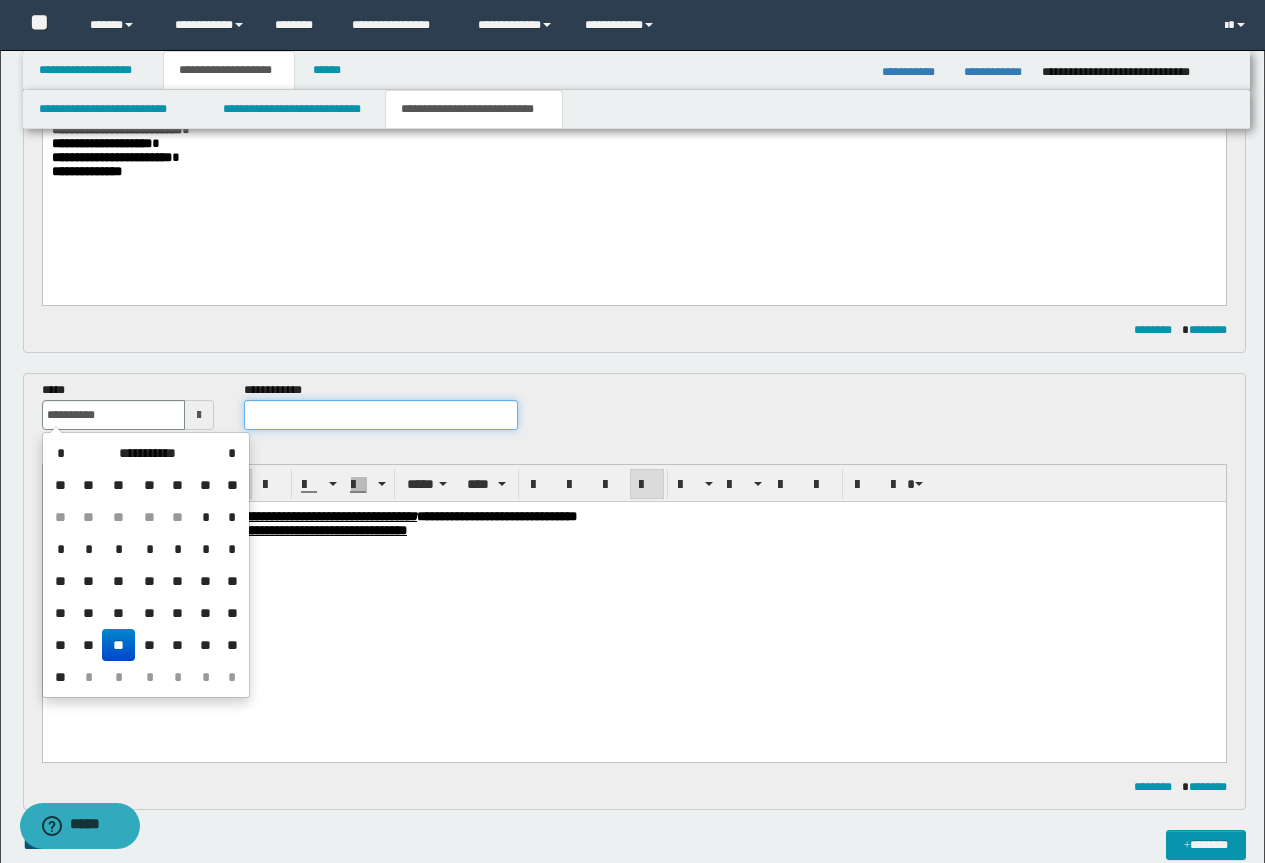 type on "**********" 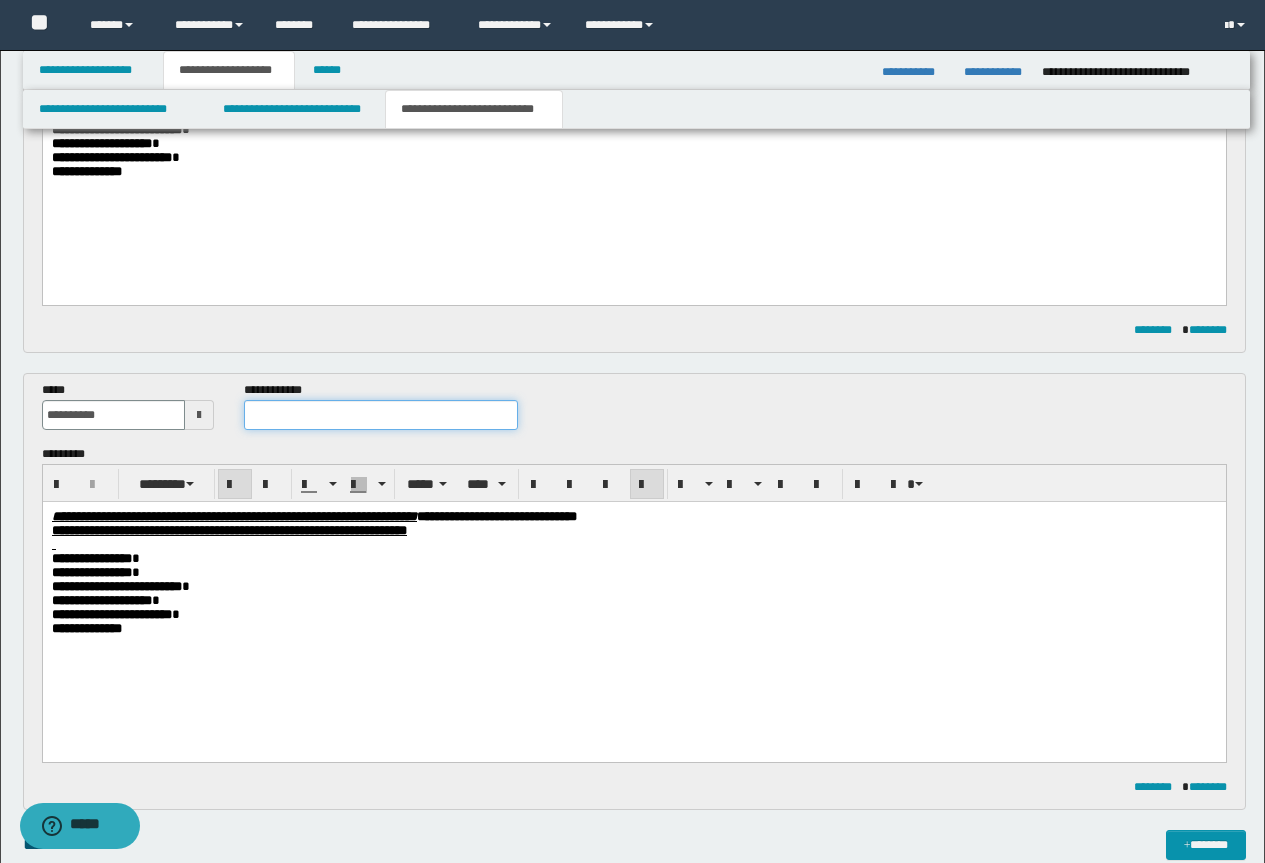 paste on "**********" 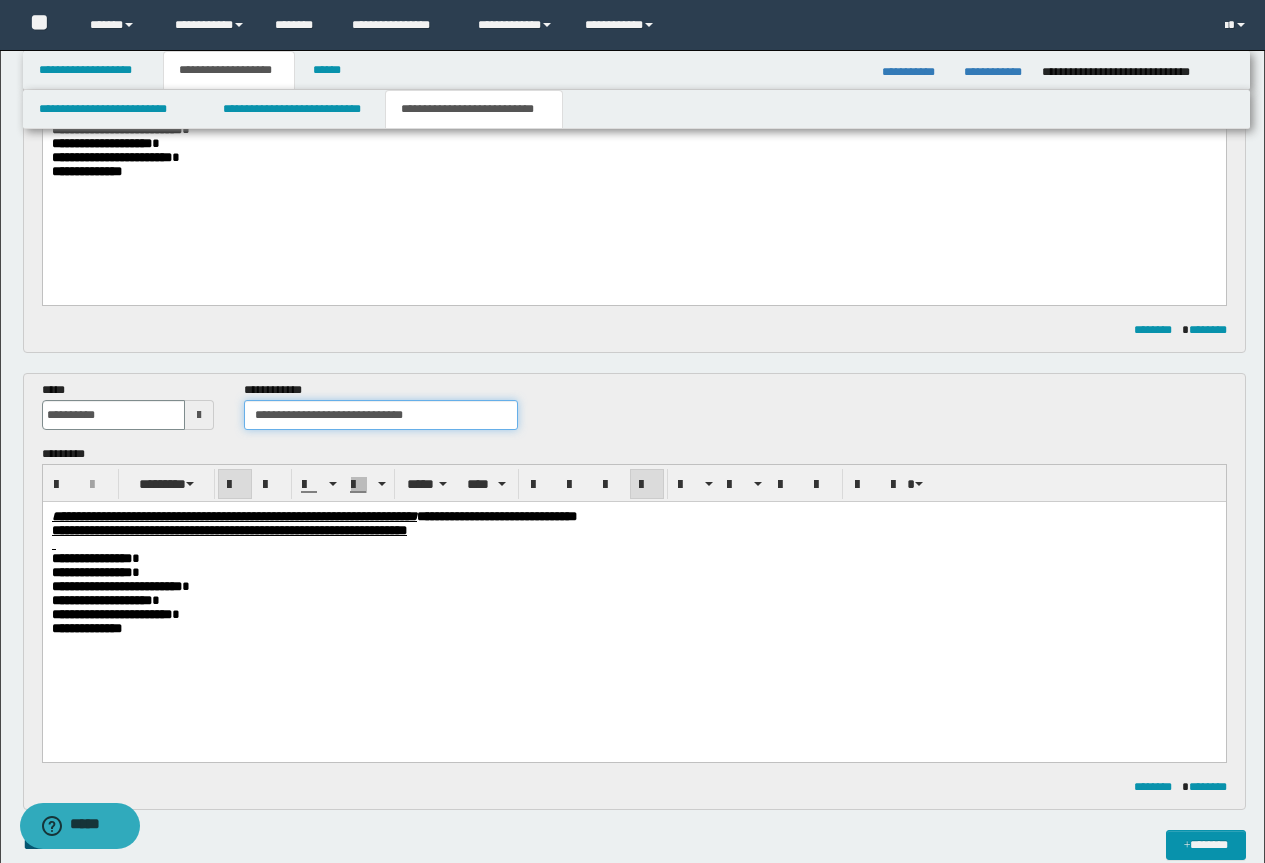 drag, startPoint x: 440, startPoint y: 419, endPoint x: 348, endPoint y: 420, distance: 92.00543 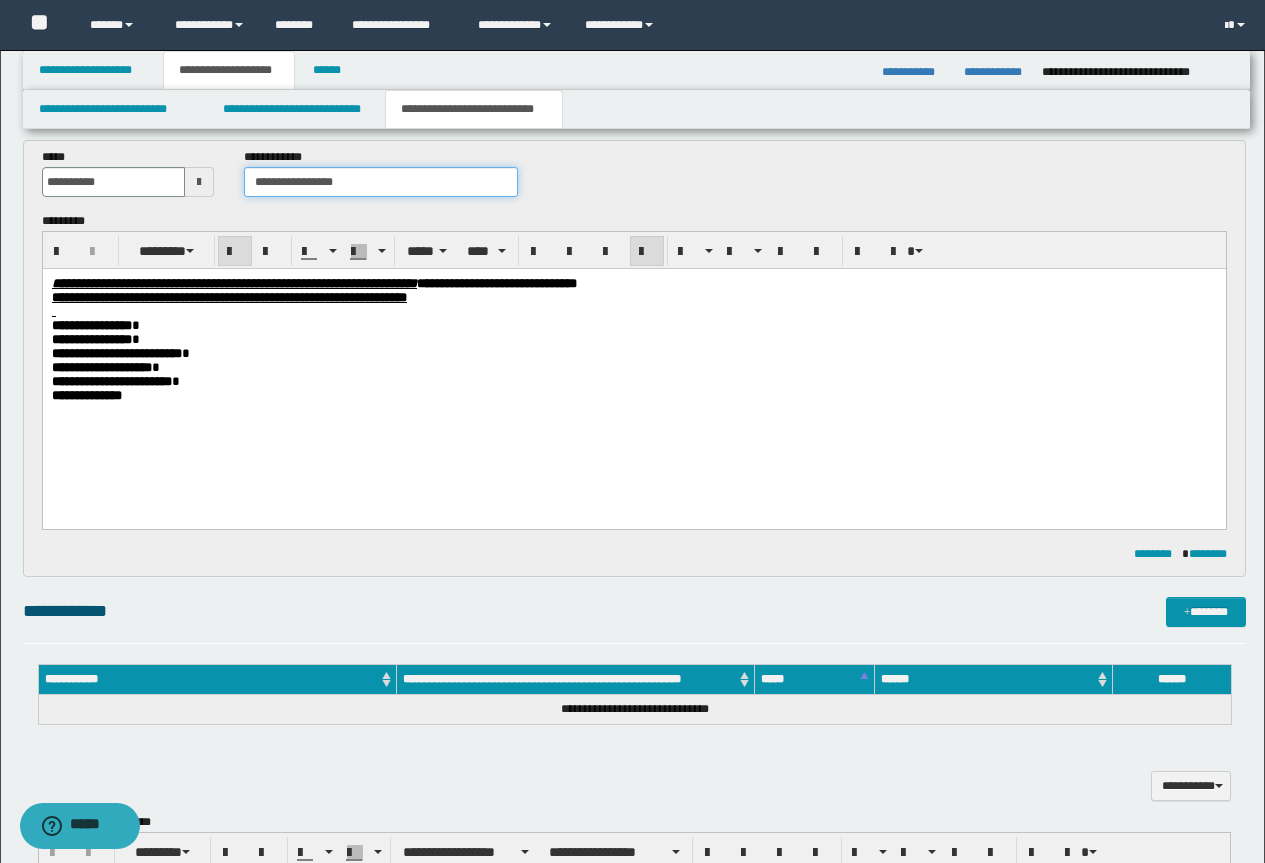 scroll, scrollTop: 810, scrollLeft: 0, axis: vertical 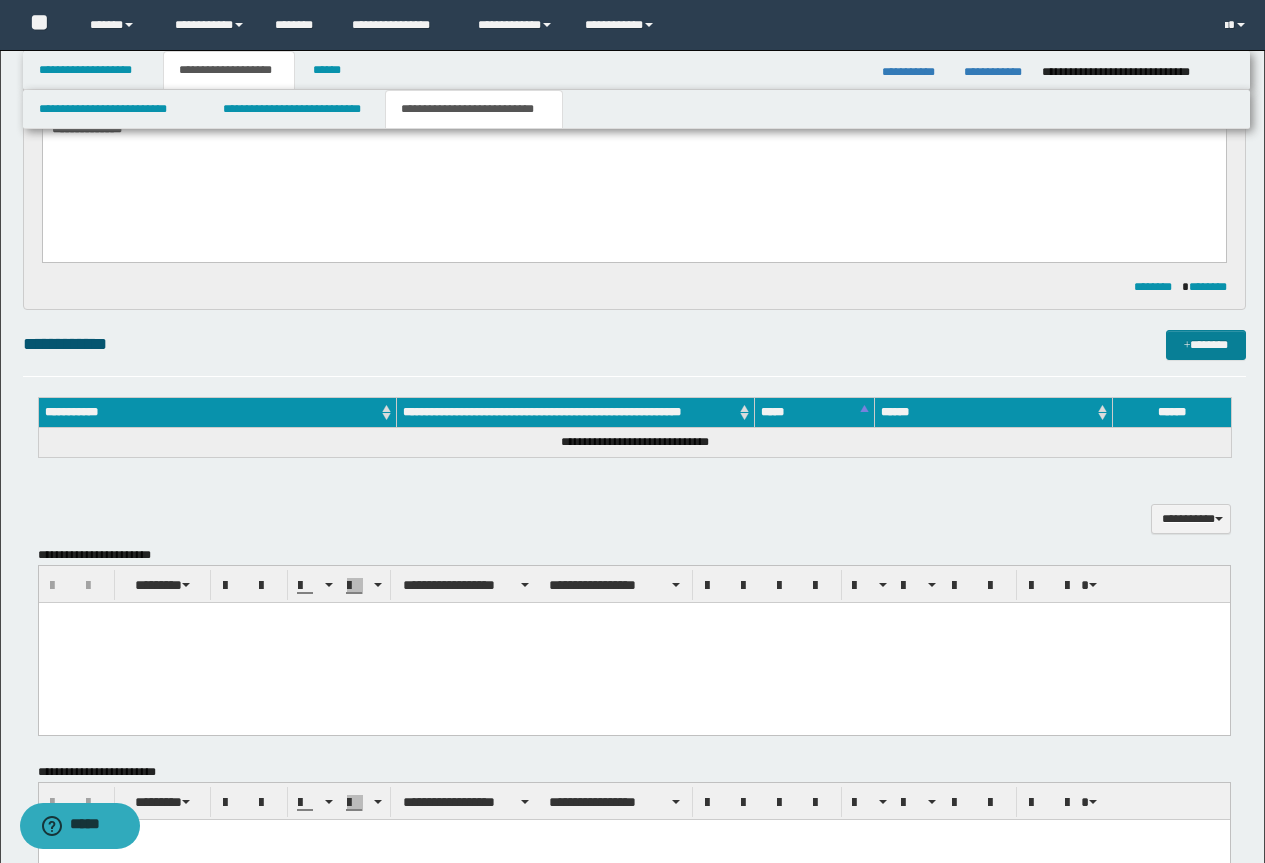 type on "**********" 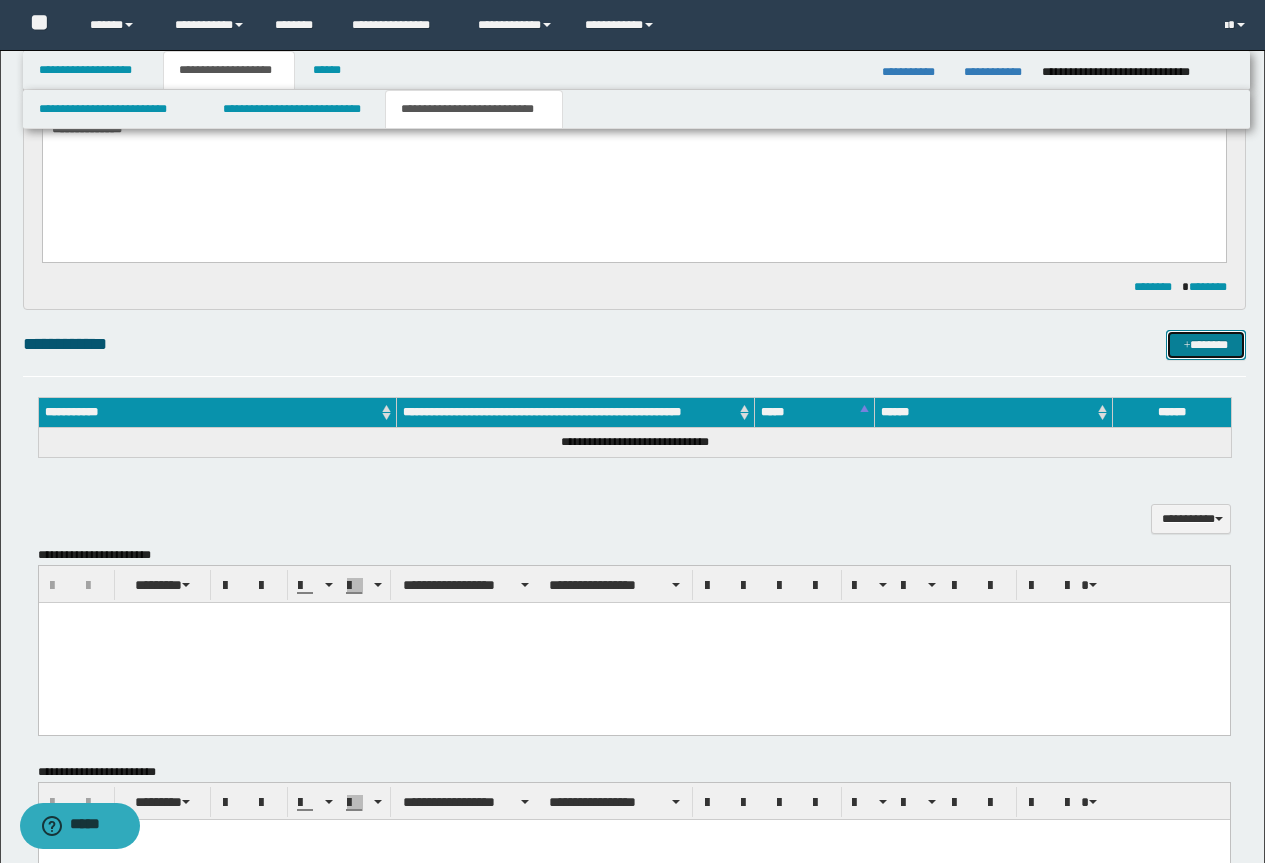 click on "*******" at bounding box center (1206, 345) 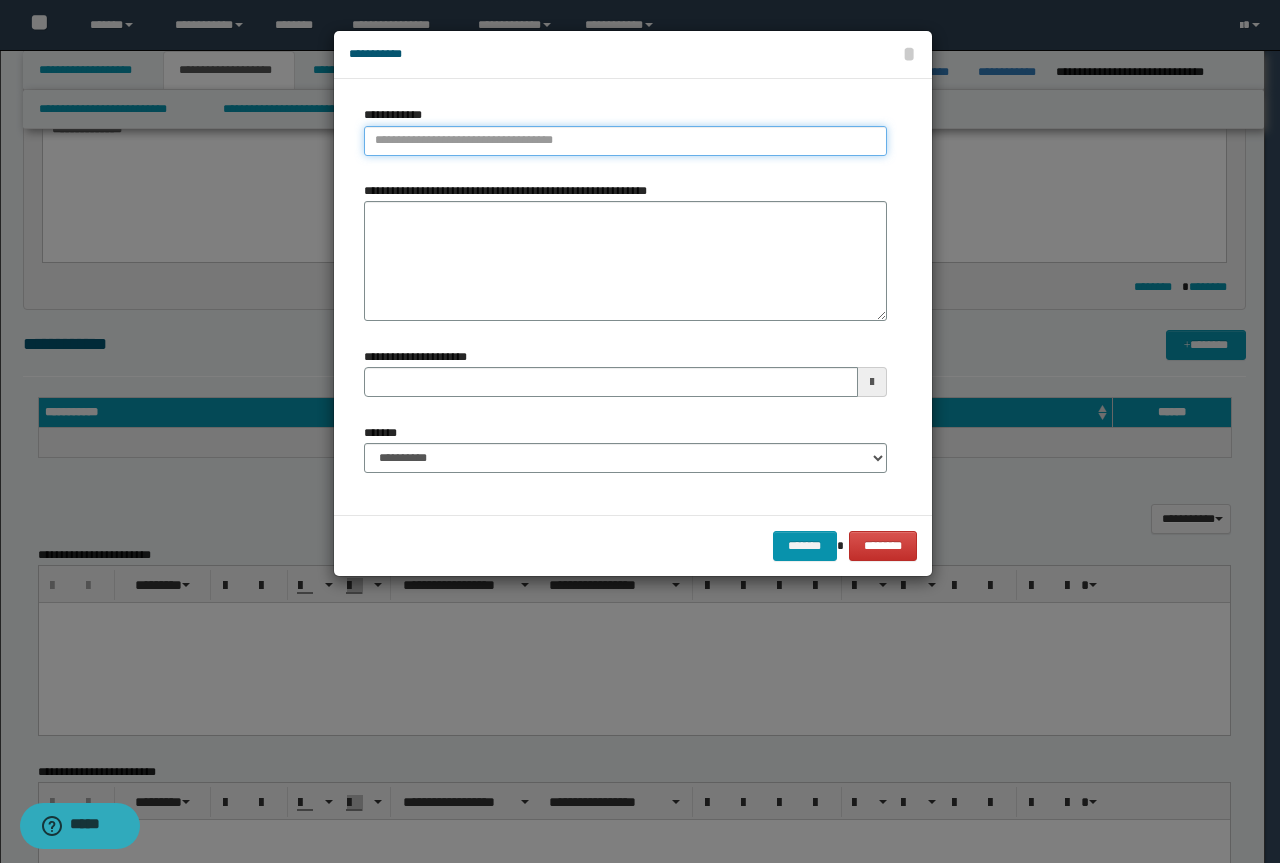 click on "**********" at bounding box center (625, 141) 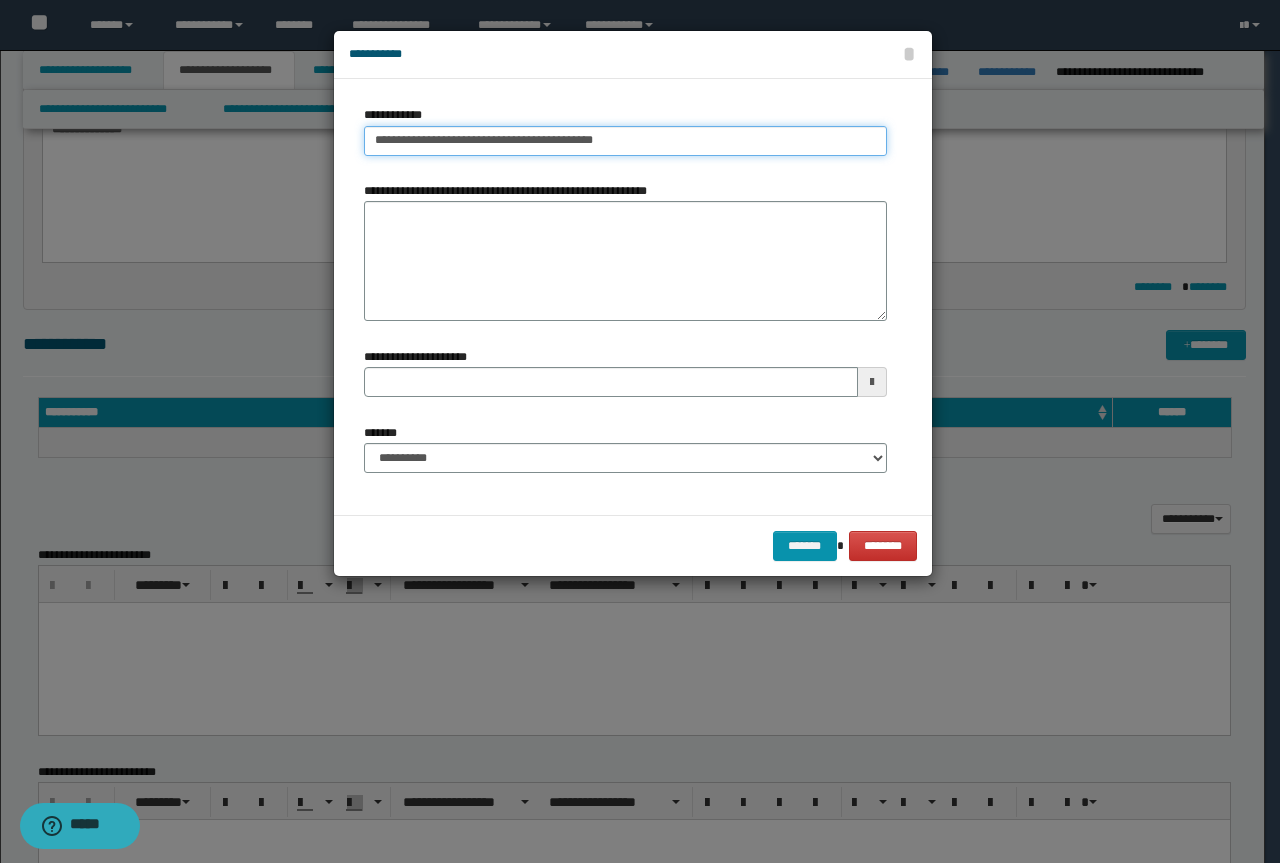 drag, startPoint x: 614, startPoint y: 139, endPoint x: 529, endPoint y: 146, distance: 85.28775 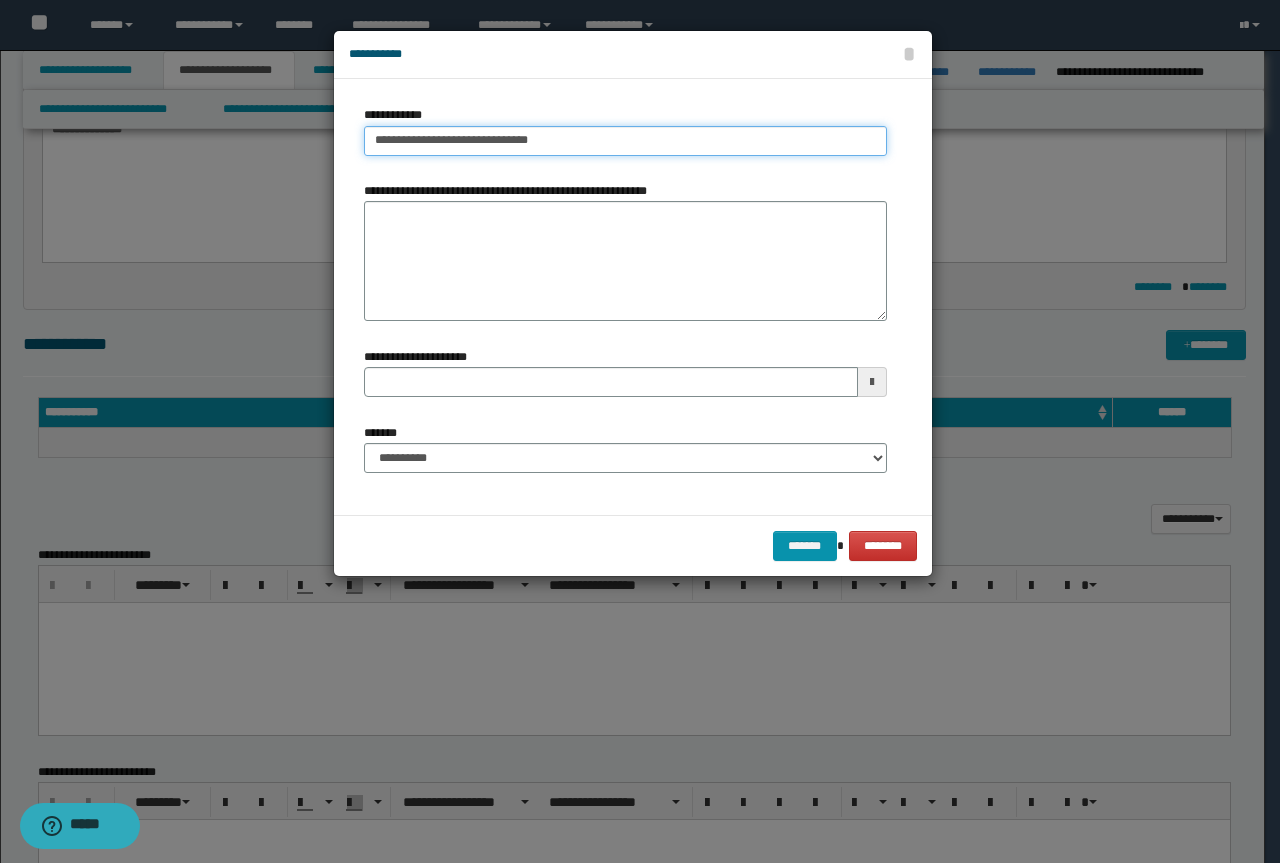 type on "**********" 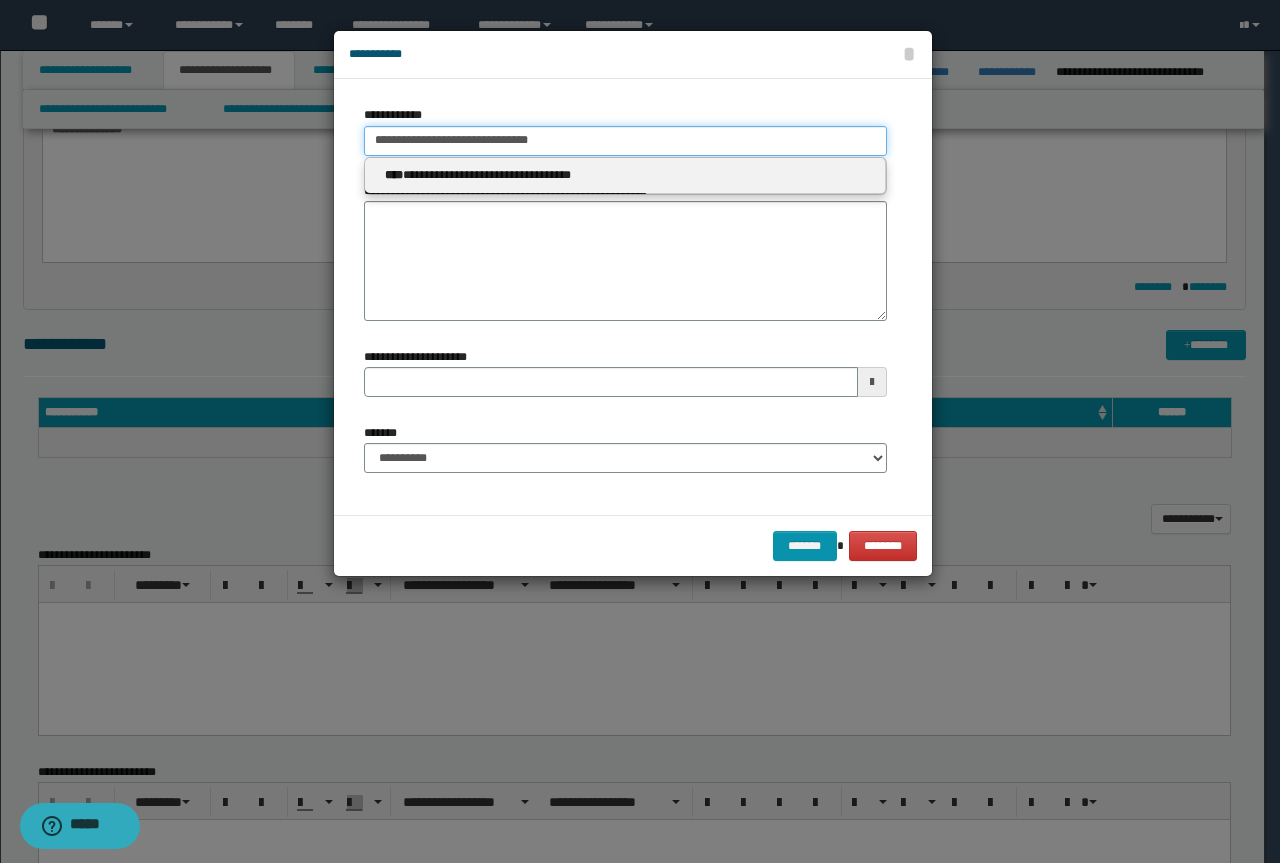 type on "**********" 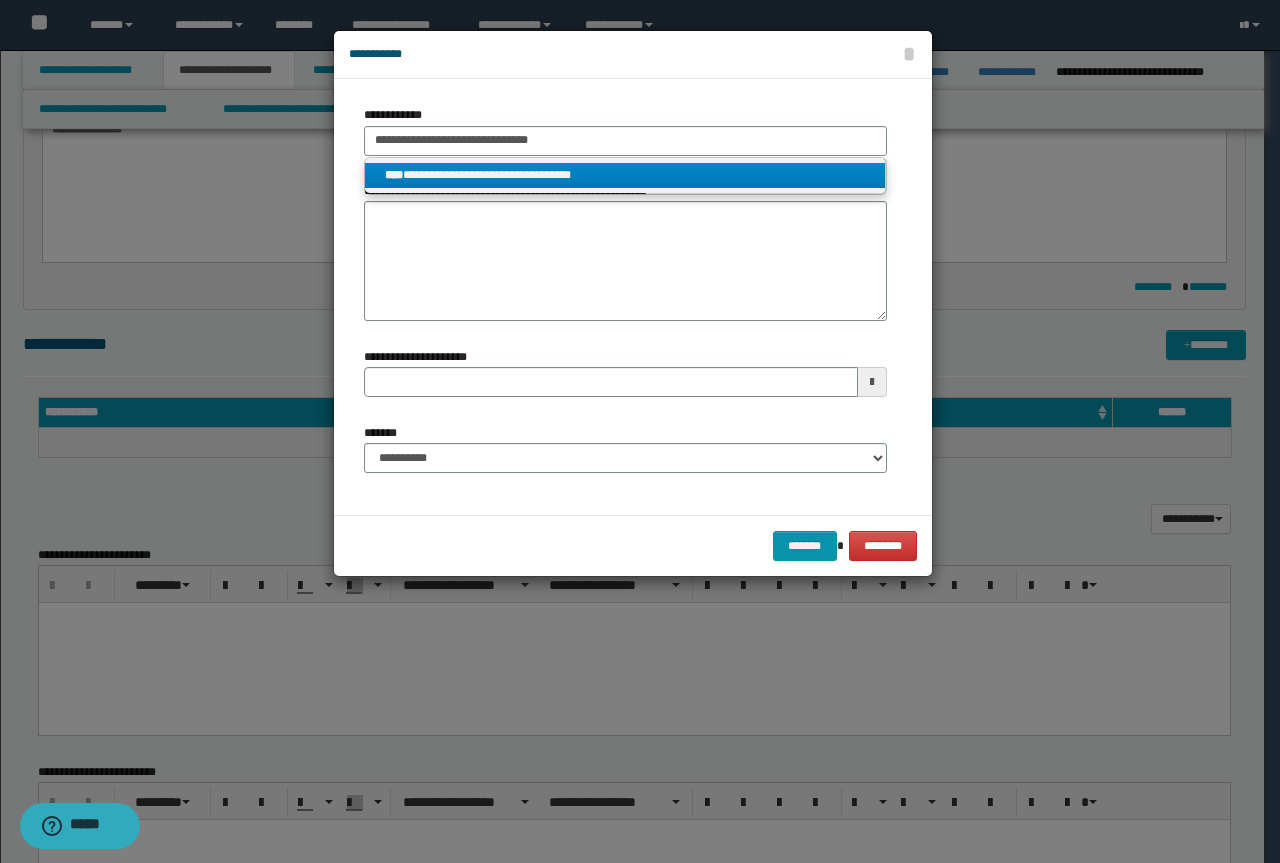 click on "**********" at bounding box center [625, 175] 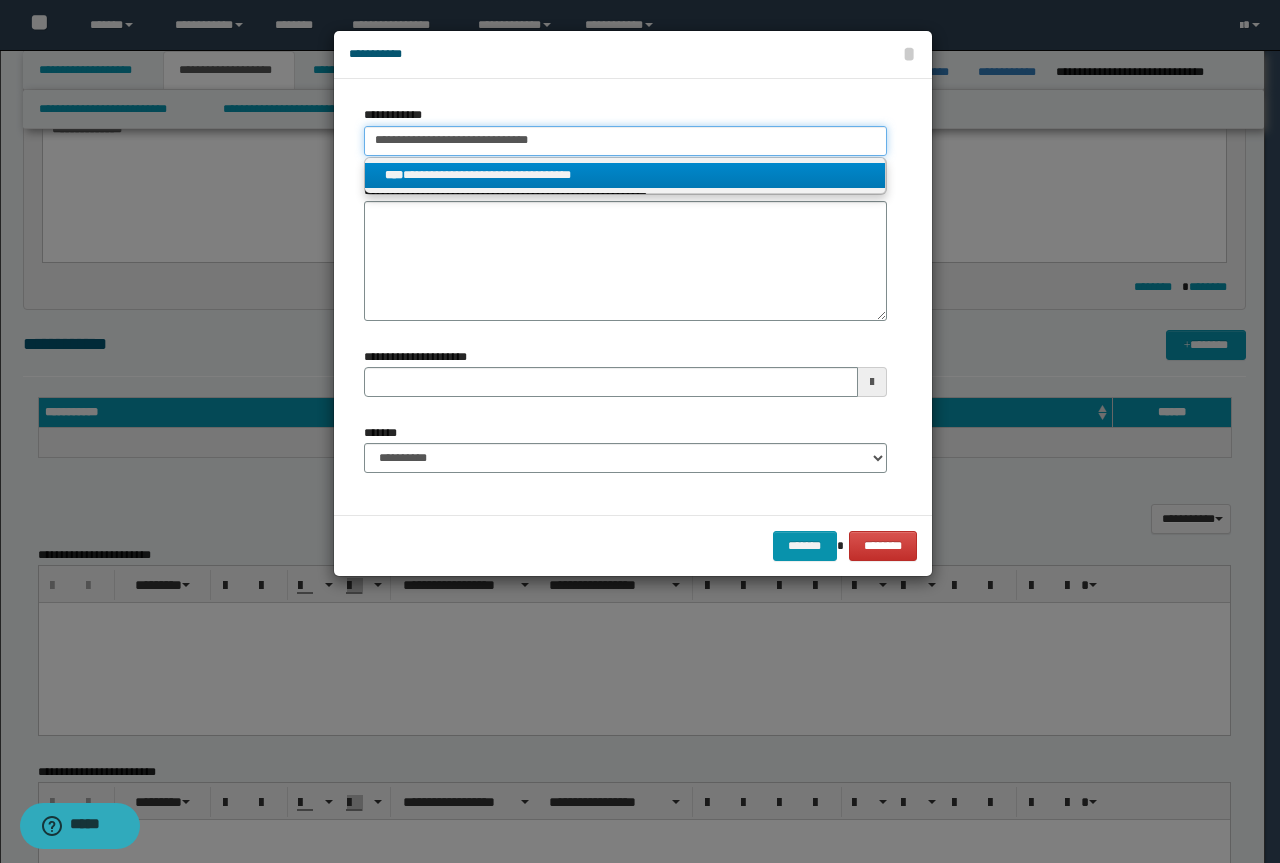 type 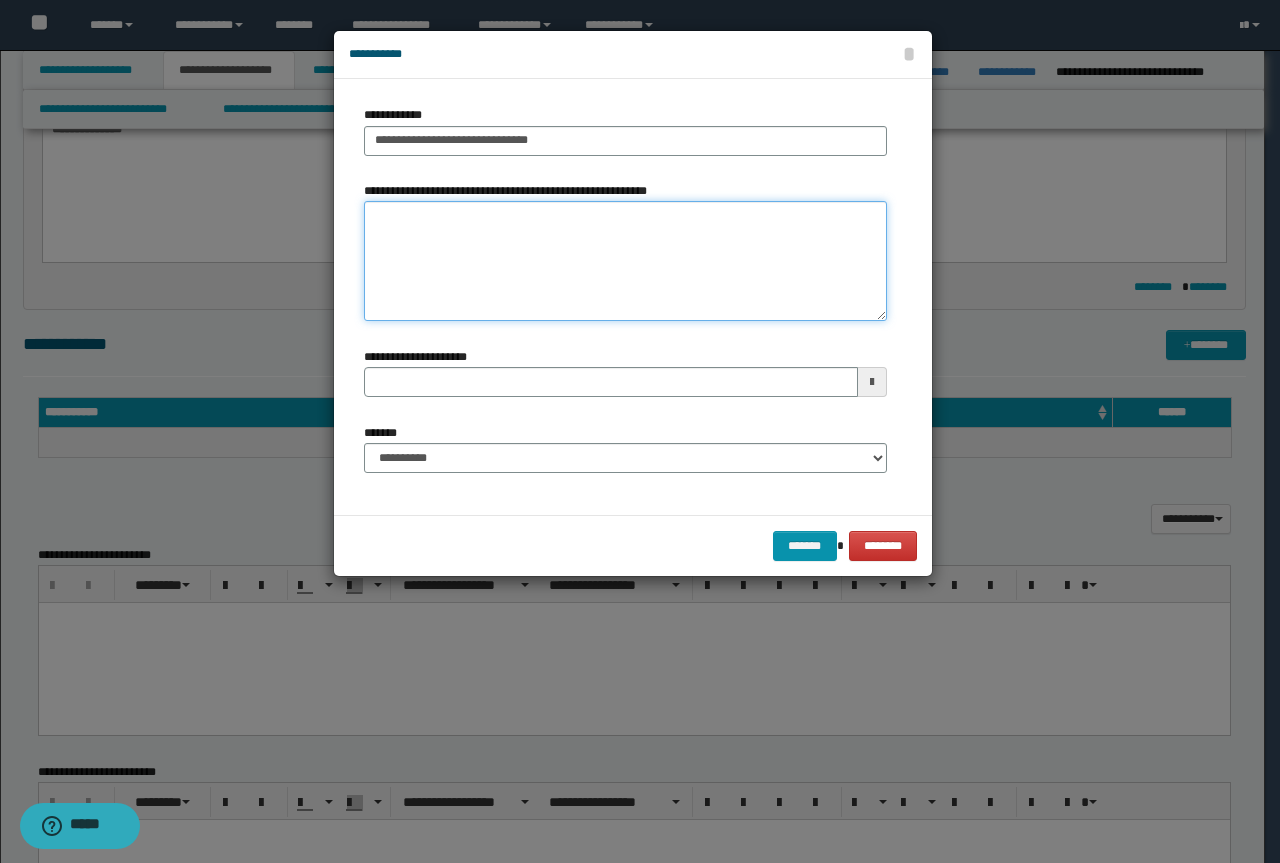 click on "**********" at bounding box center [625, 261] 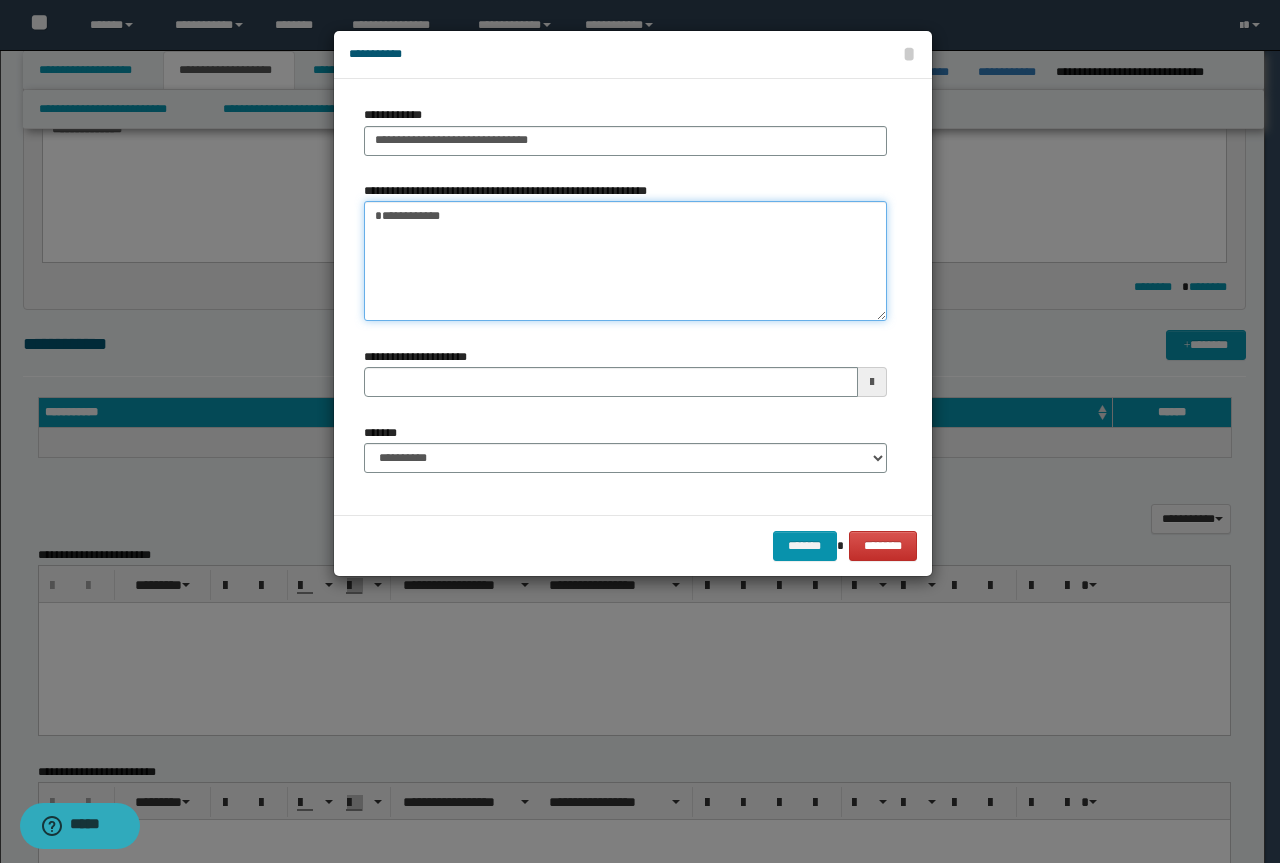 type 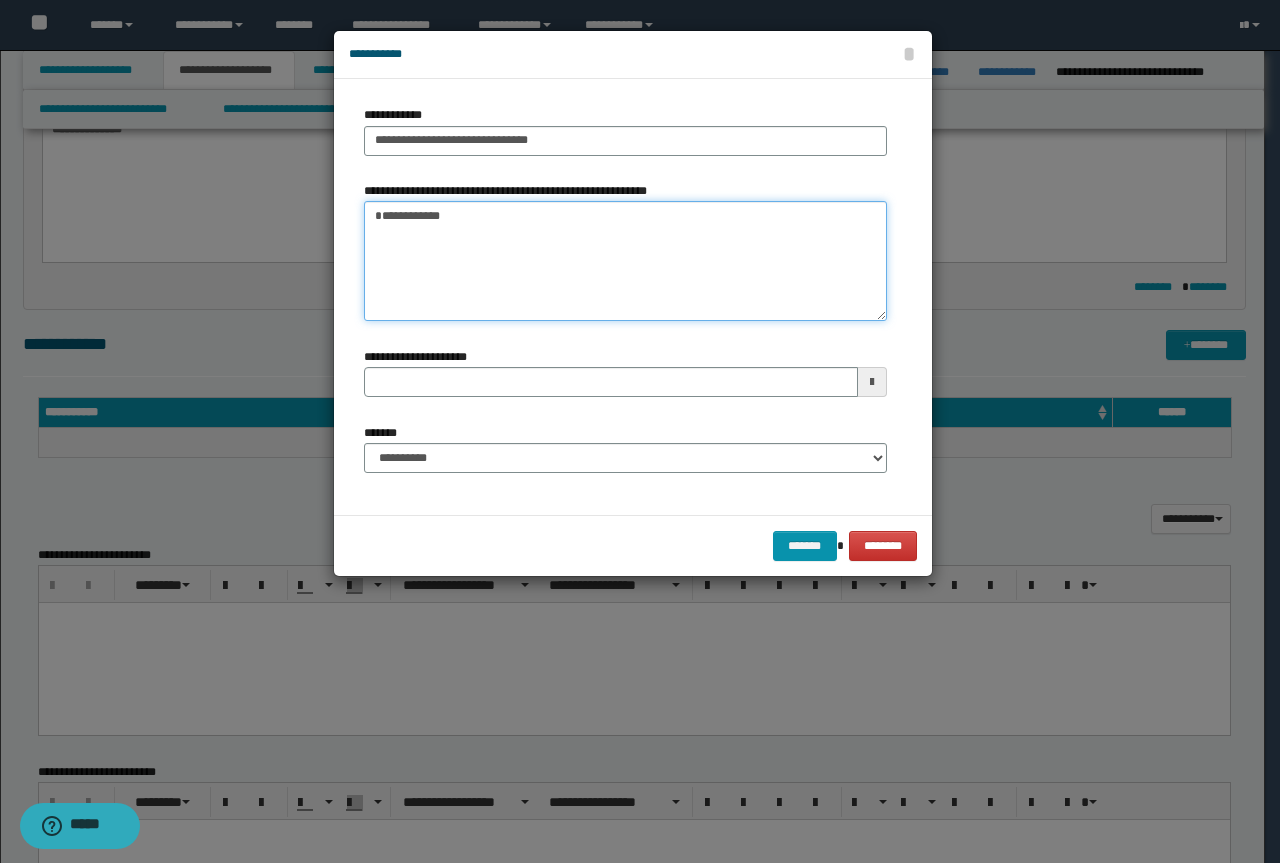 type on "**********" 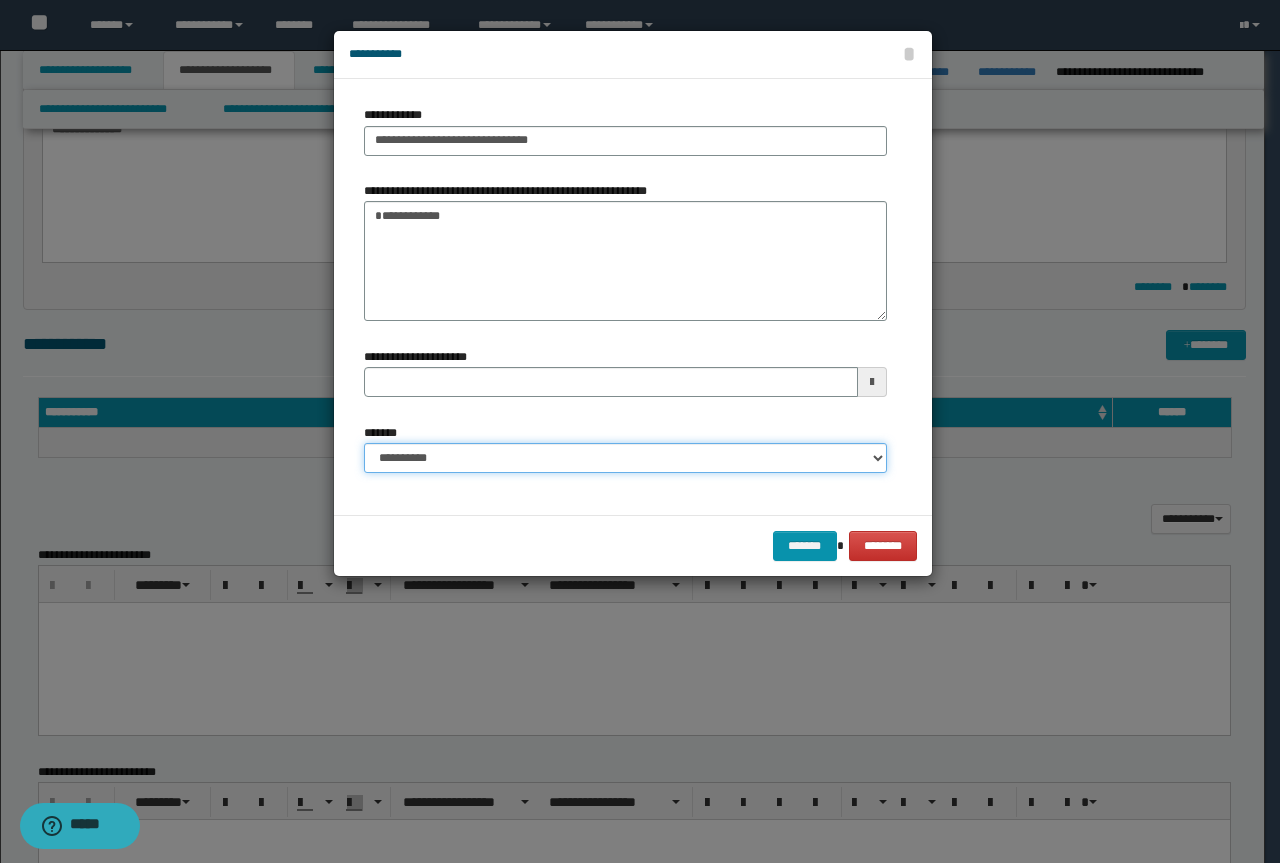 click on "**********" at bounding box center [625, 458] 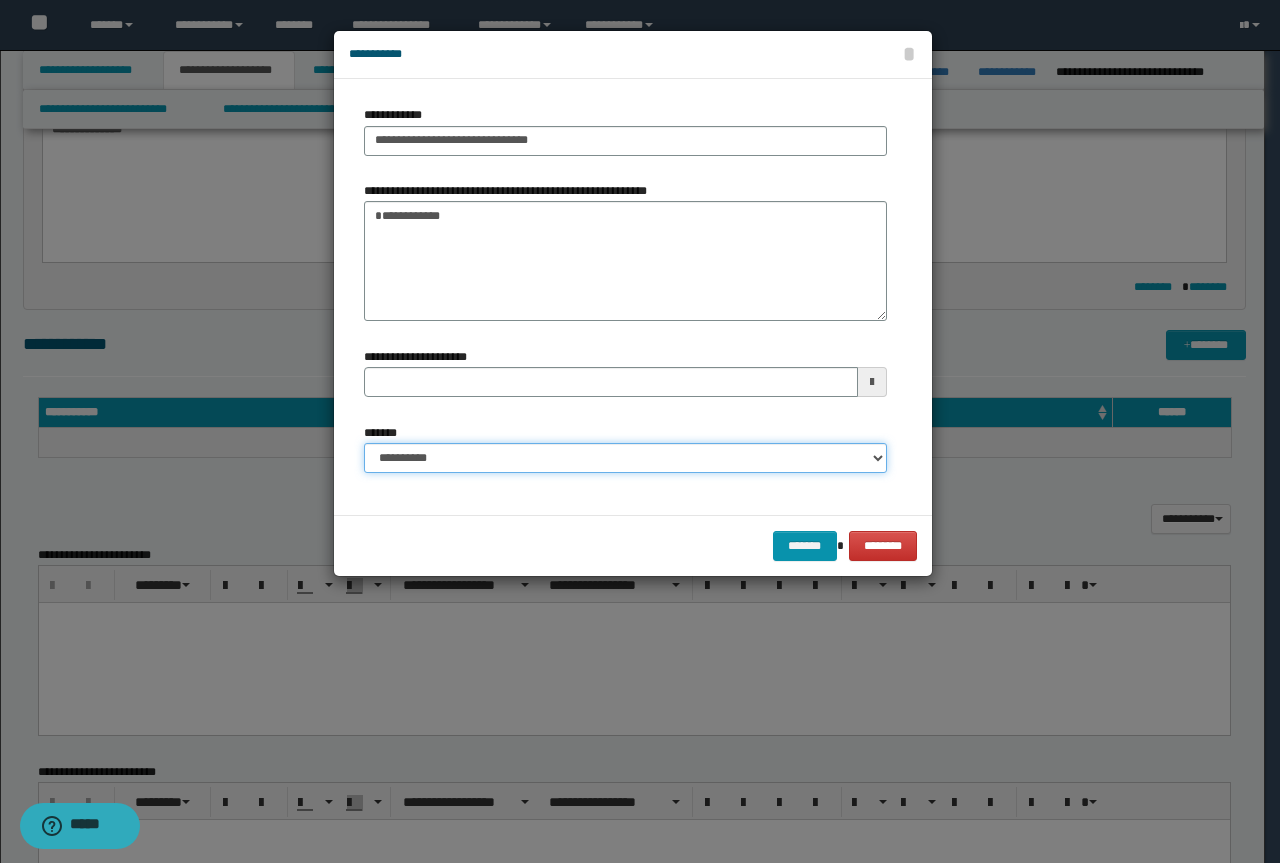 select on "*" 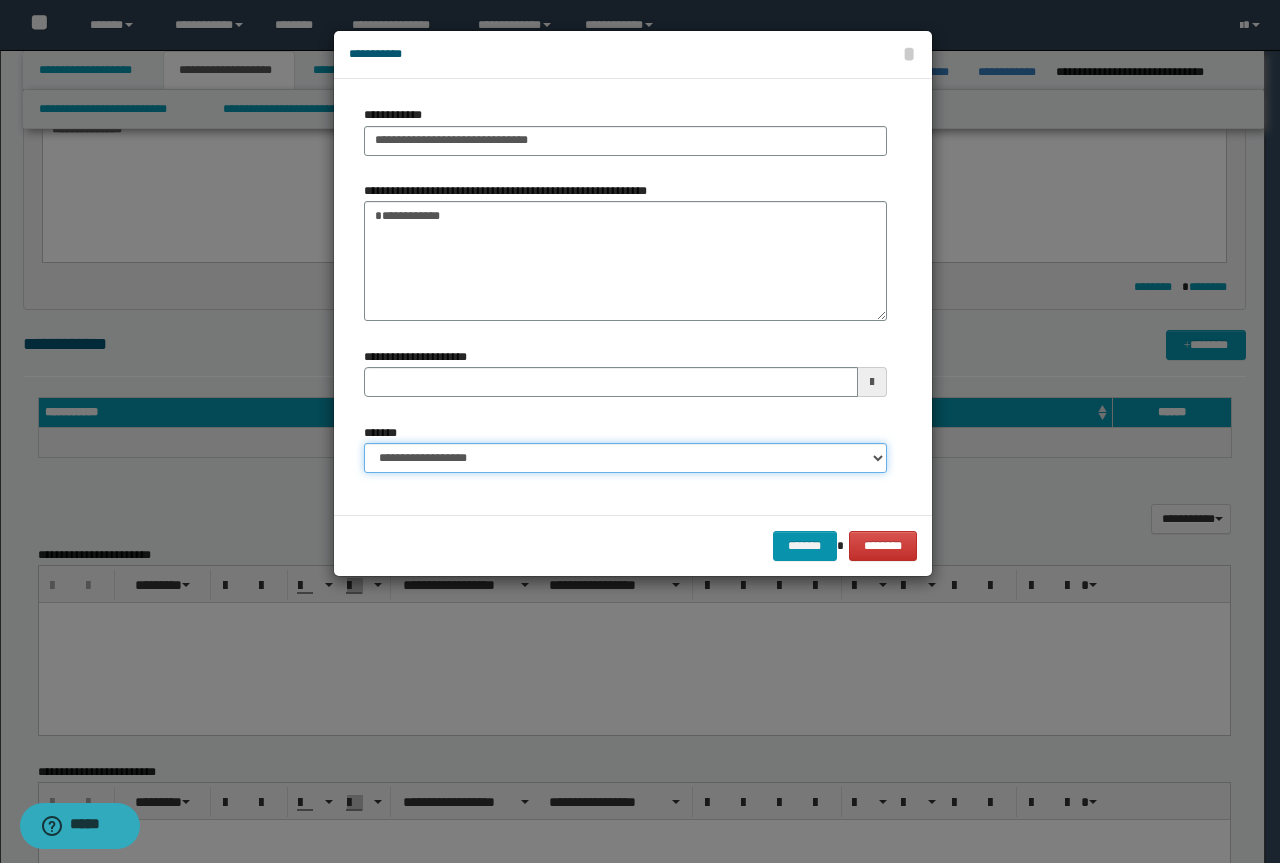 click on "**********" at bounding box center (625, 458) 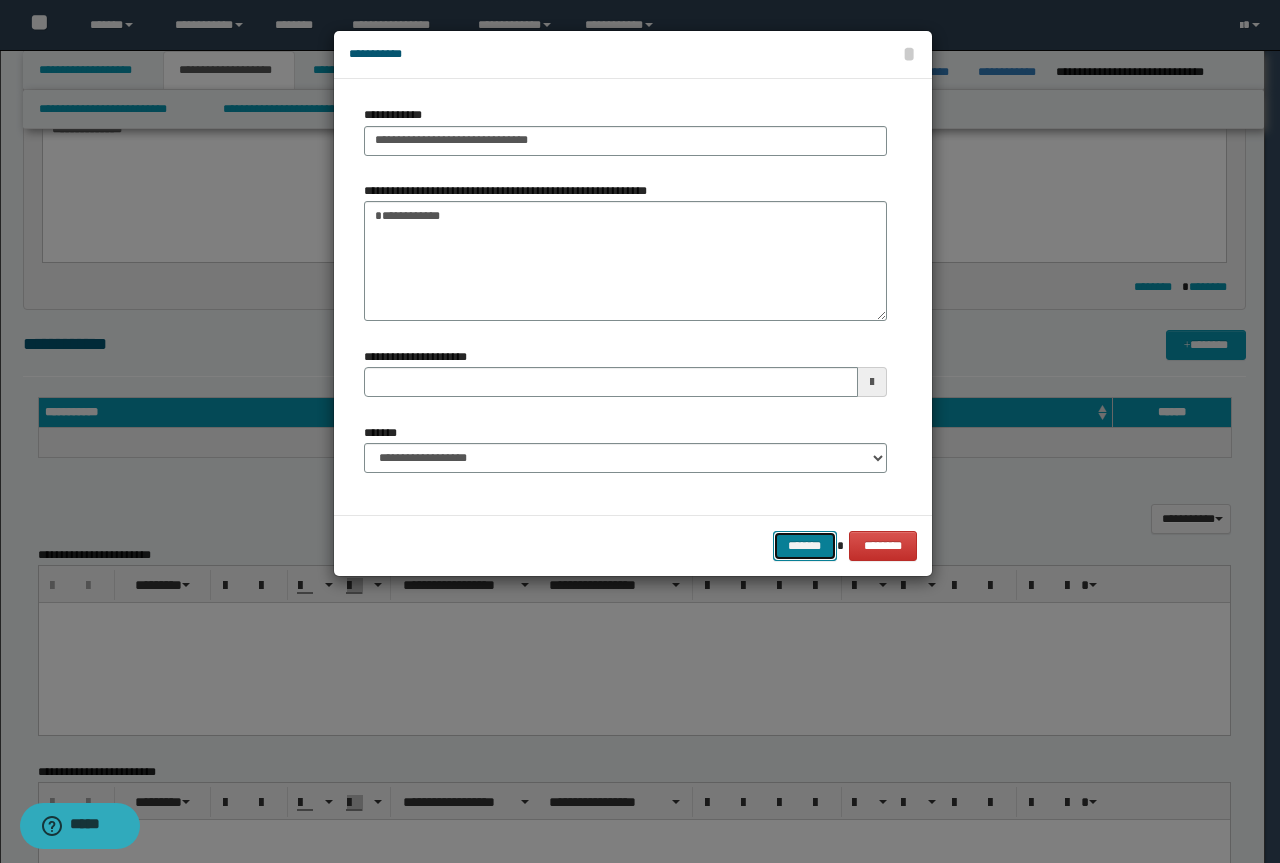 click on "*******" at bounding box center [805, 546] 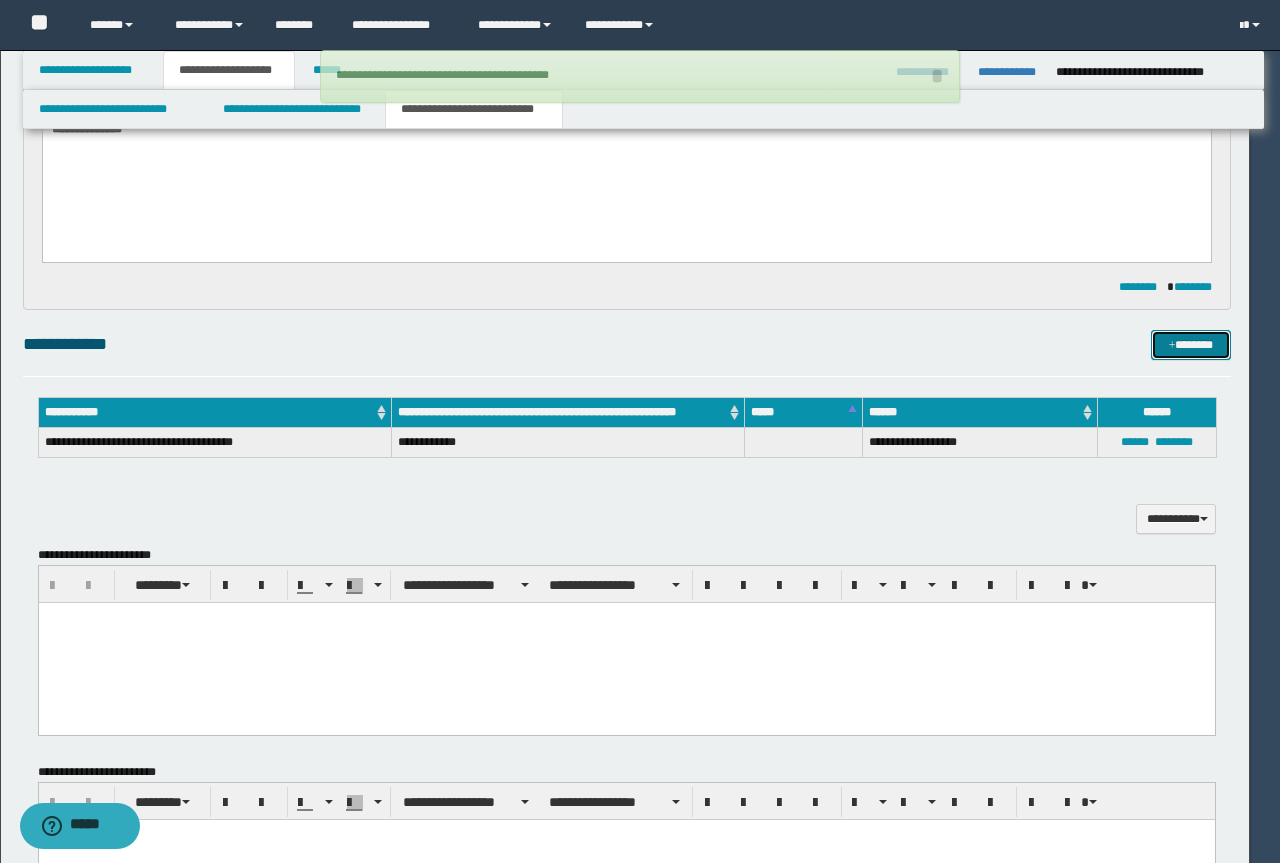 type 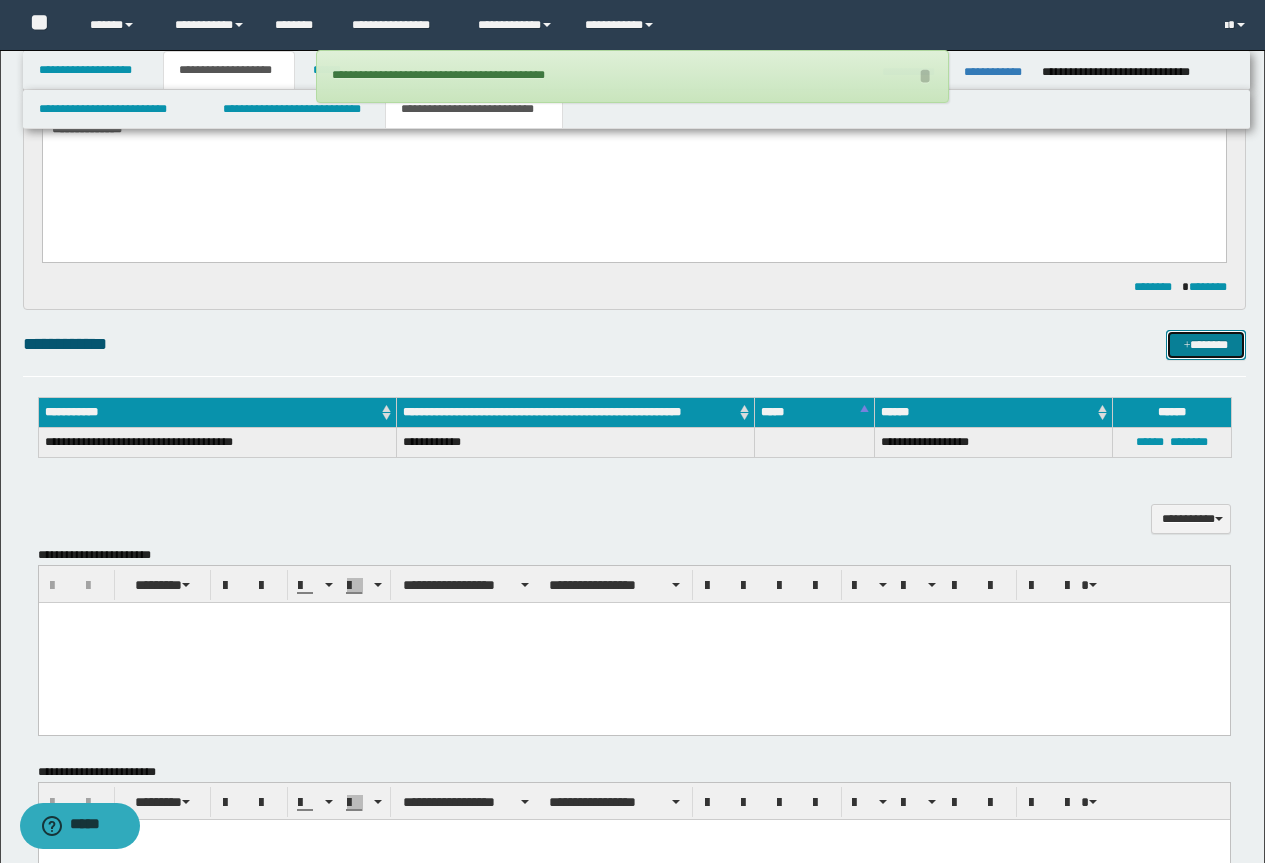 click on "*******" at bounding box center (1206, 345) 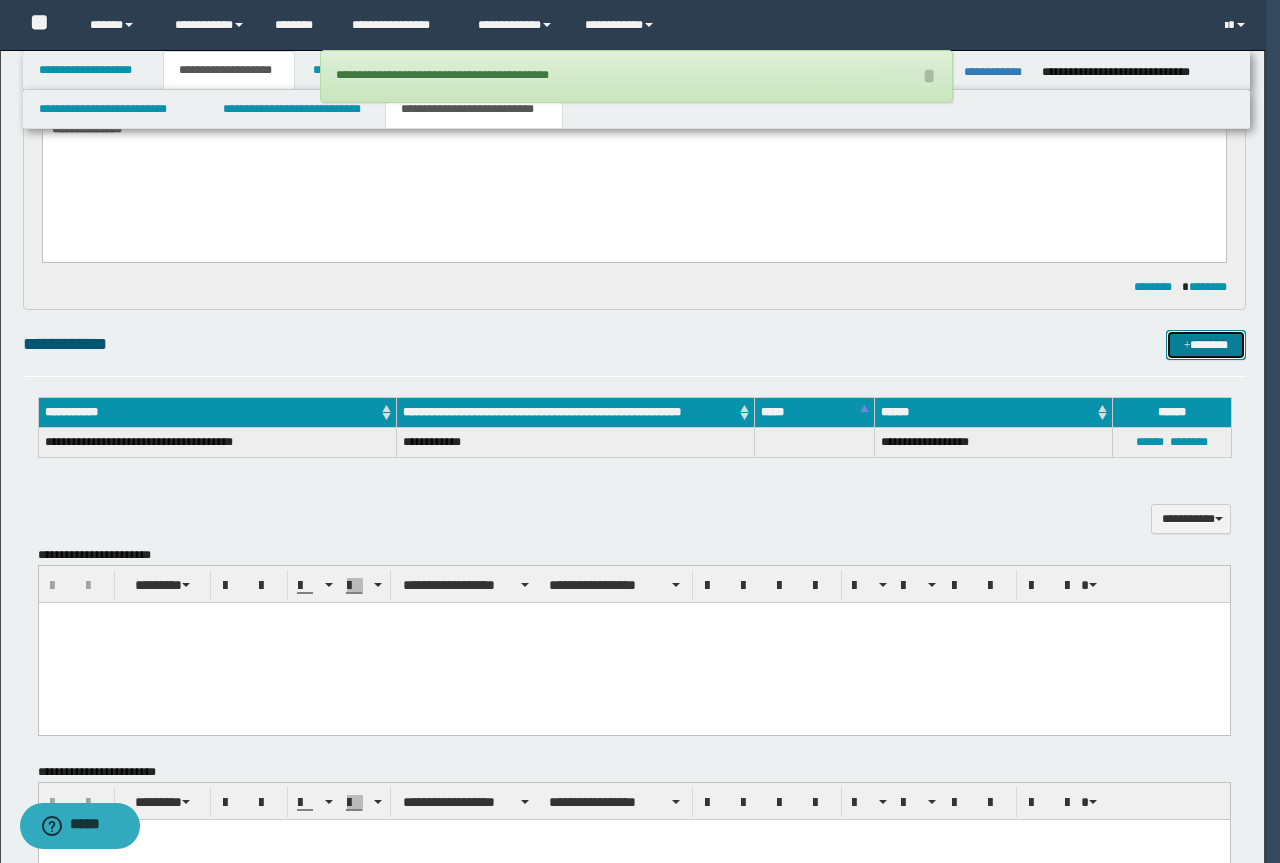 type 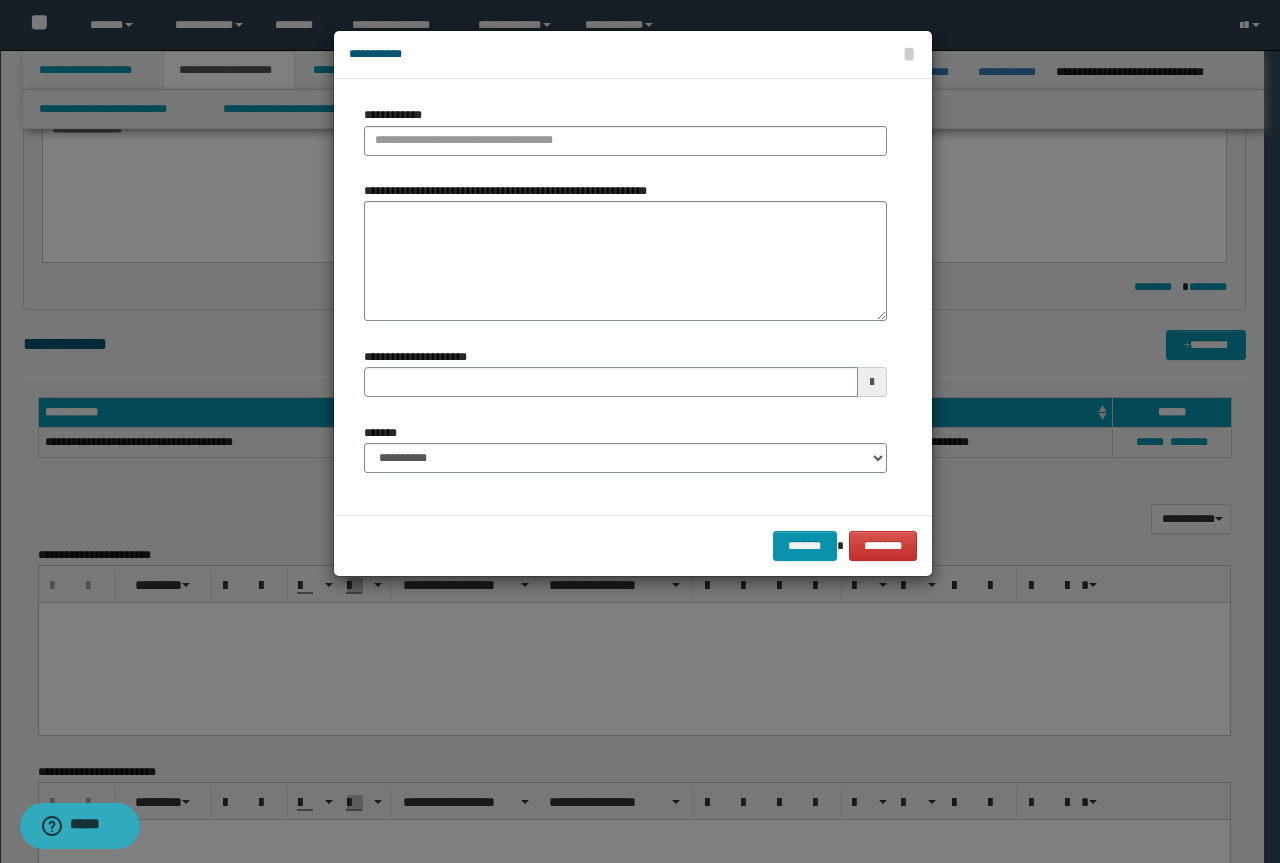 type 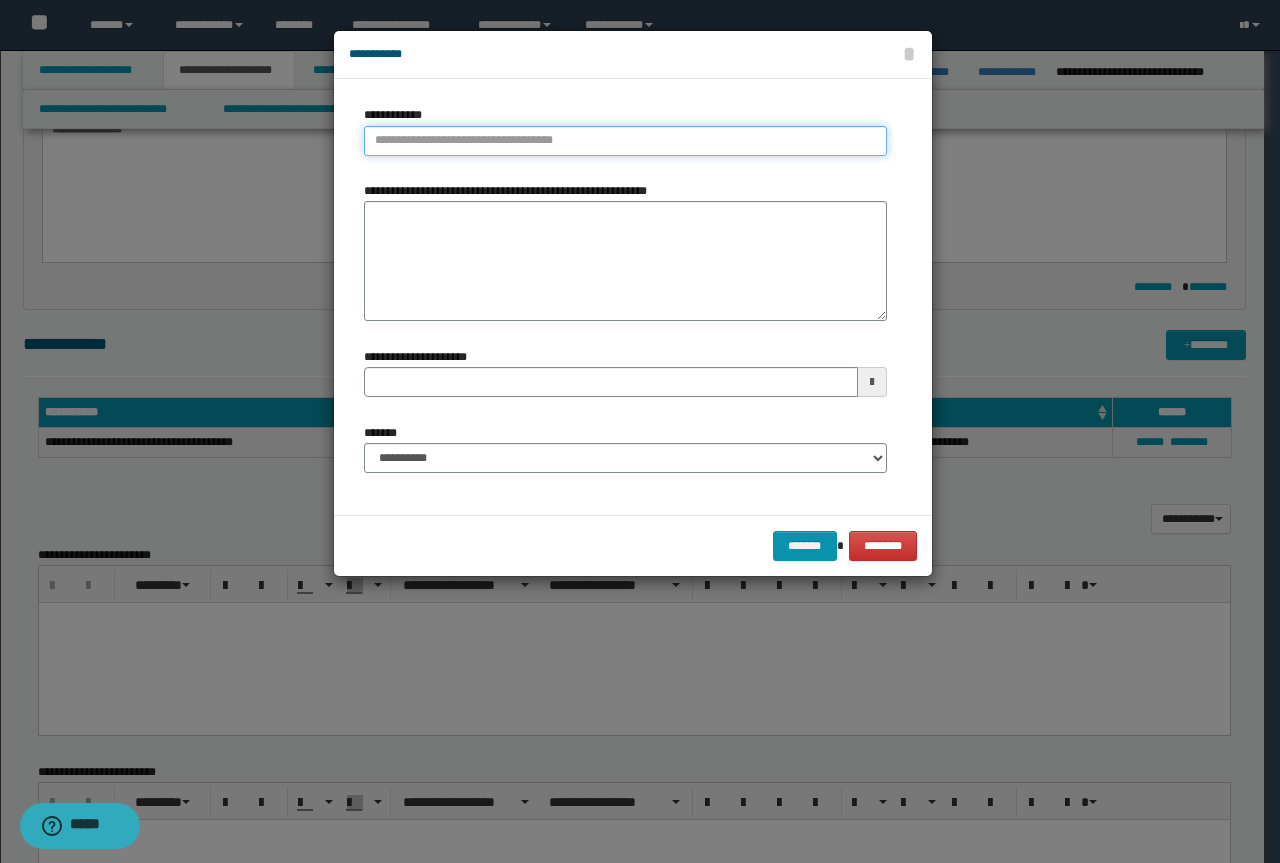 type on "**********" 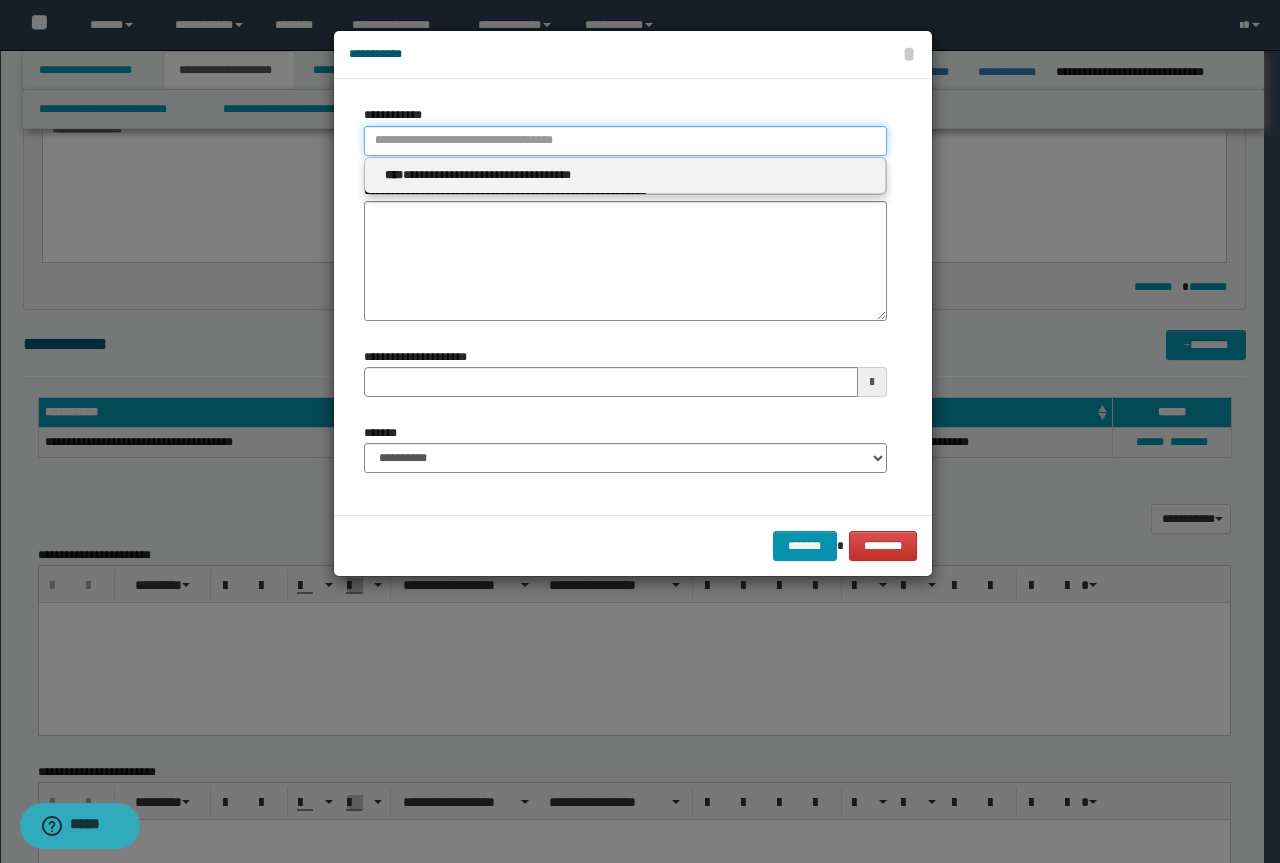click on "**********" at bounding box center (625, 141) 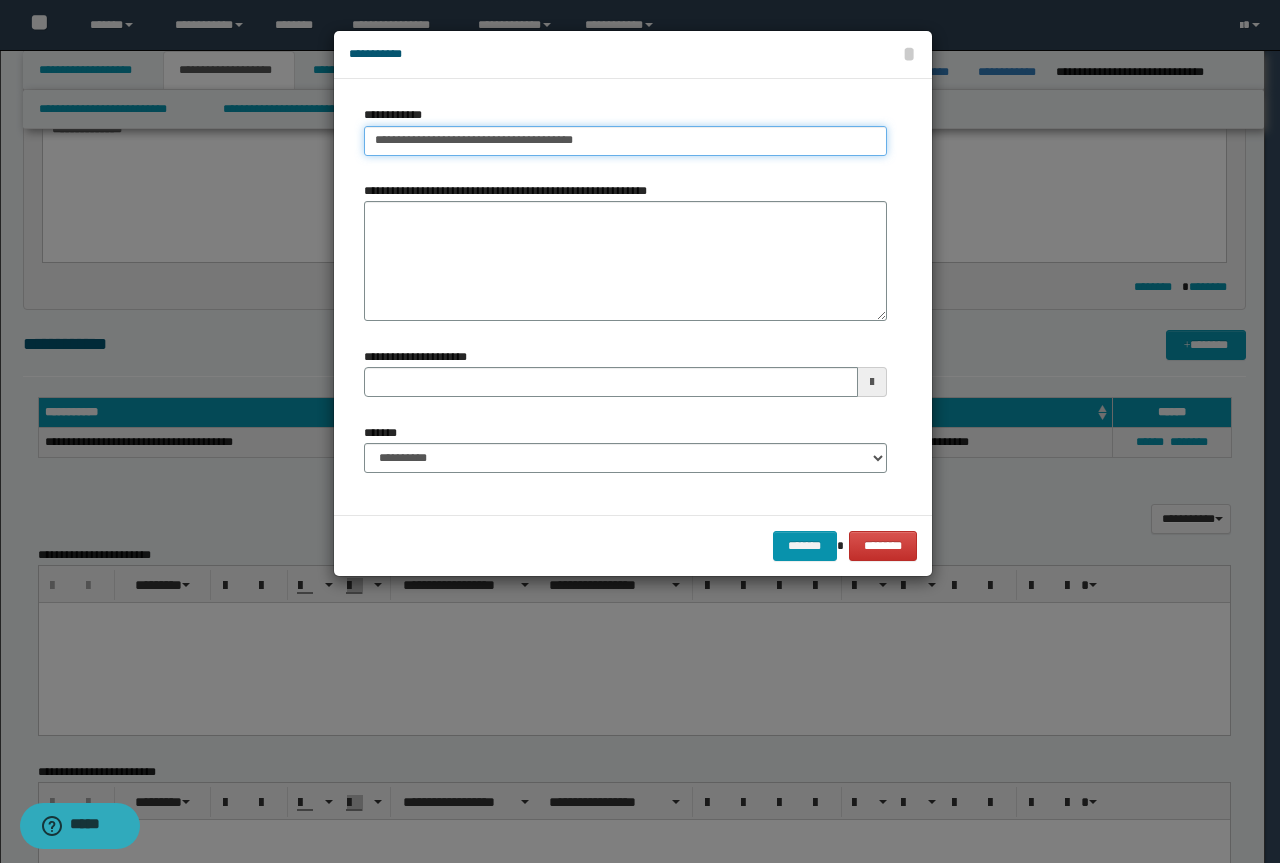 drag, startPoint x: 646, startPoint y: 145, endPoint x: 529, endPoint y: 149, distance: 117.06836 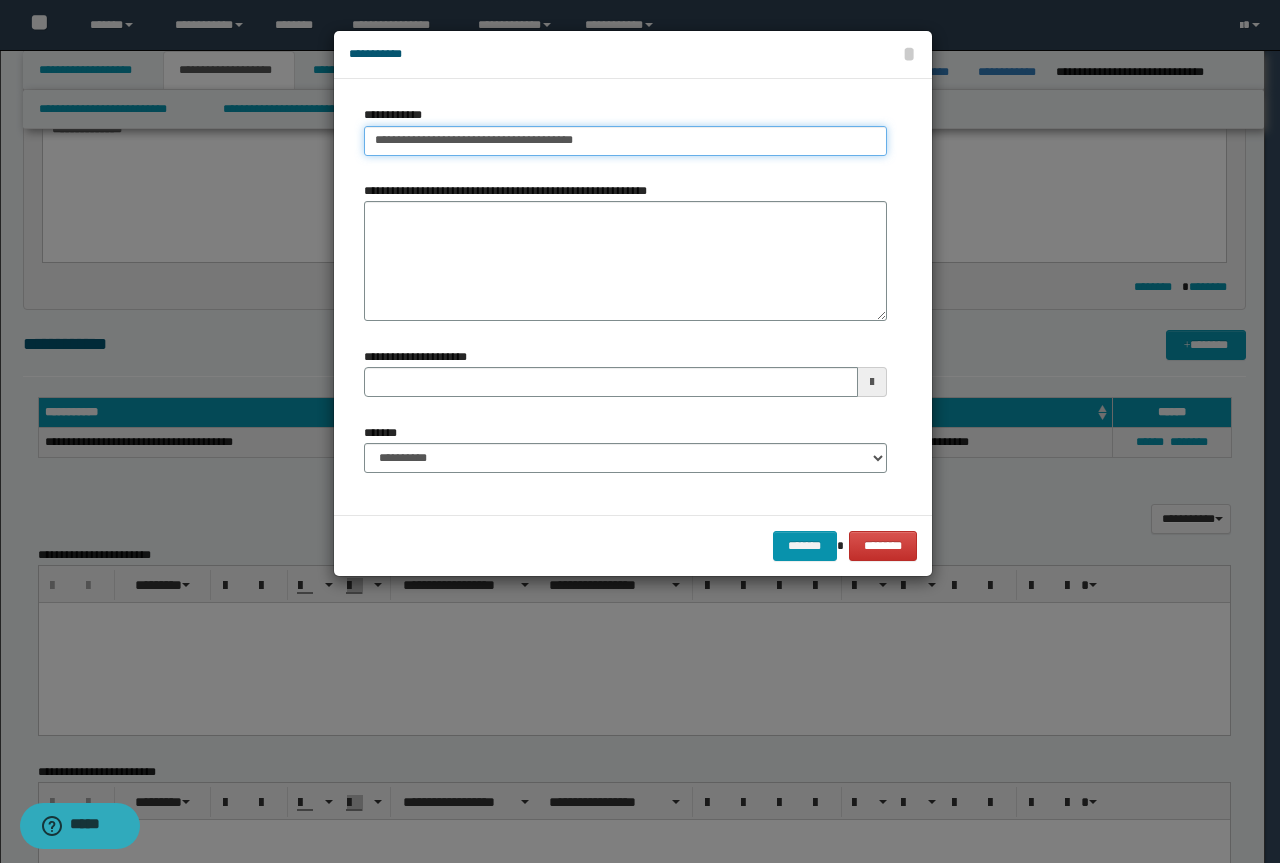 type on "**********" 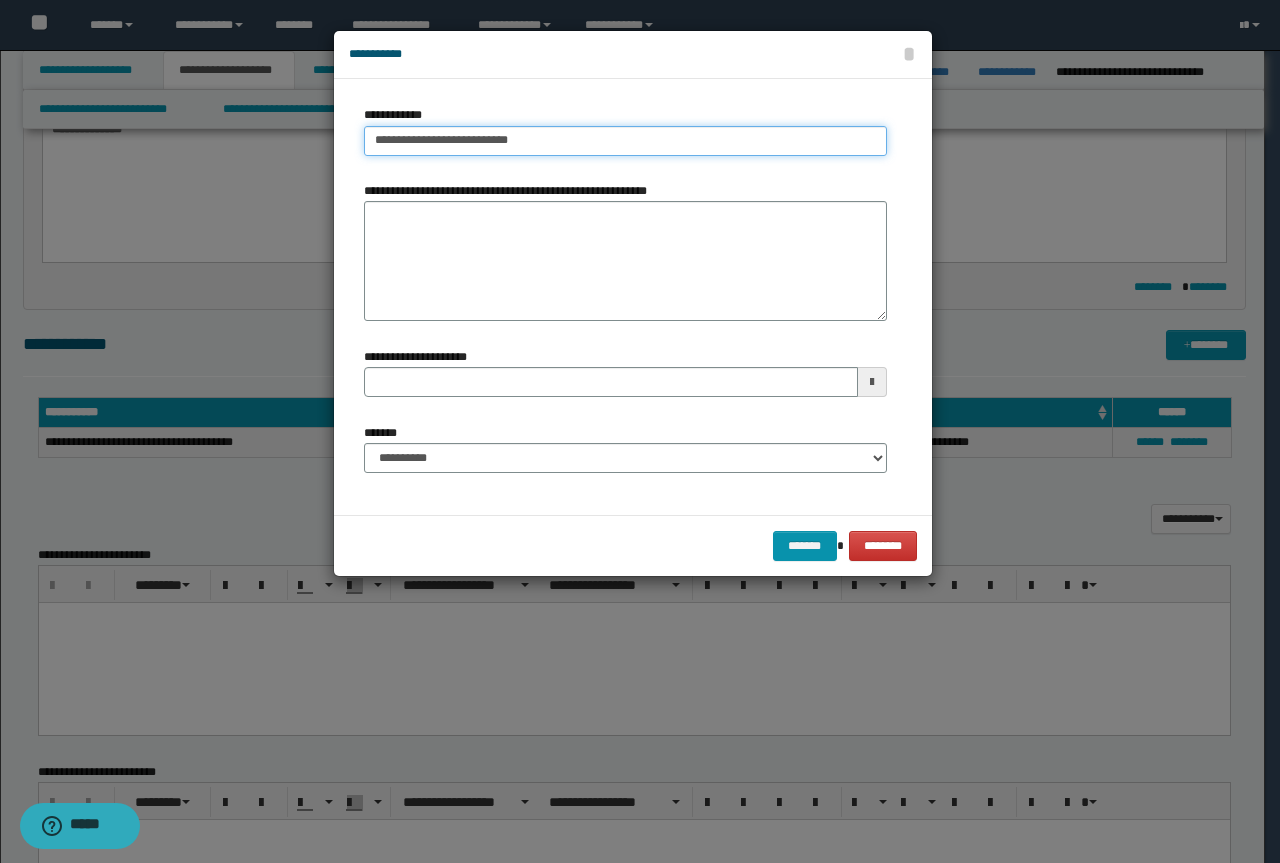 type on "**********" 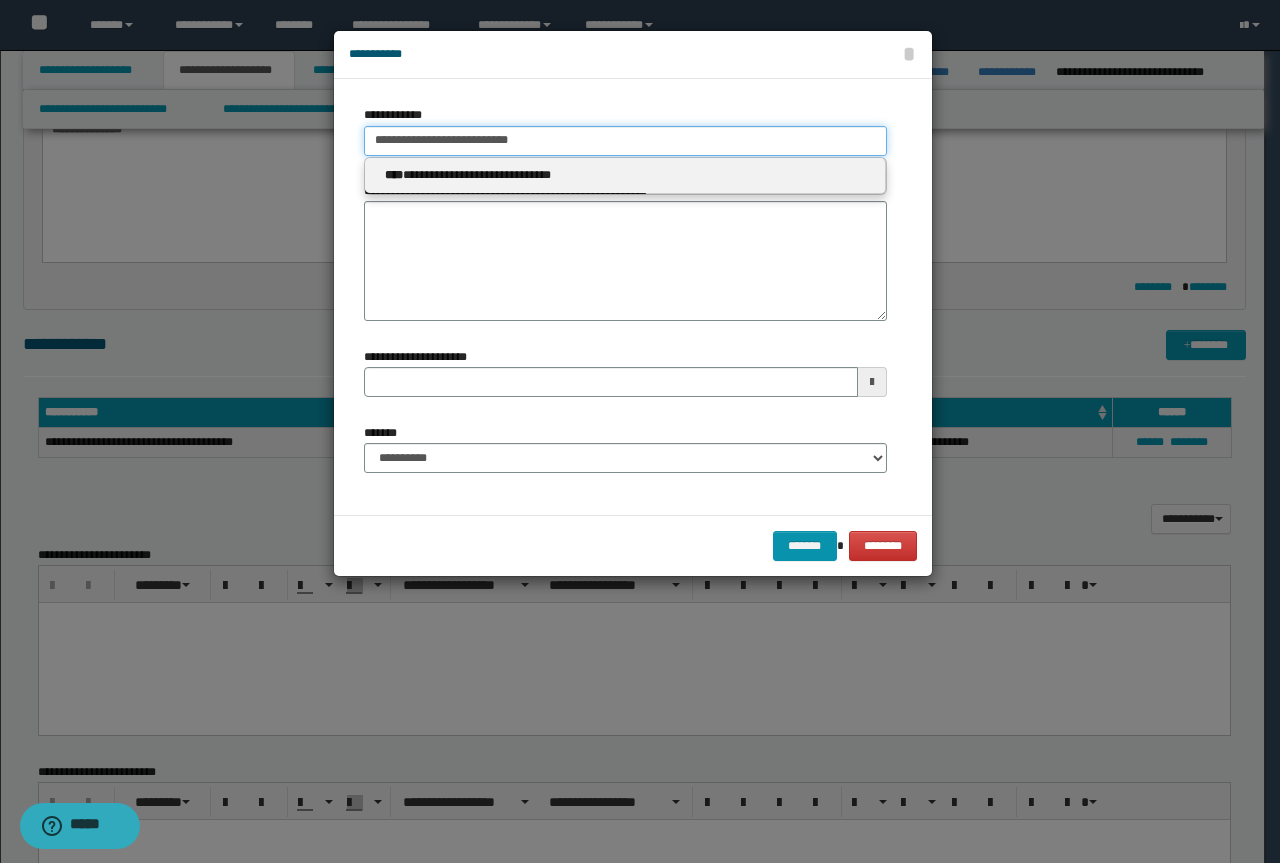 type on "**********" 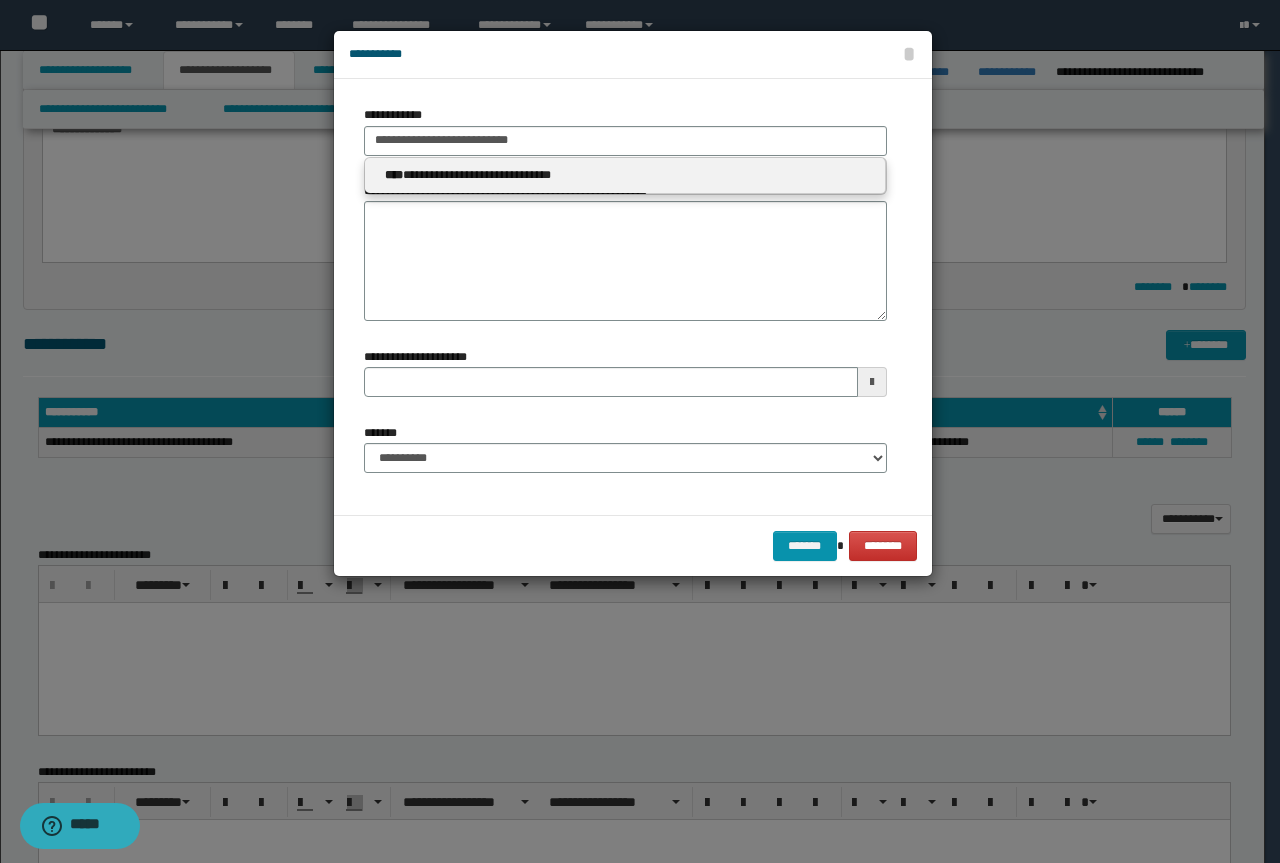 click on "**********" at bounding box center [625, 176] 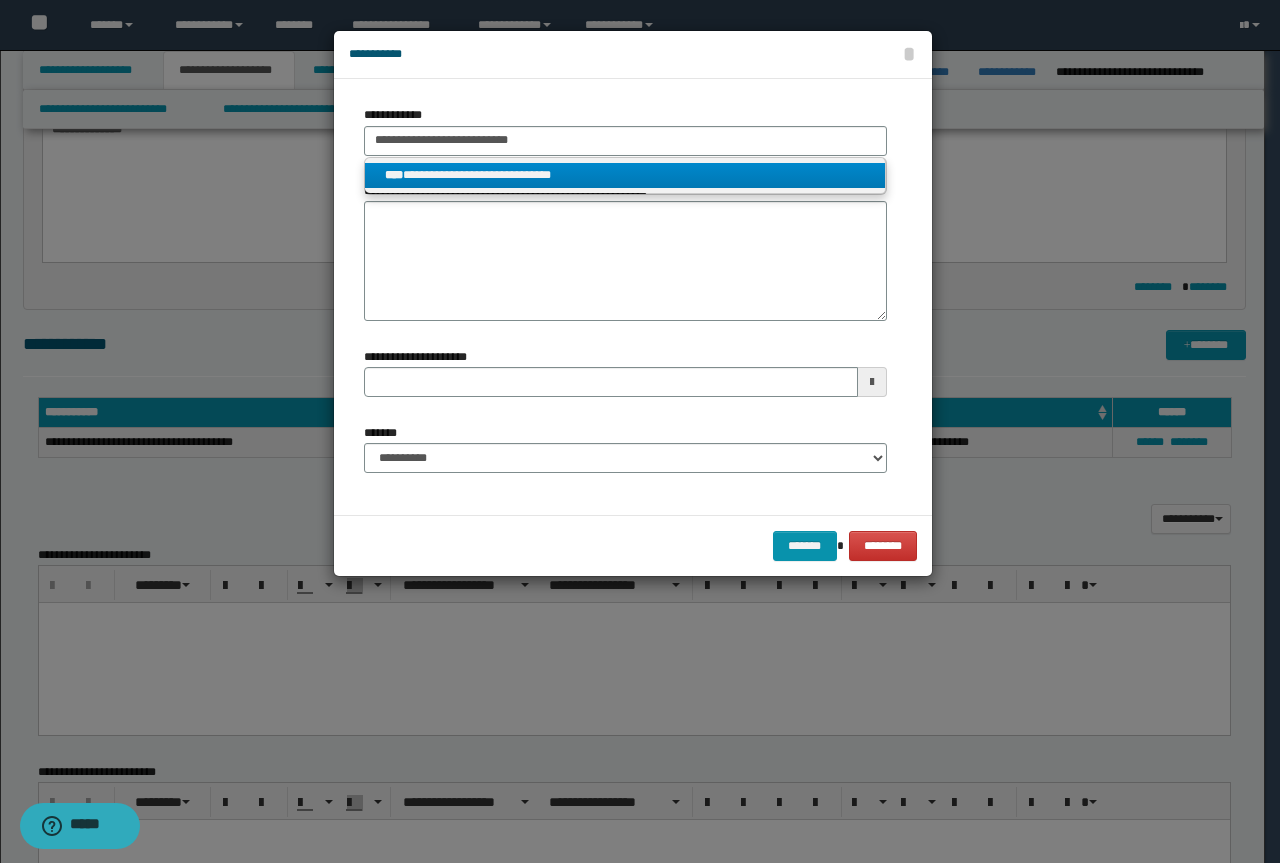 click on "**********" at bounding box center [625, 175] 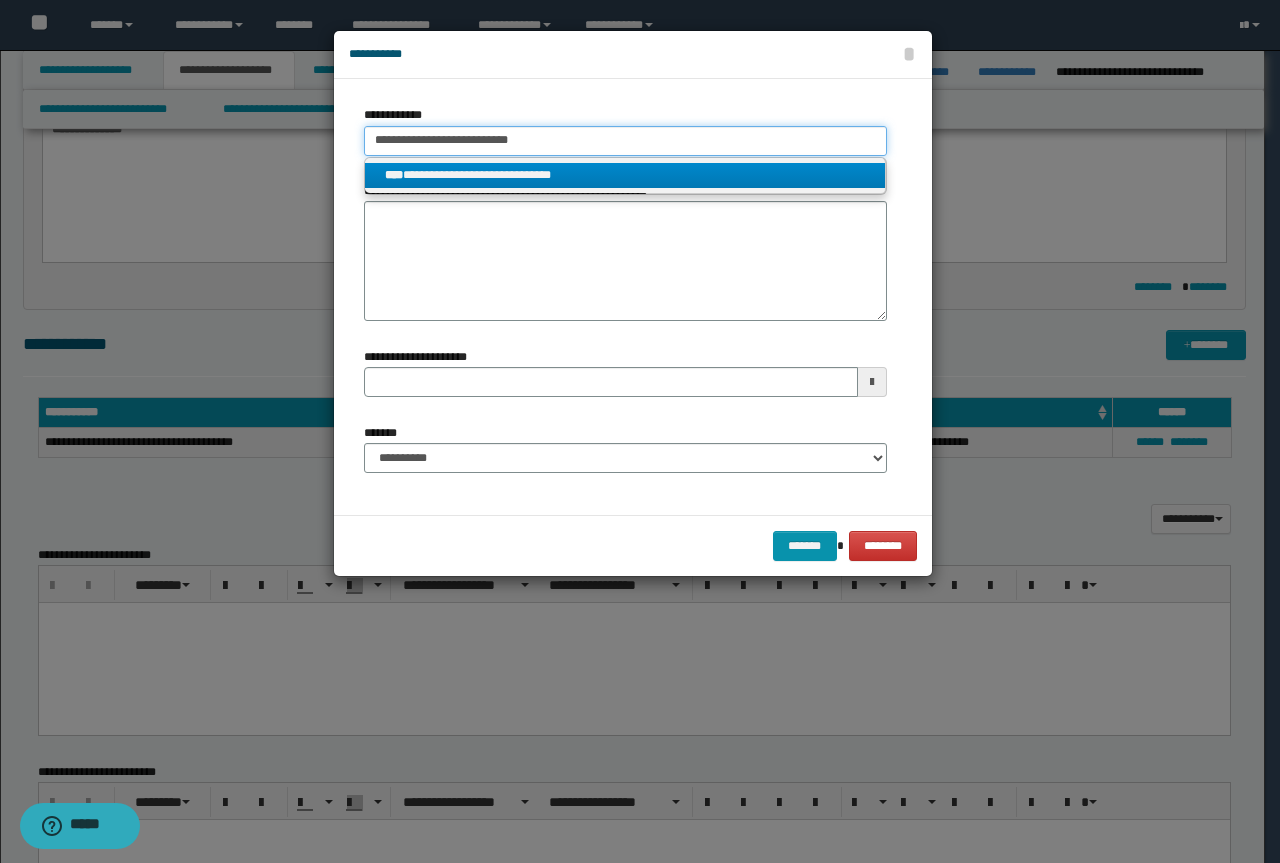type 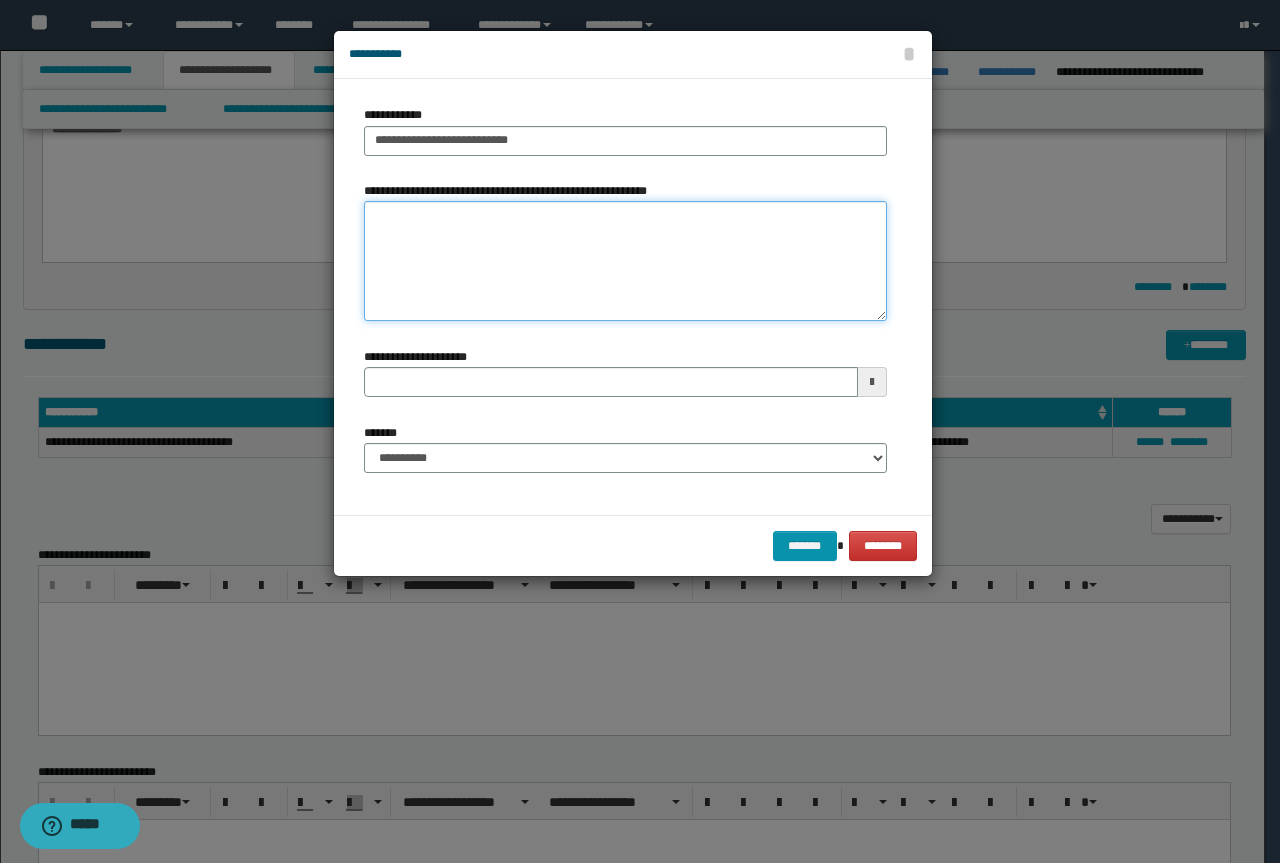 click on "**********" at bounding box center (625, 261) 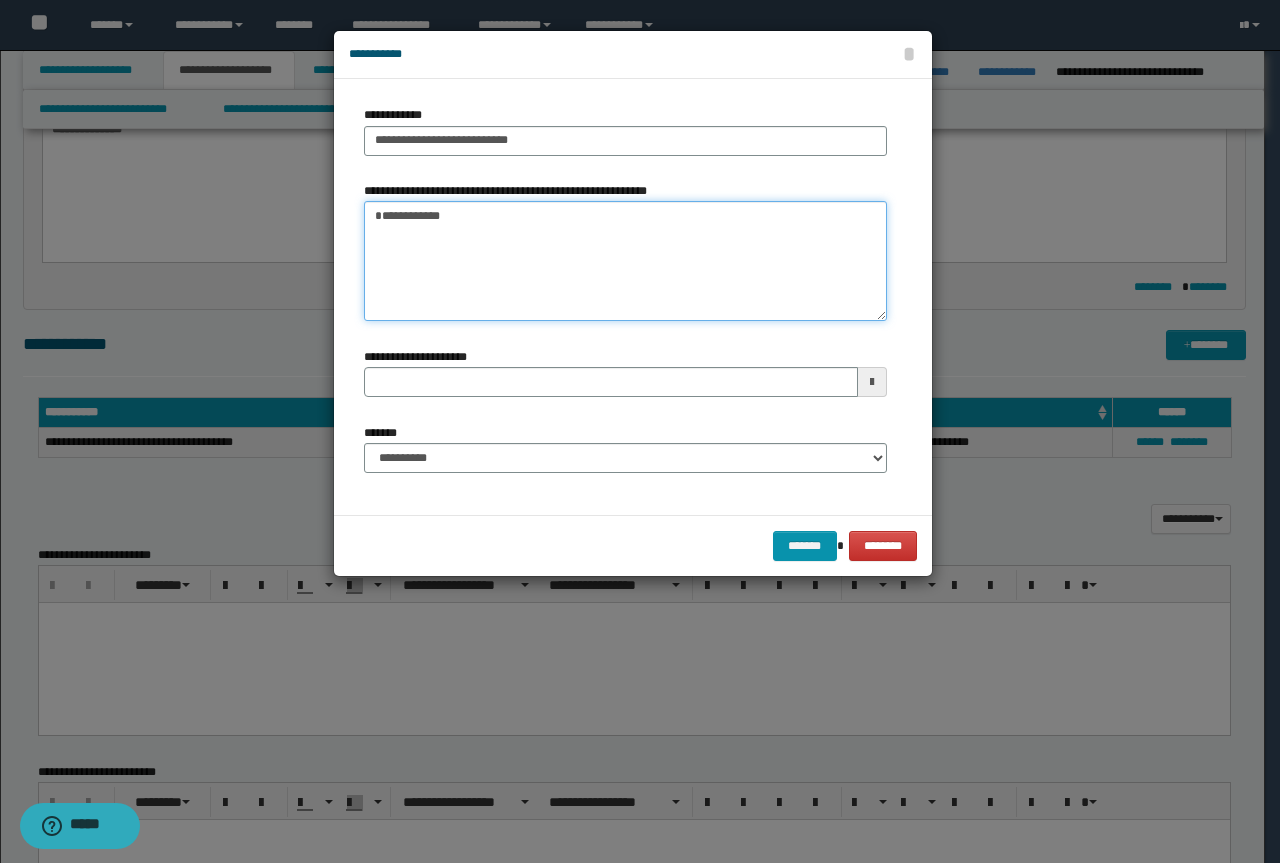 type 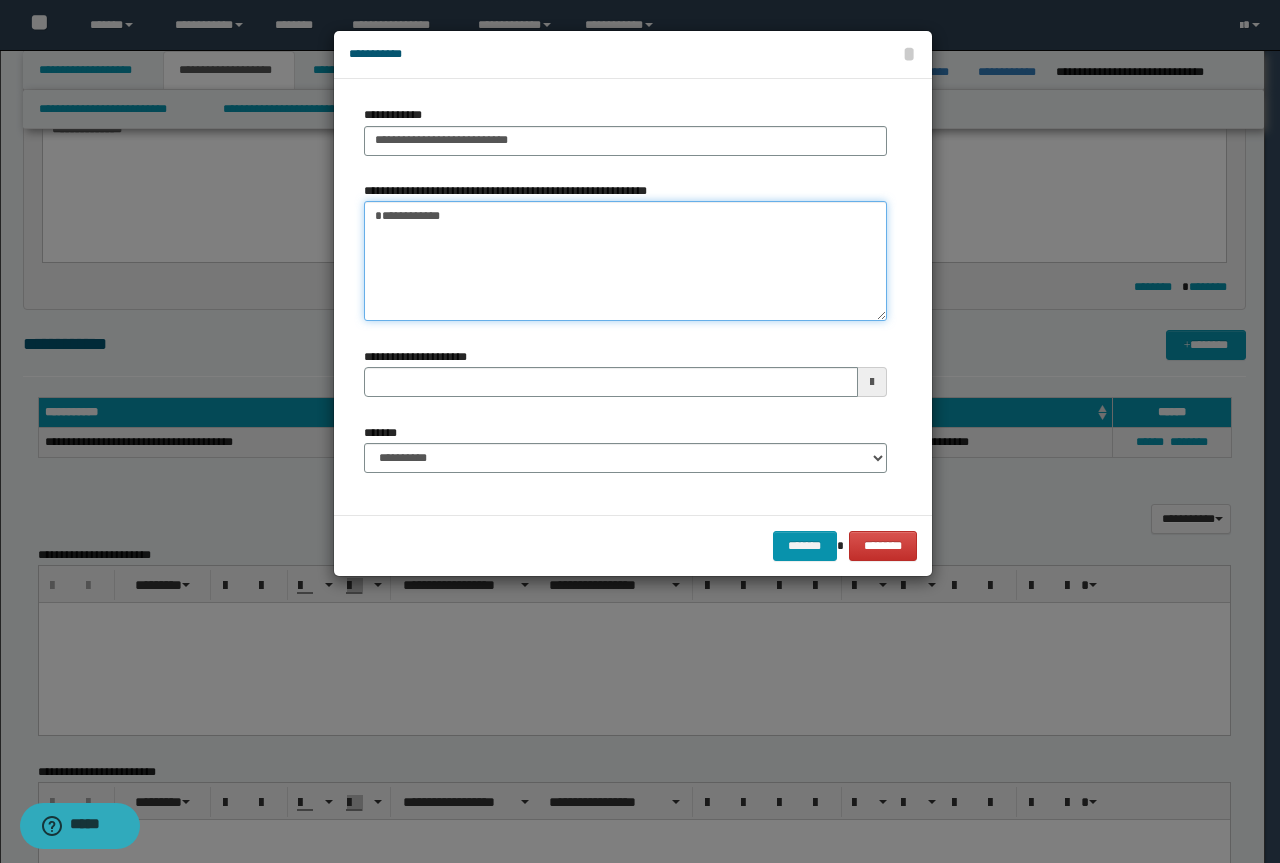 type on "**********" 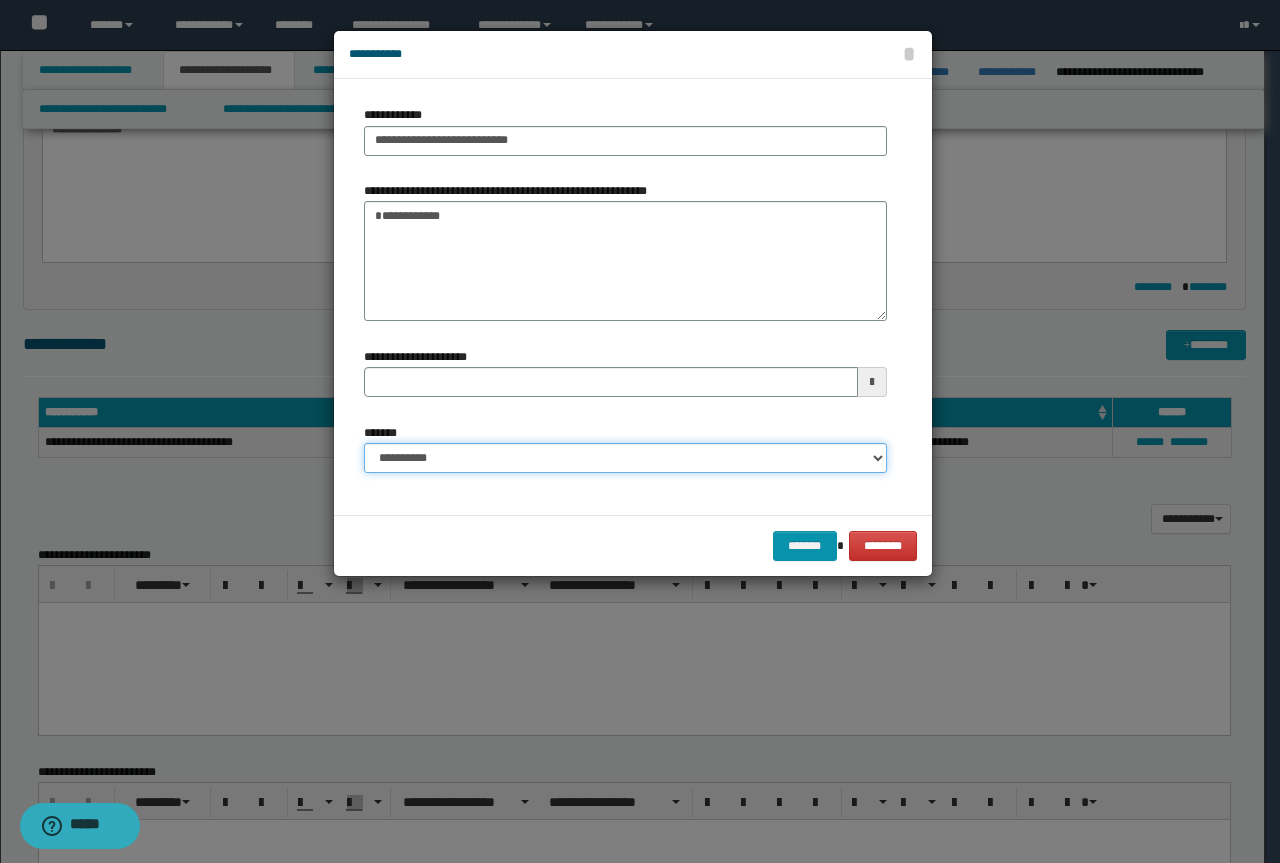 click on "**********" at bounding box center (625, 458) 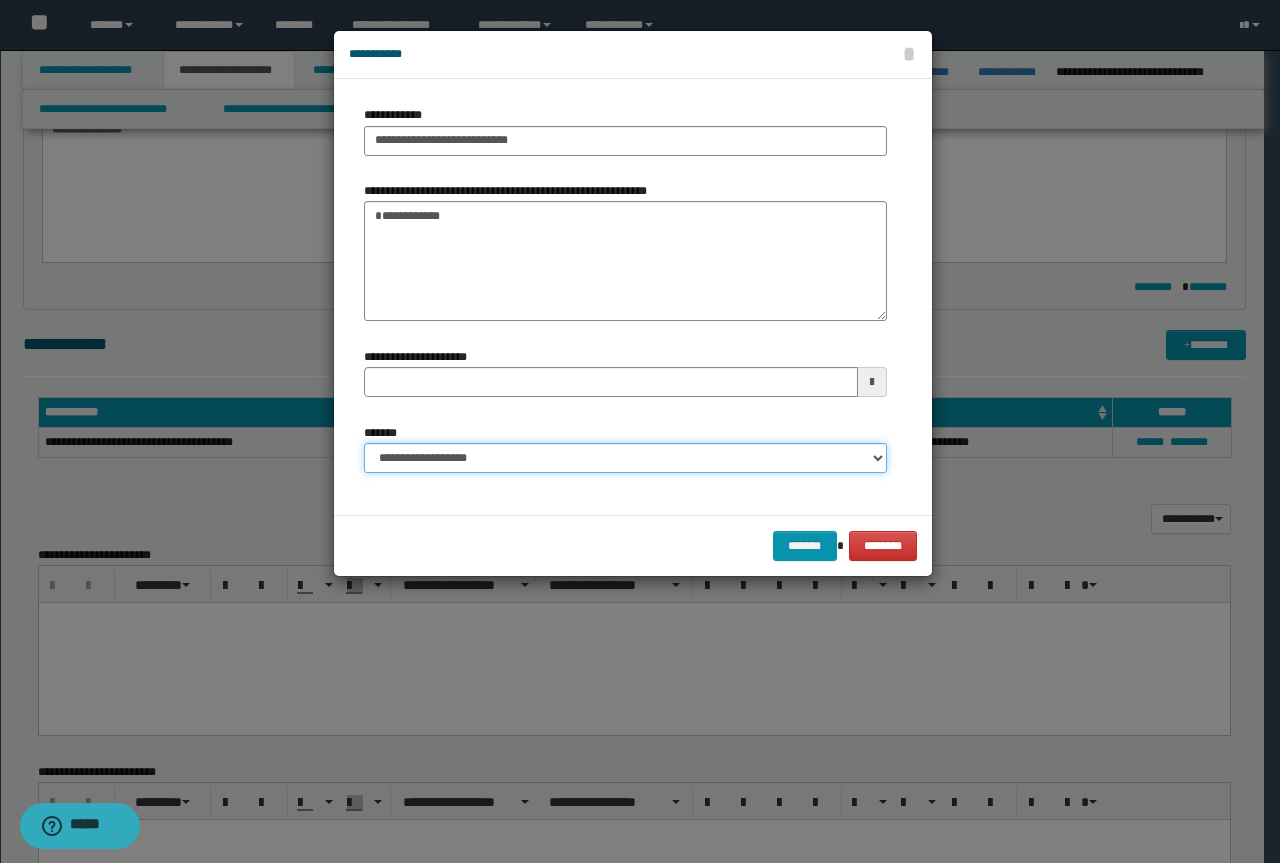click on "**********" at bounding box center [625, 458] 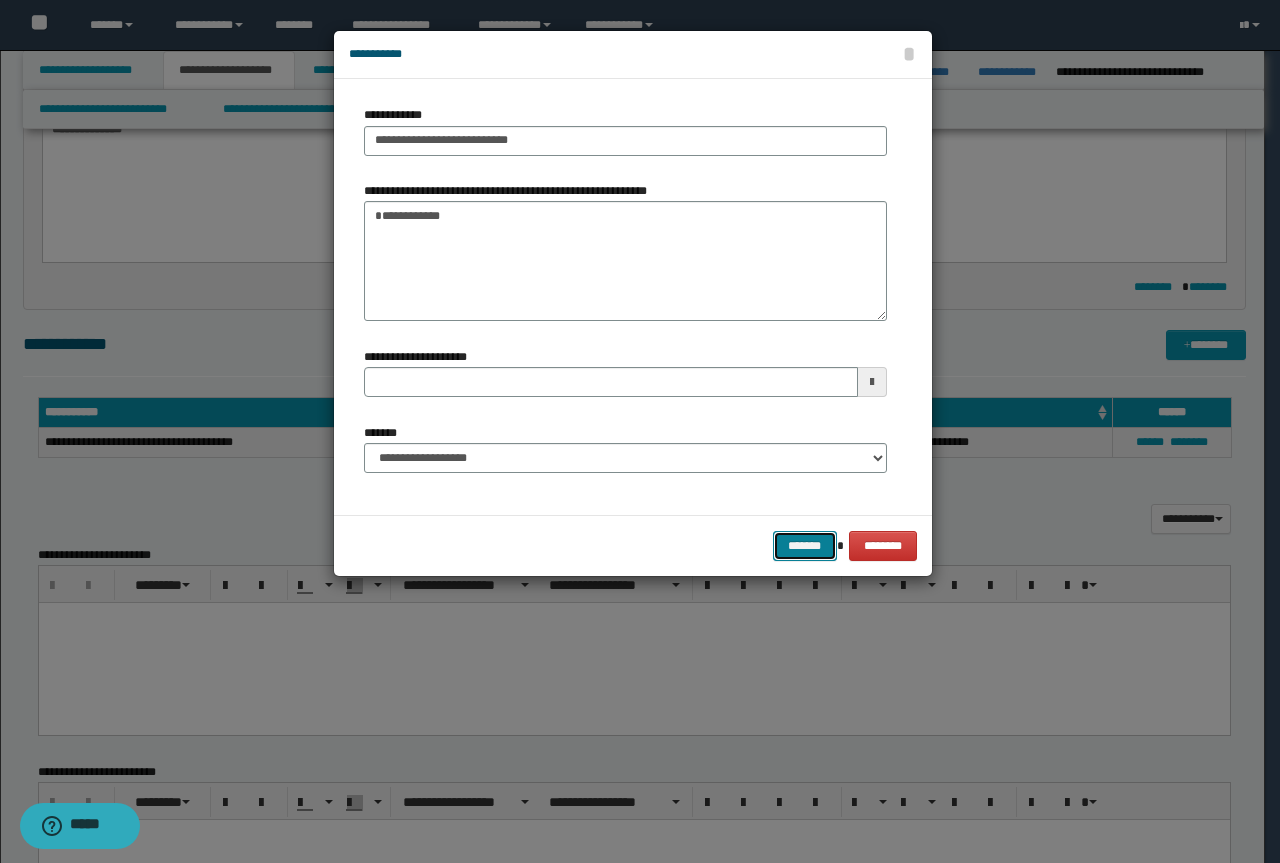click on "*******" at bounding box center [805, 546] 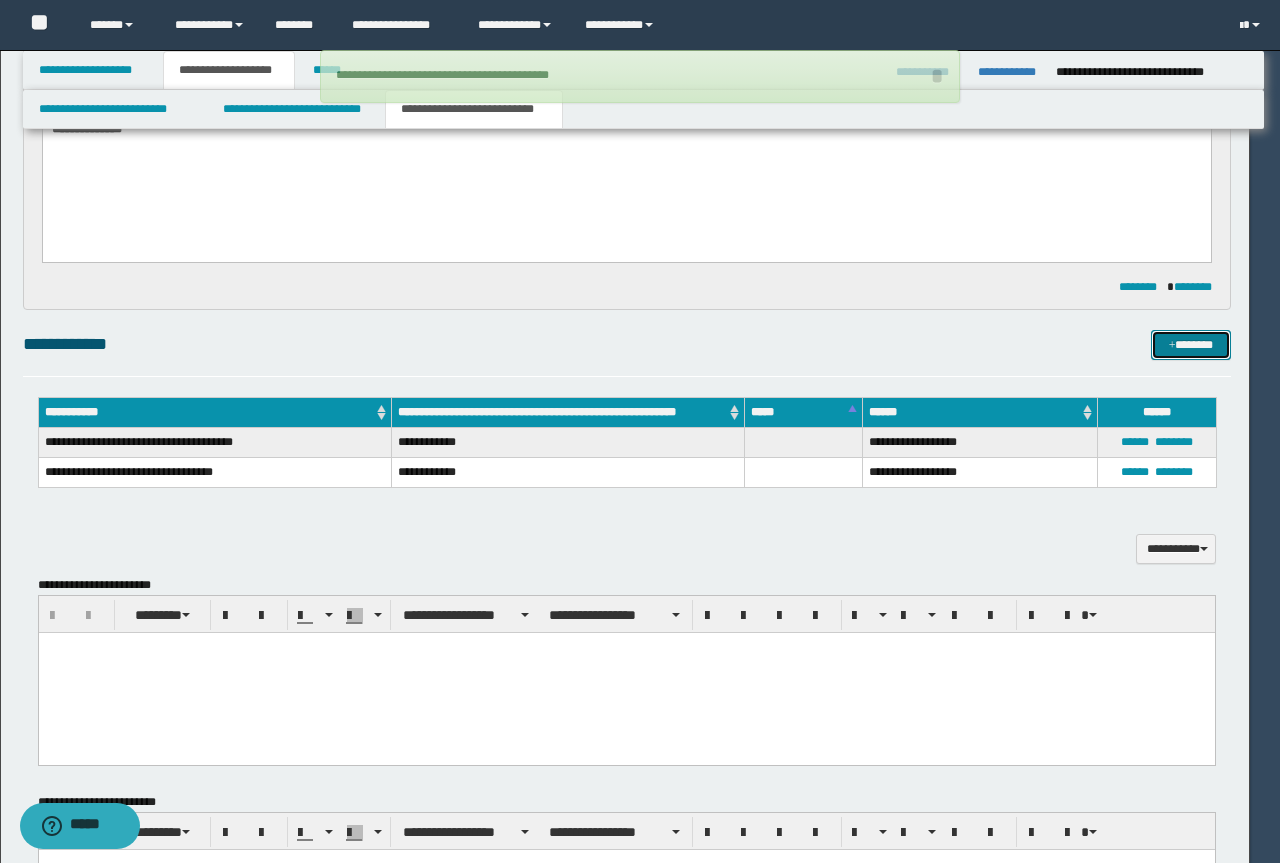 type 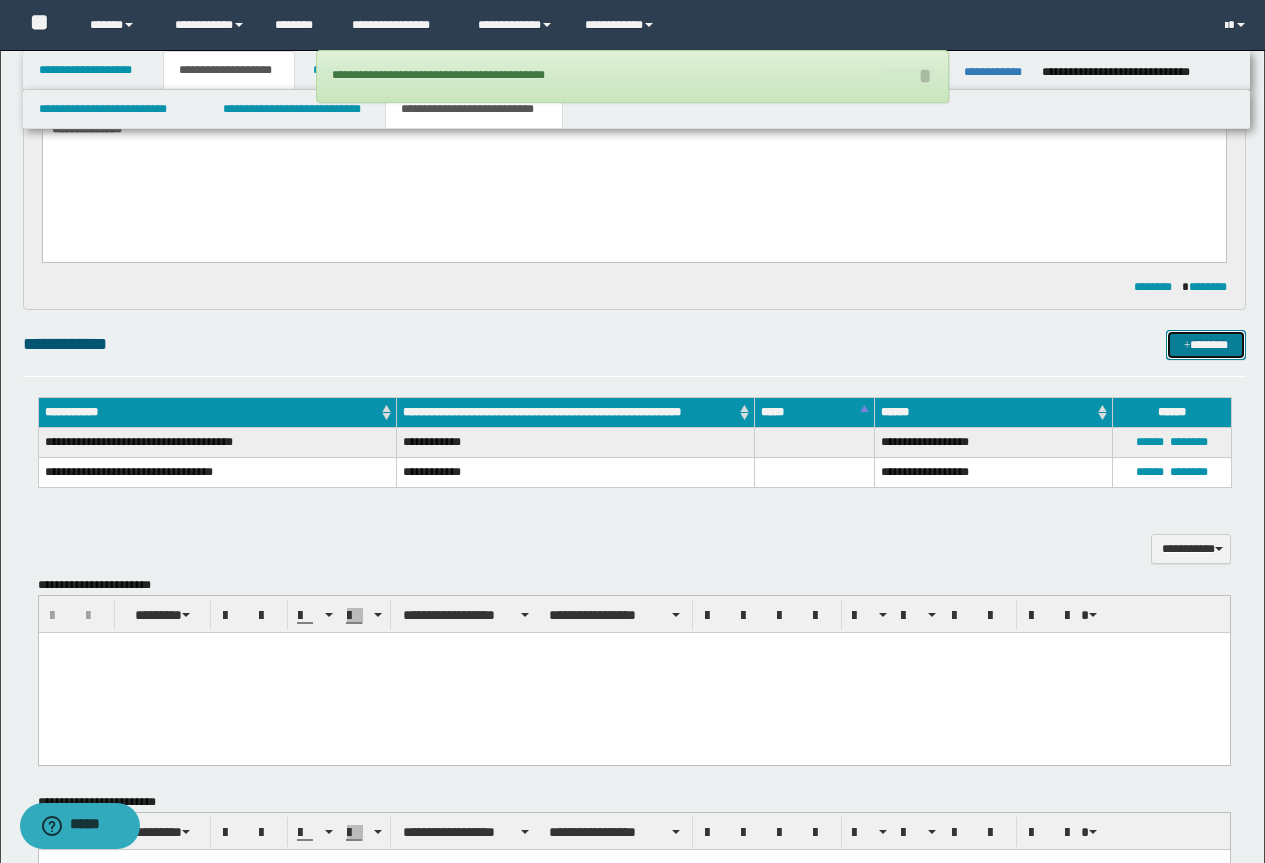 click on "*******" at bounding box center [1206, 345] 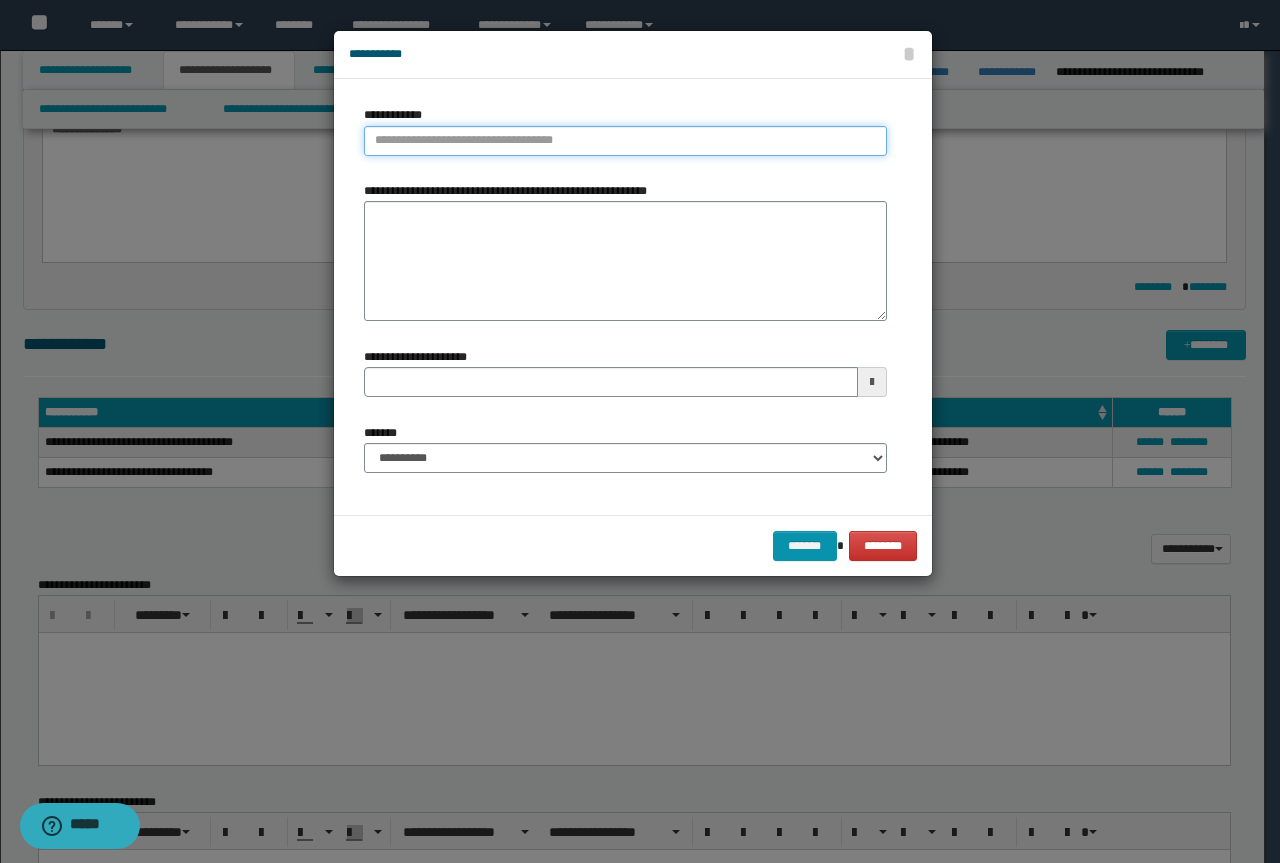 type on "**********" 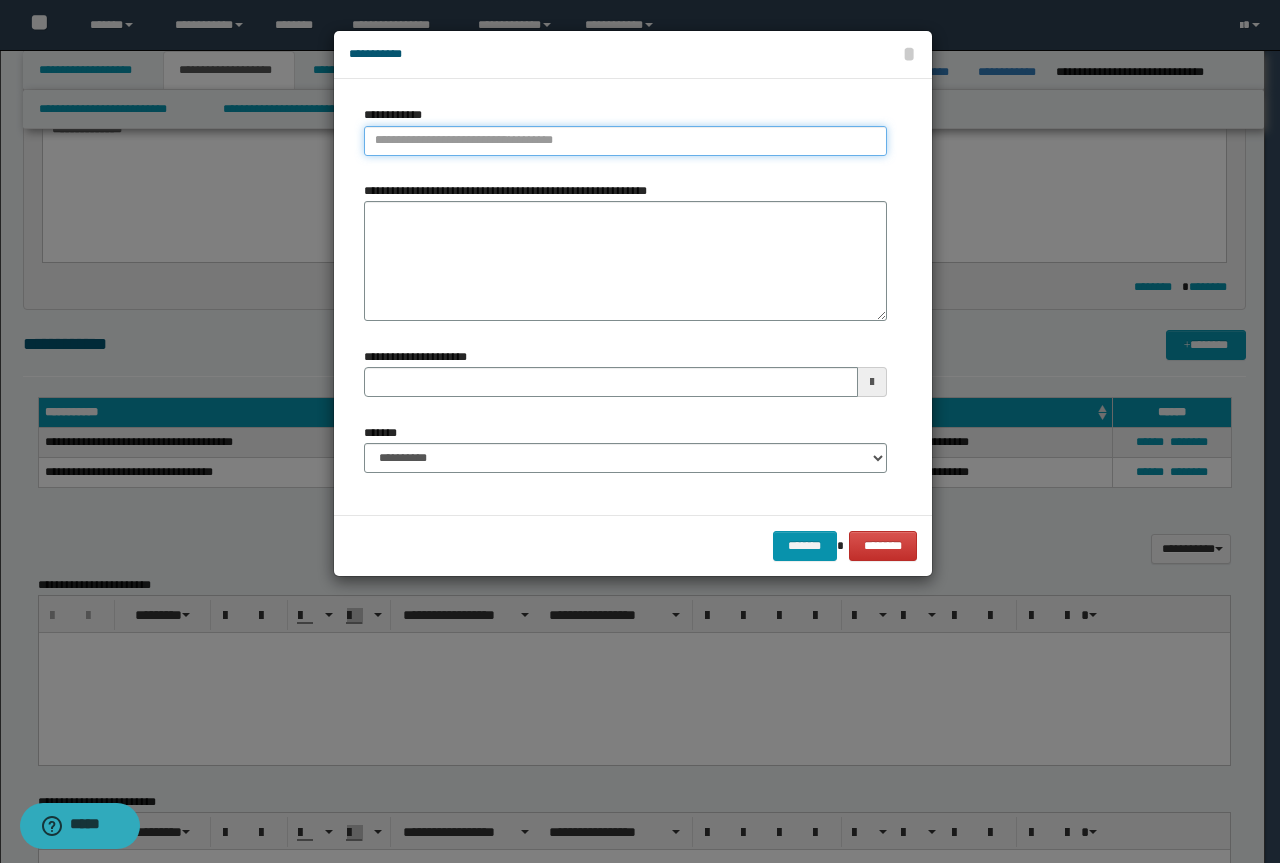 click on "**********" at bounding box center [625, 141] 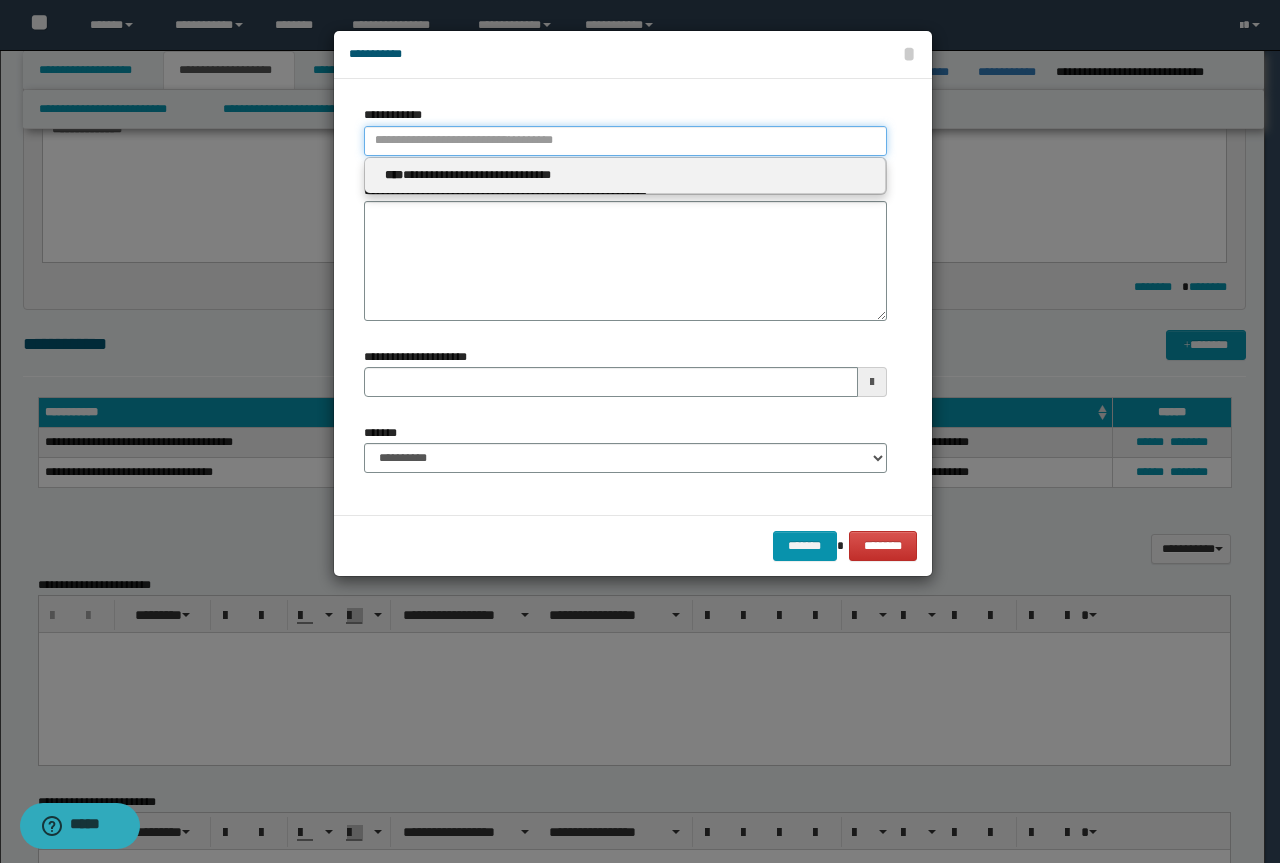paste on "**********" 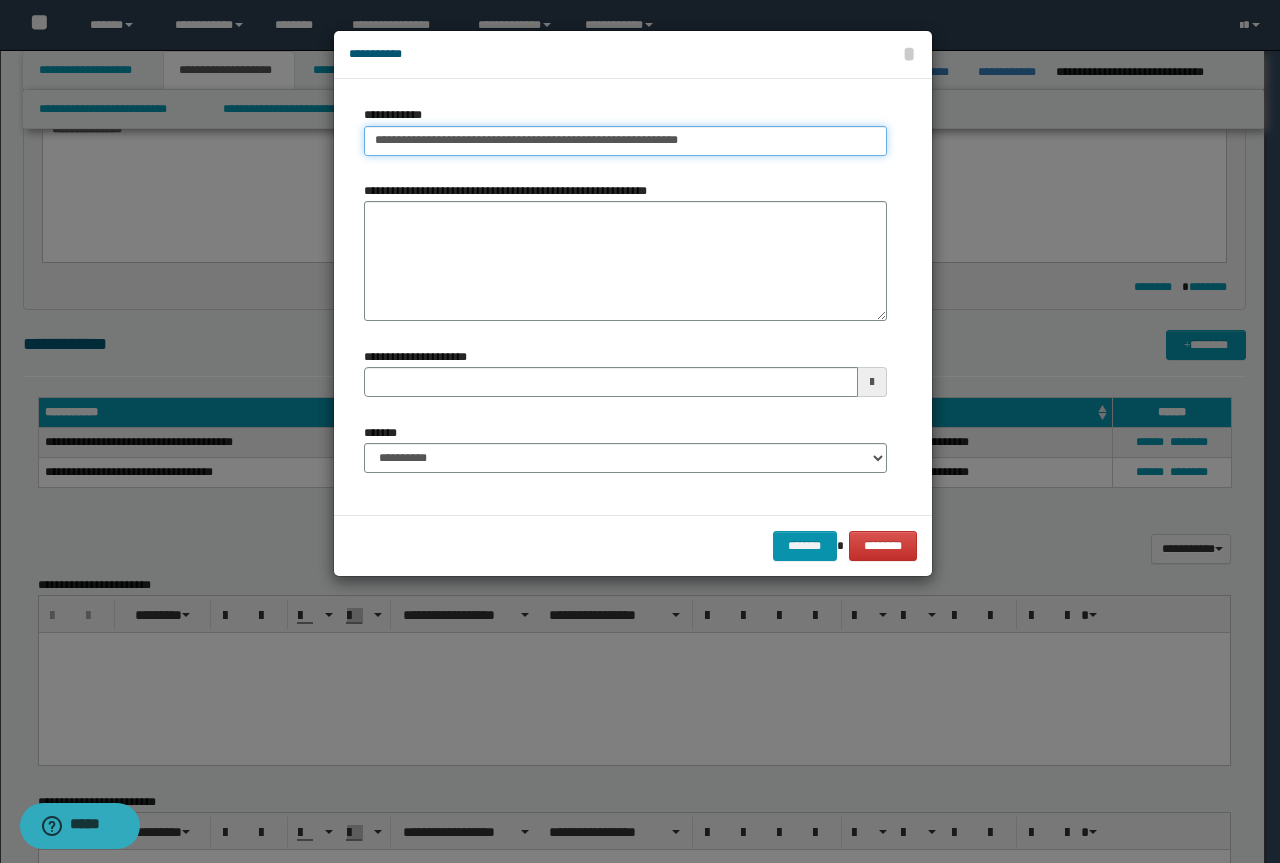 drag, startPoint x: 706, startPoint y: 146, endPoint x: 619, endPoint y: 149, distance: 87.05171 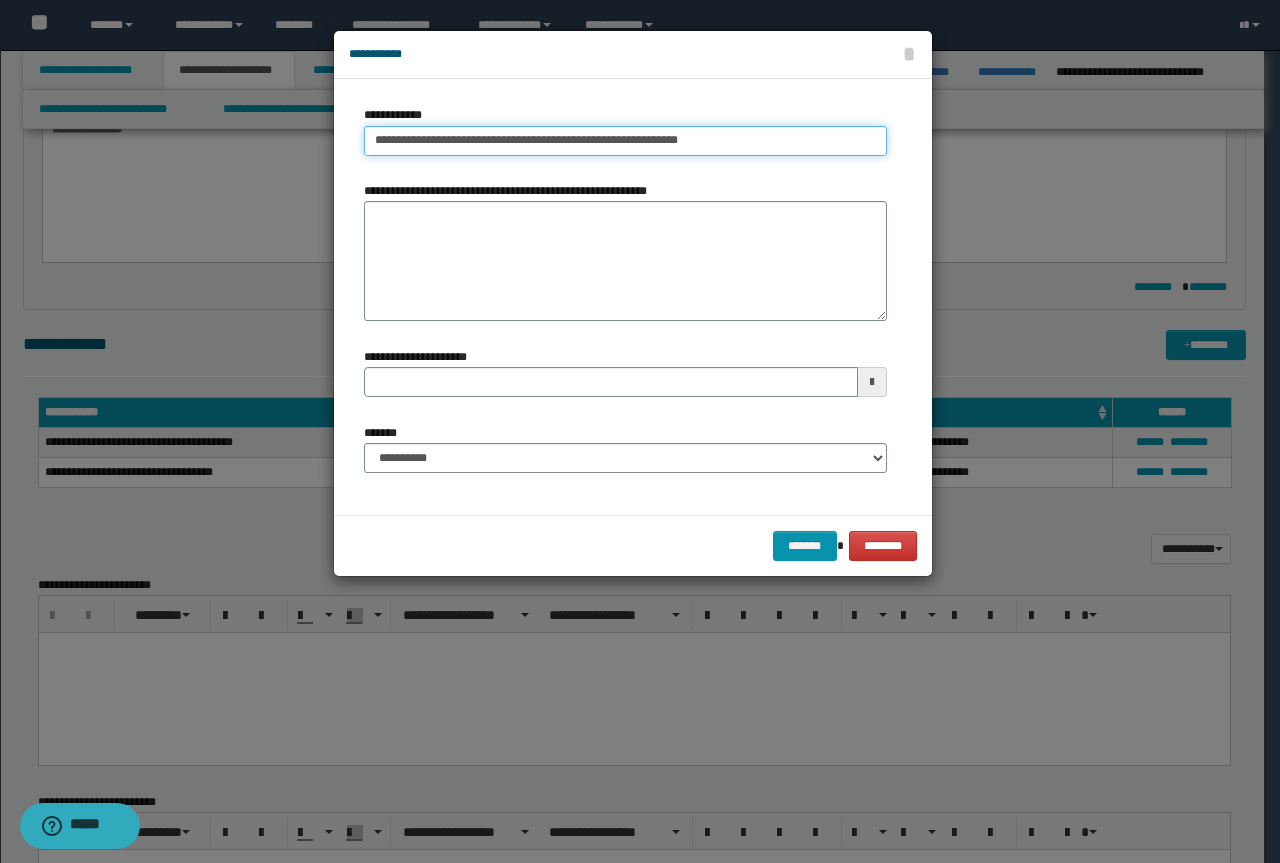 type on "**********" 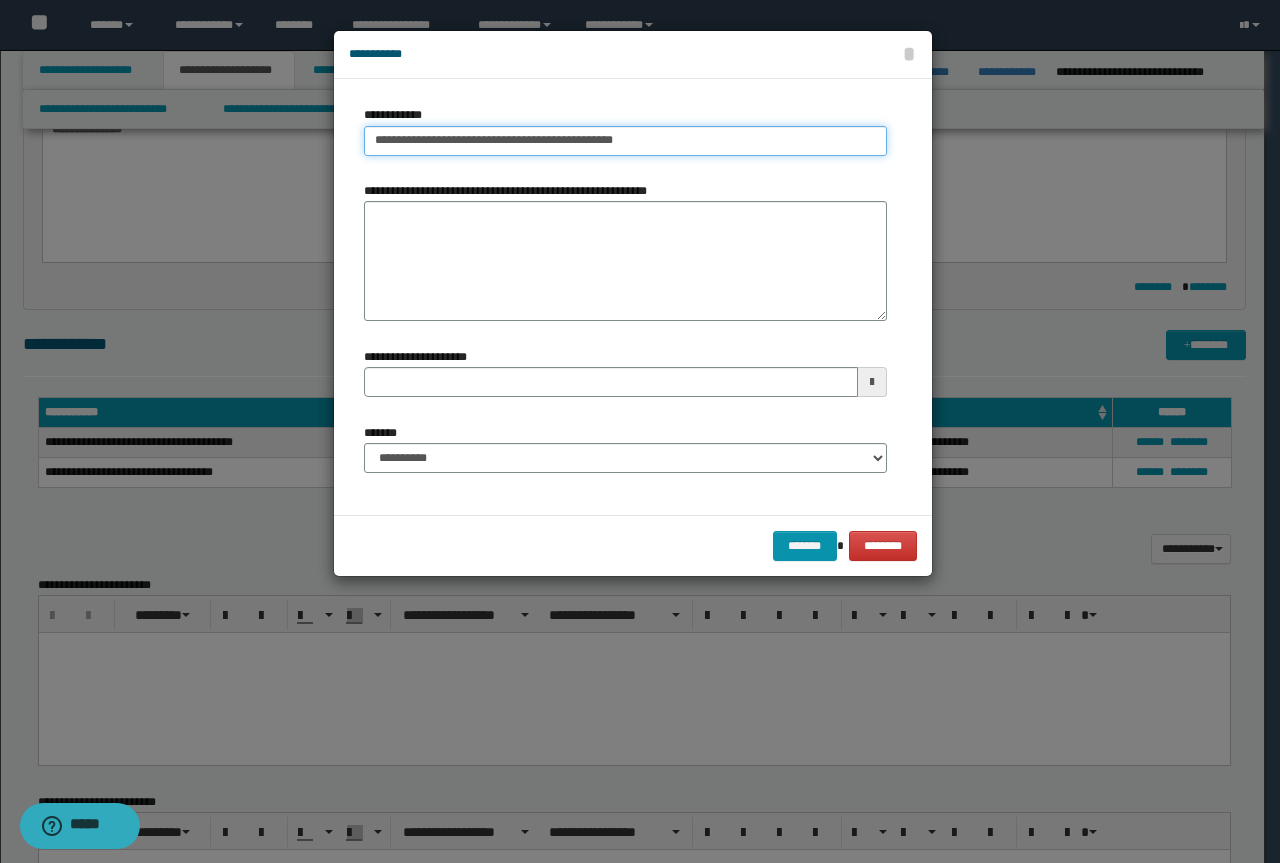 type on "**********" 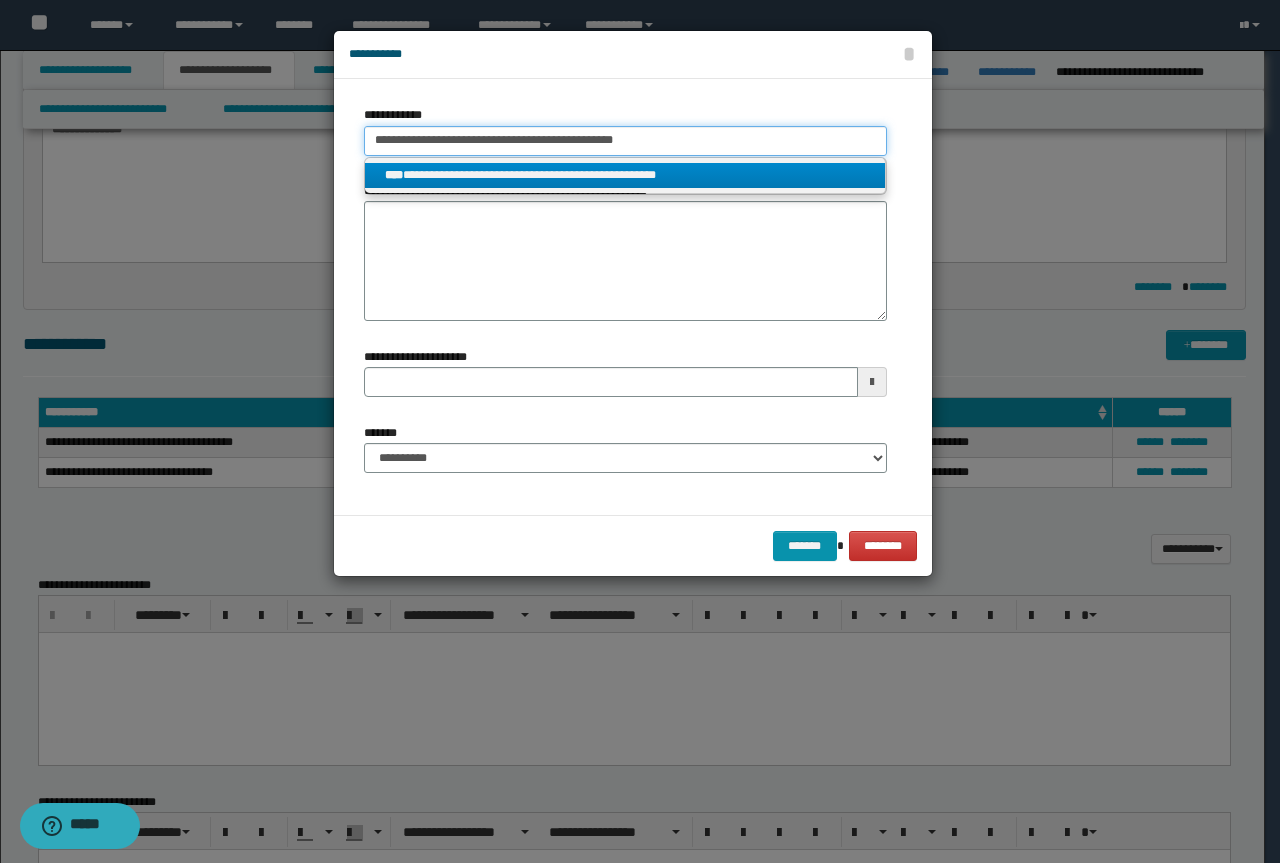 type on "**********" 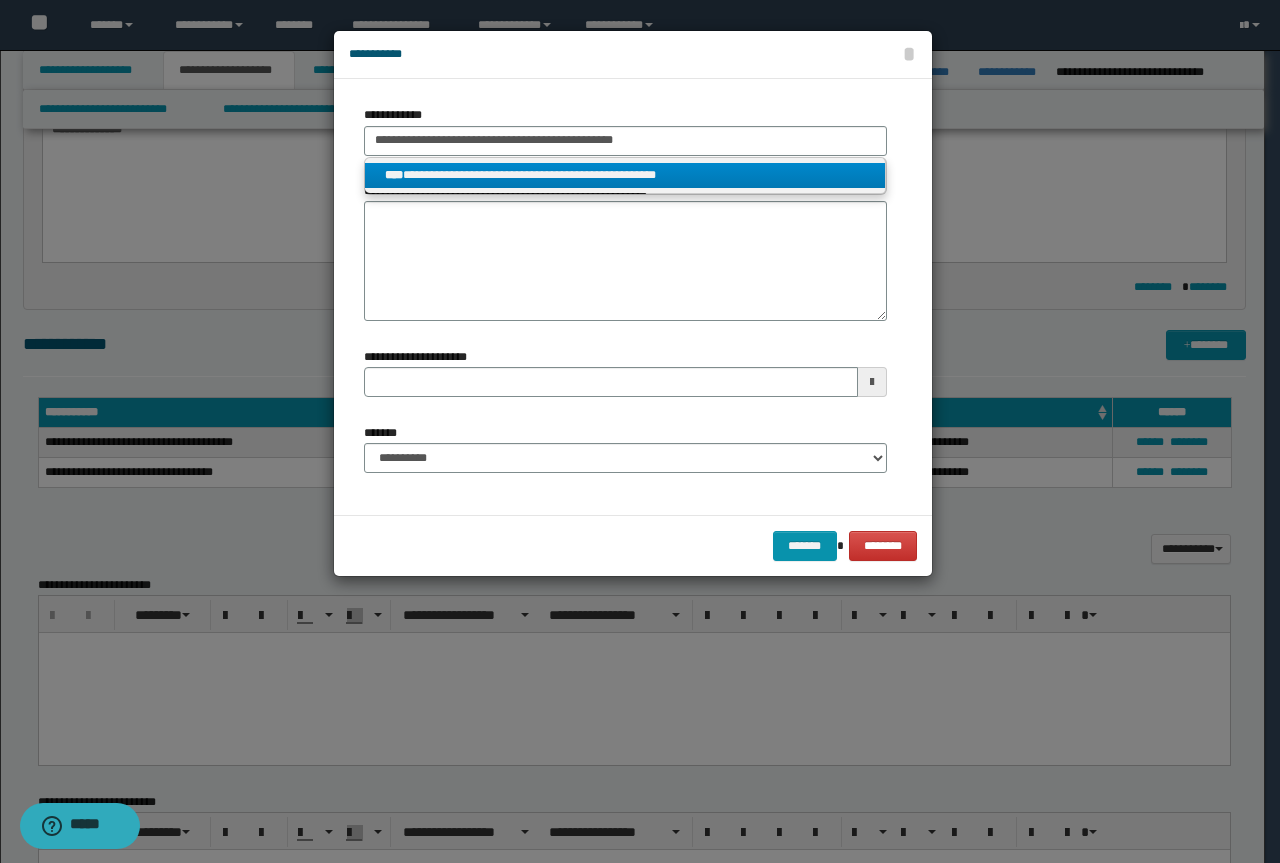 click on "**********" at bounding box center (625, 175) 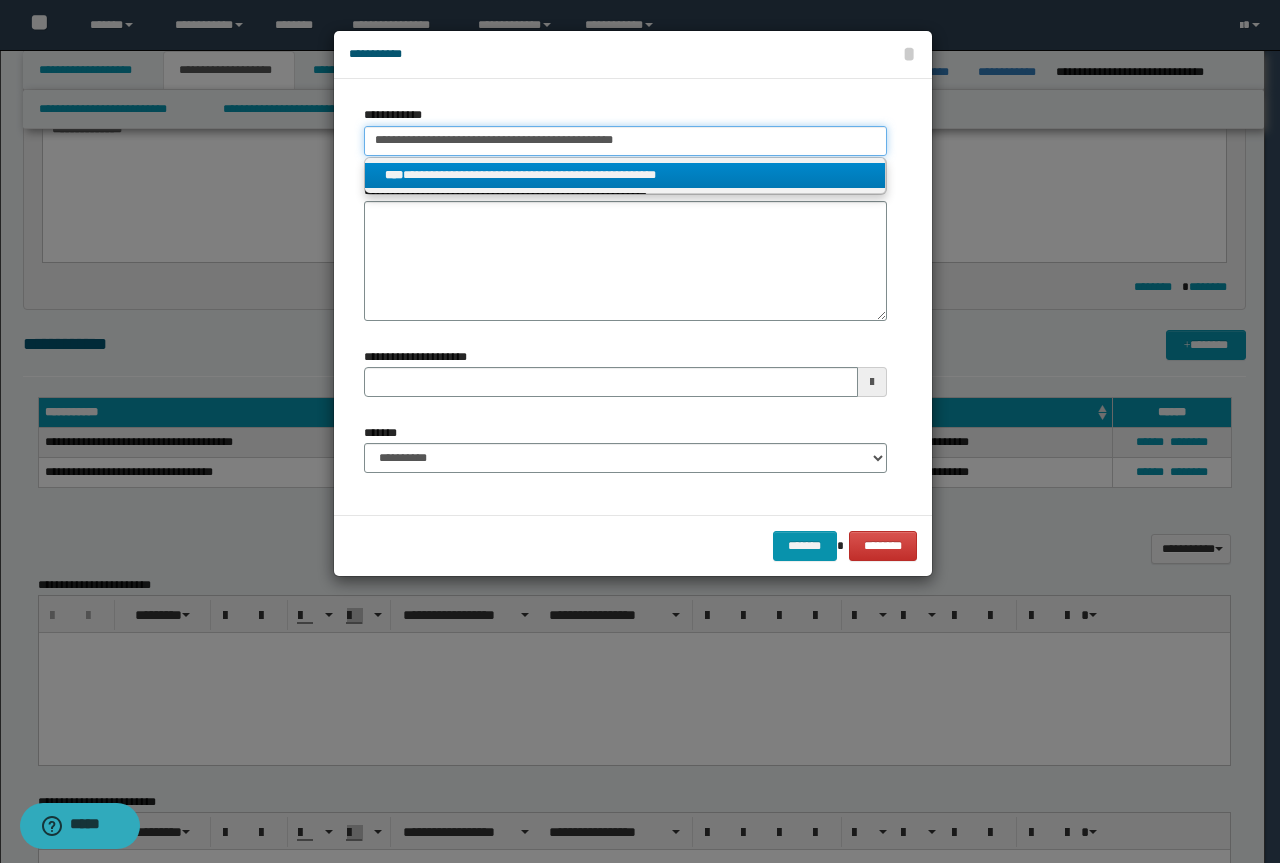 type 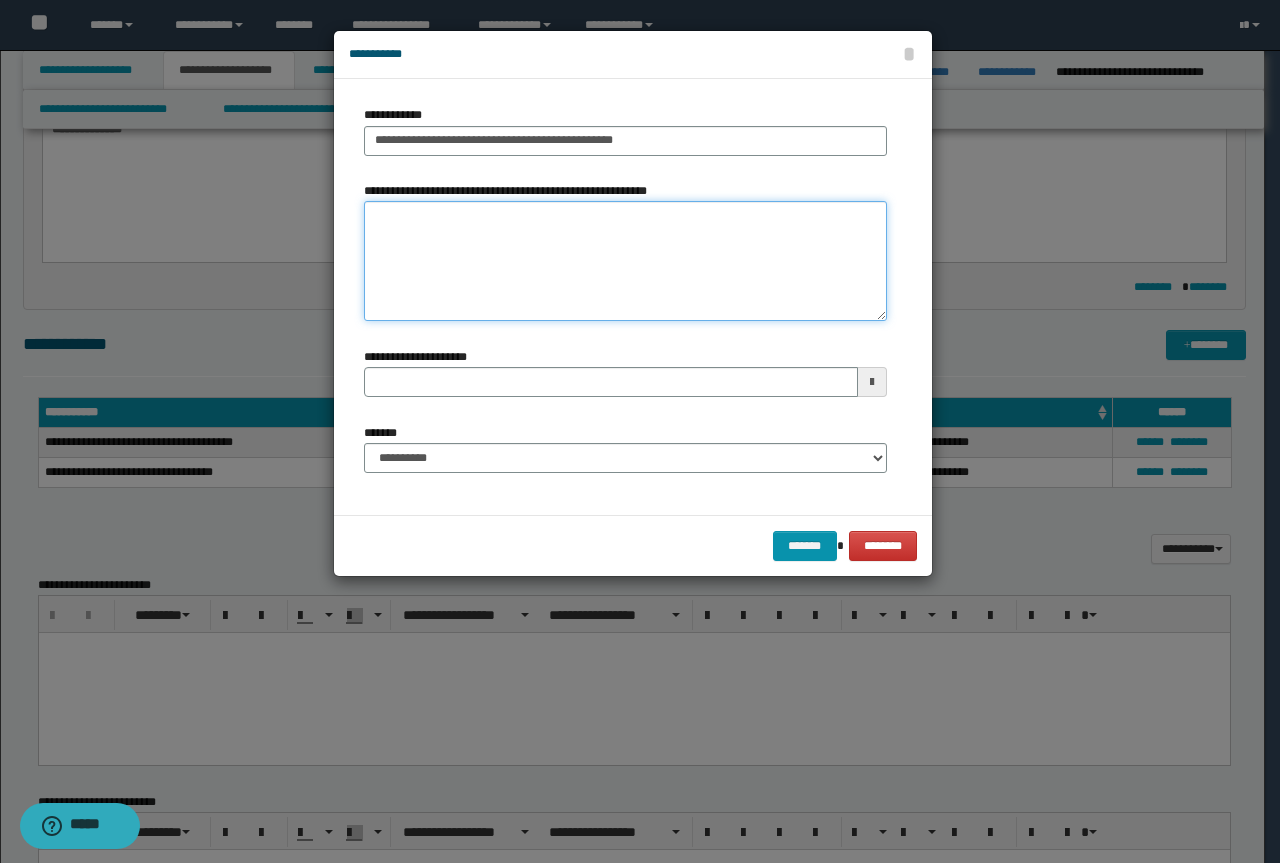 click on "**********" at bounding box center (625, 261) 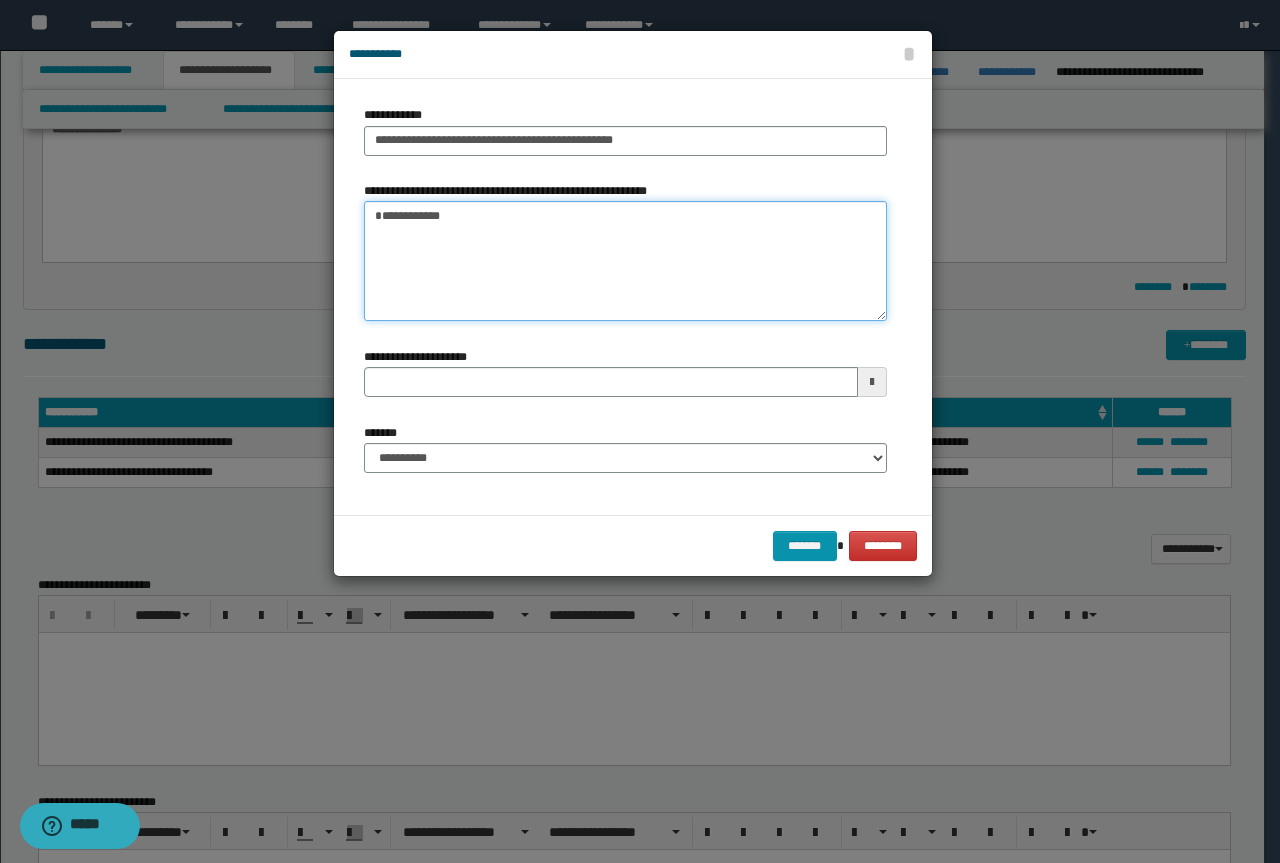 type 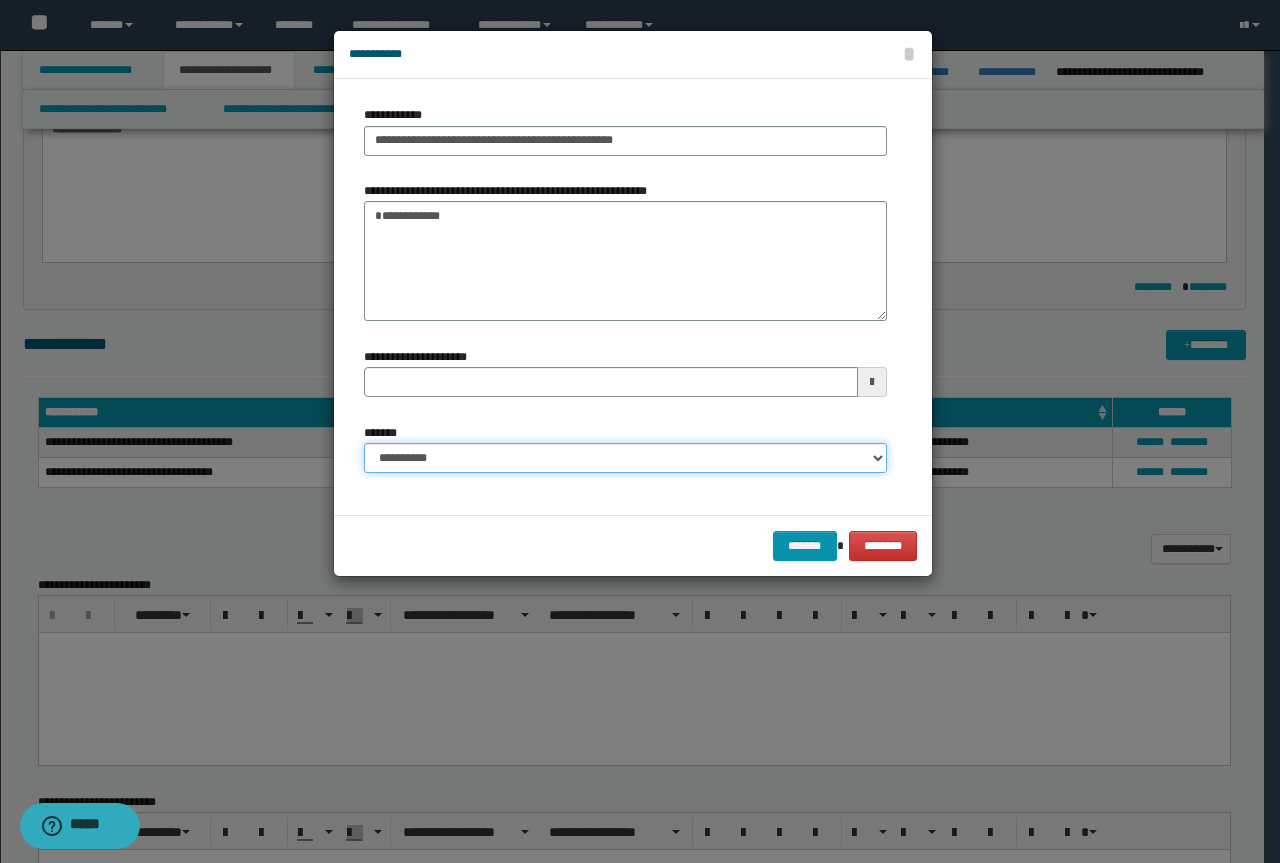 click on "**********" at bounding box center [625, 458] 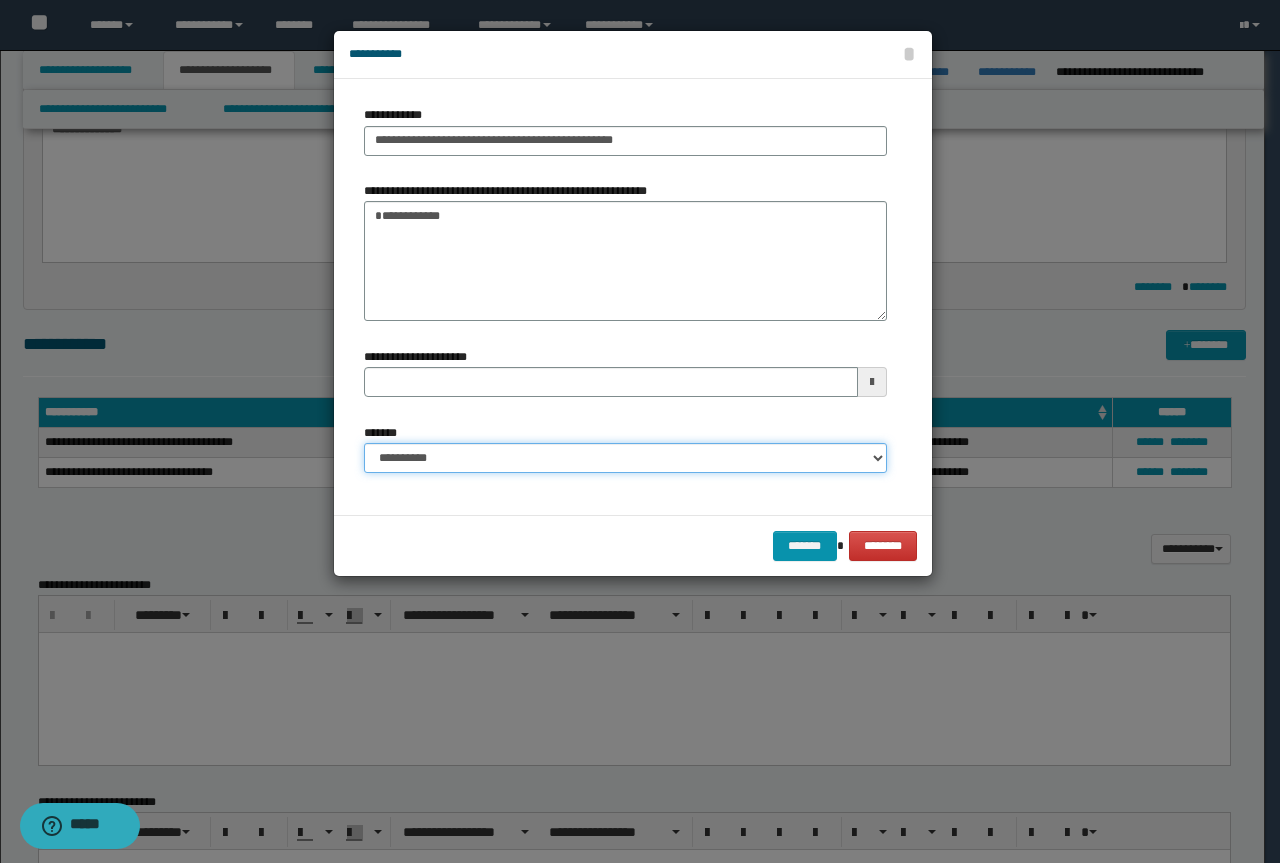 select on "*" 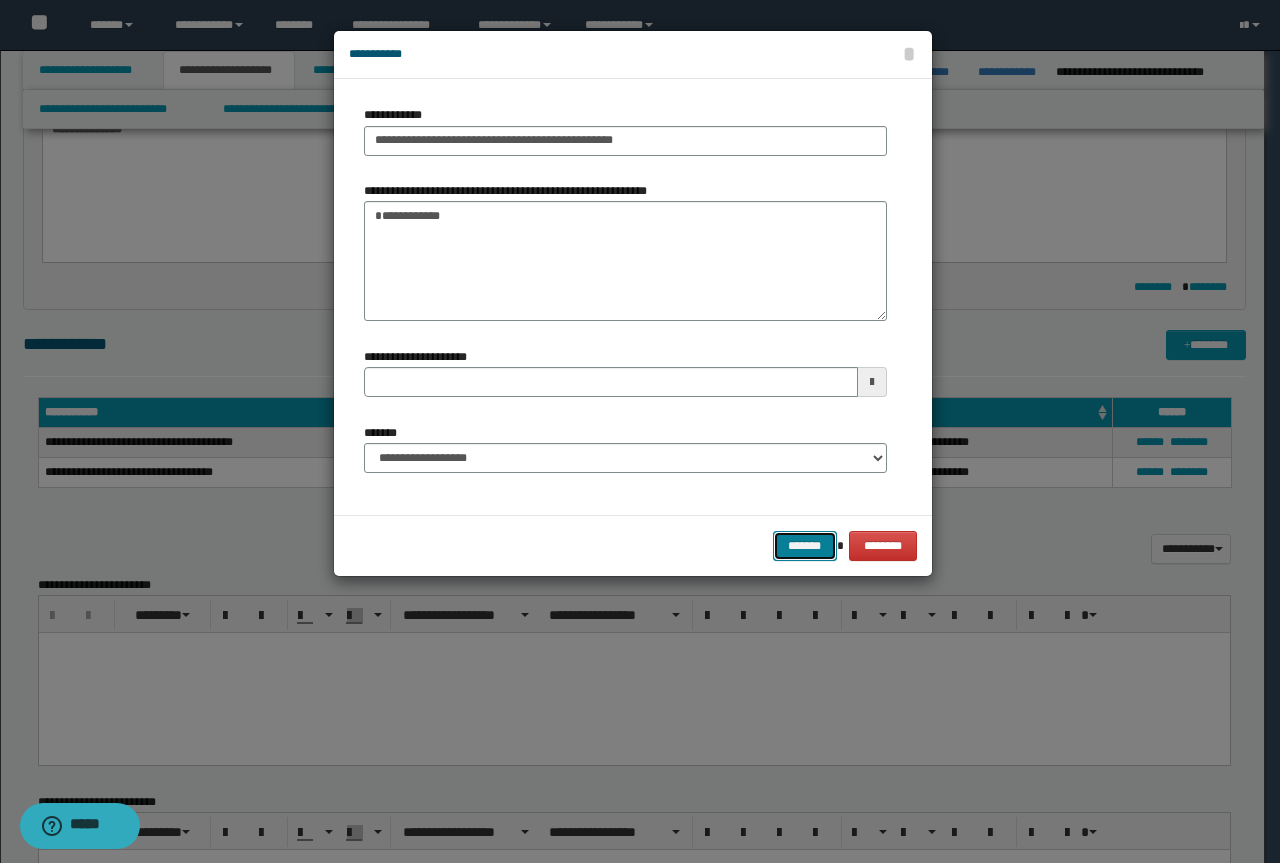 click on "*******" at bounding box center [805, 546] 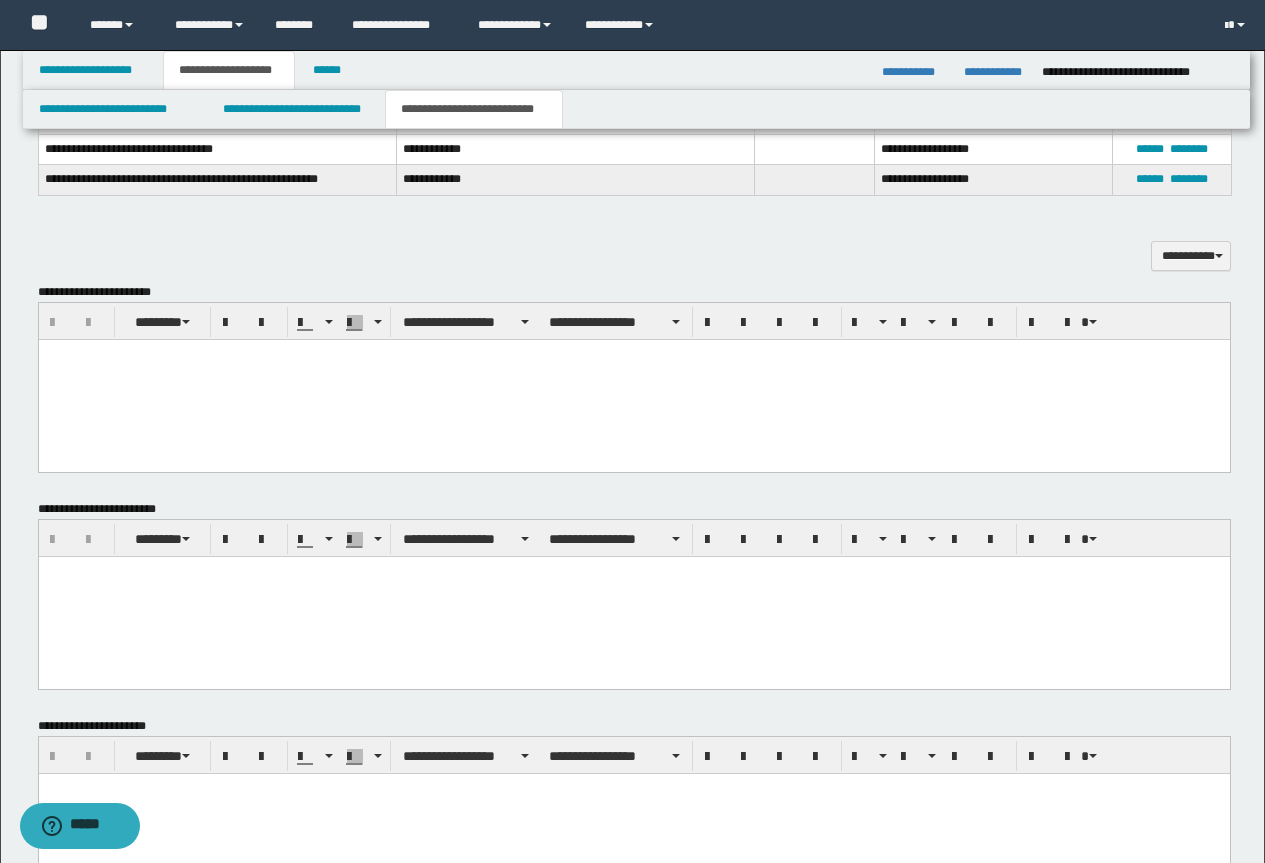 scroll, scrollTop: 1300, scrollLeft: 0, axis: vertical 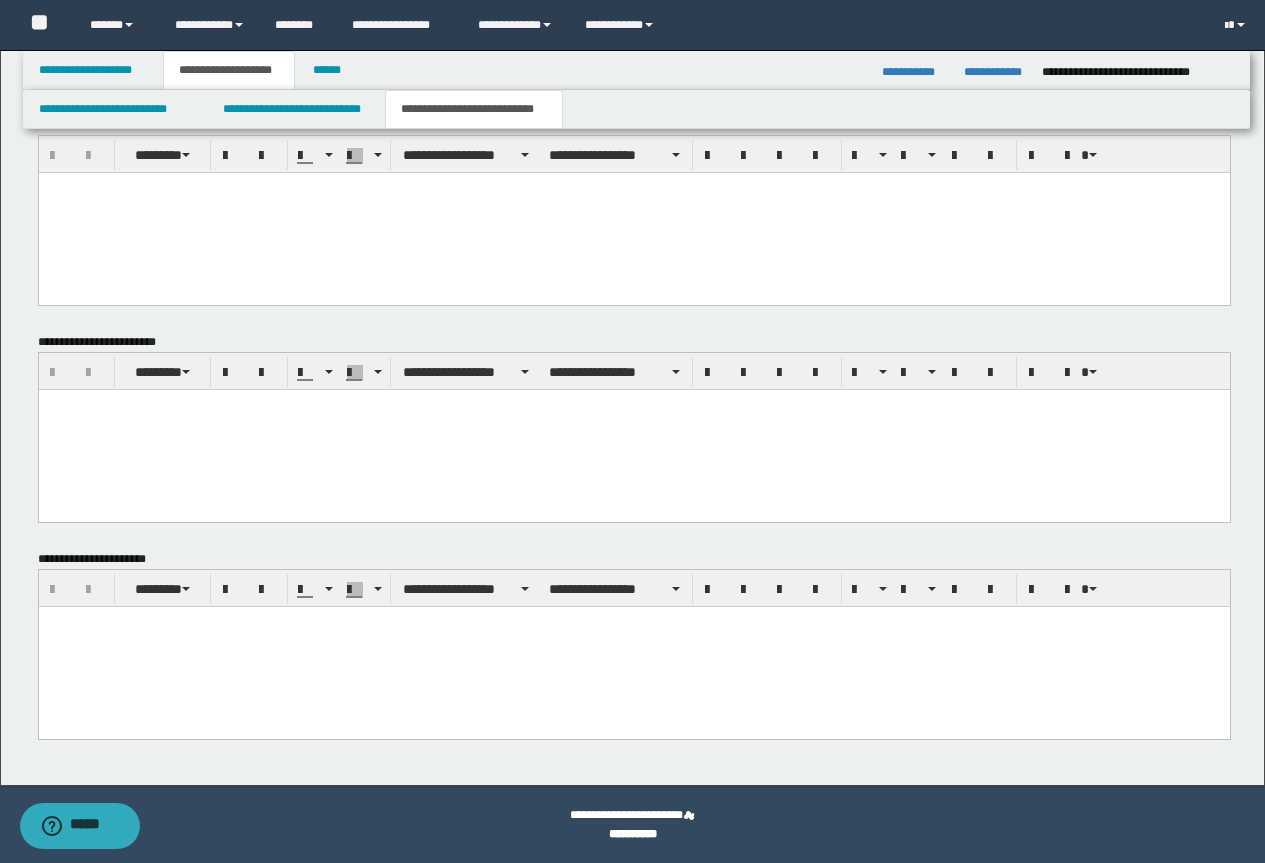 click at bounding box center [633, 646] 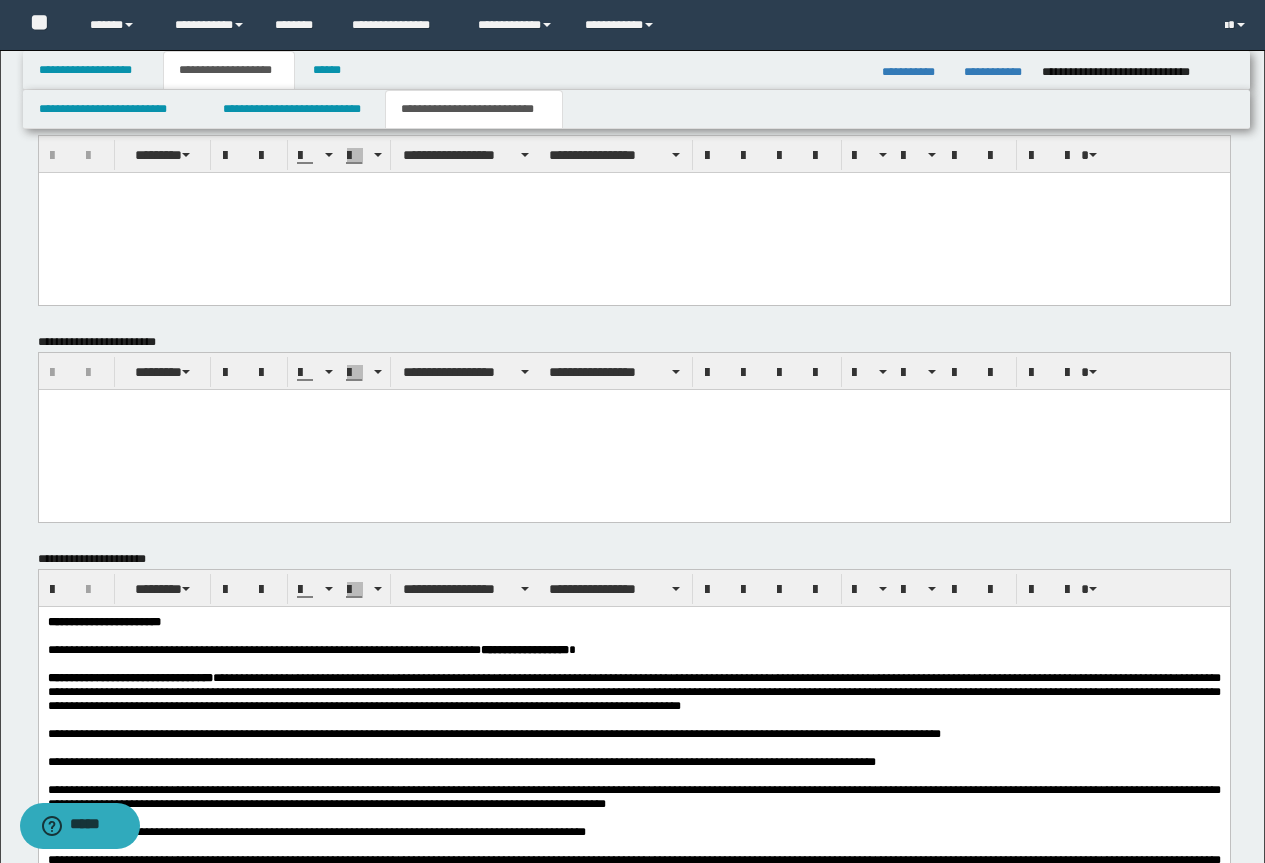 scroll, scrollTop: 1900, scrollLeft: 0, axis: vertical 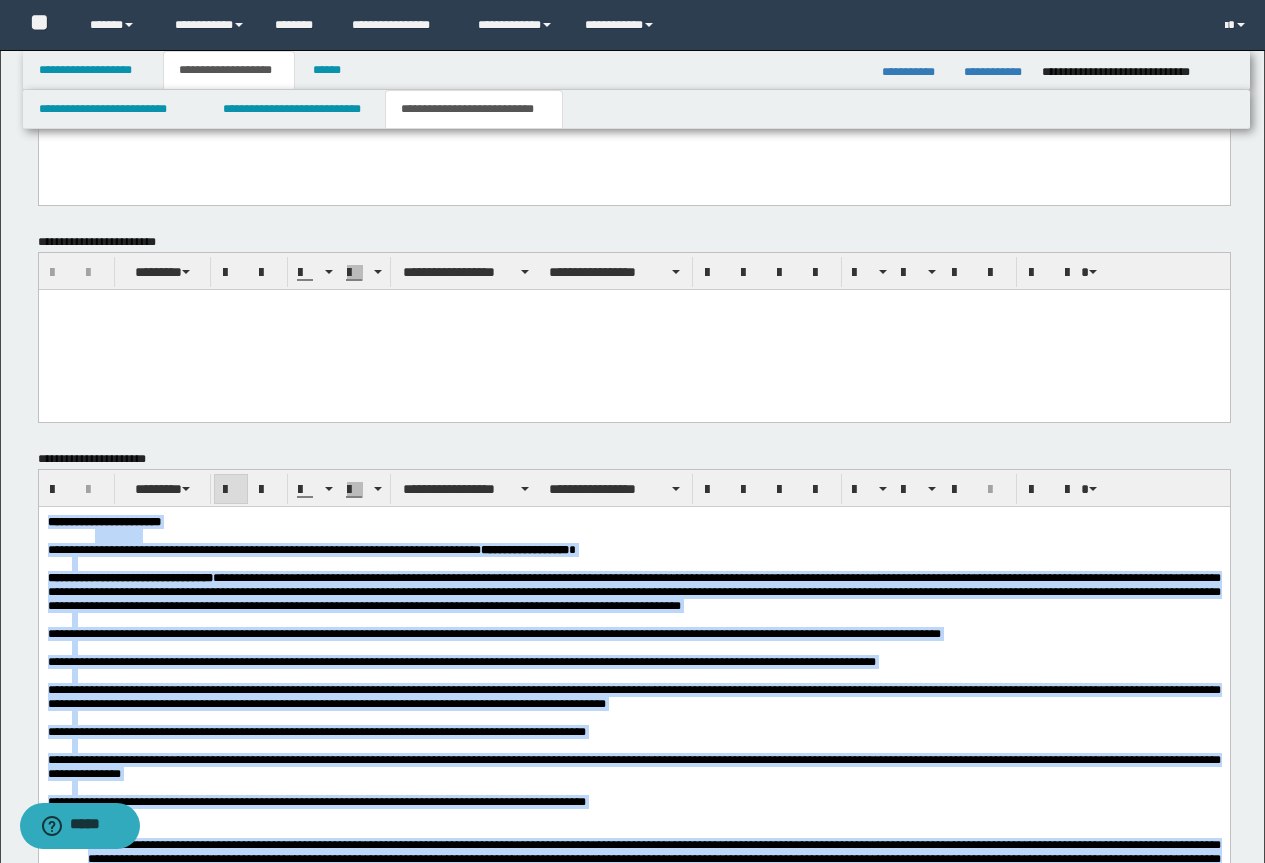 drag, startPoint x: 201, startPoint y: 1171, endPoint x: 40, endPoint y: 508, distance: 682.26825 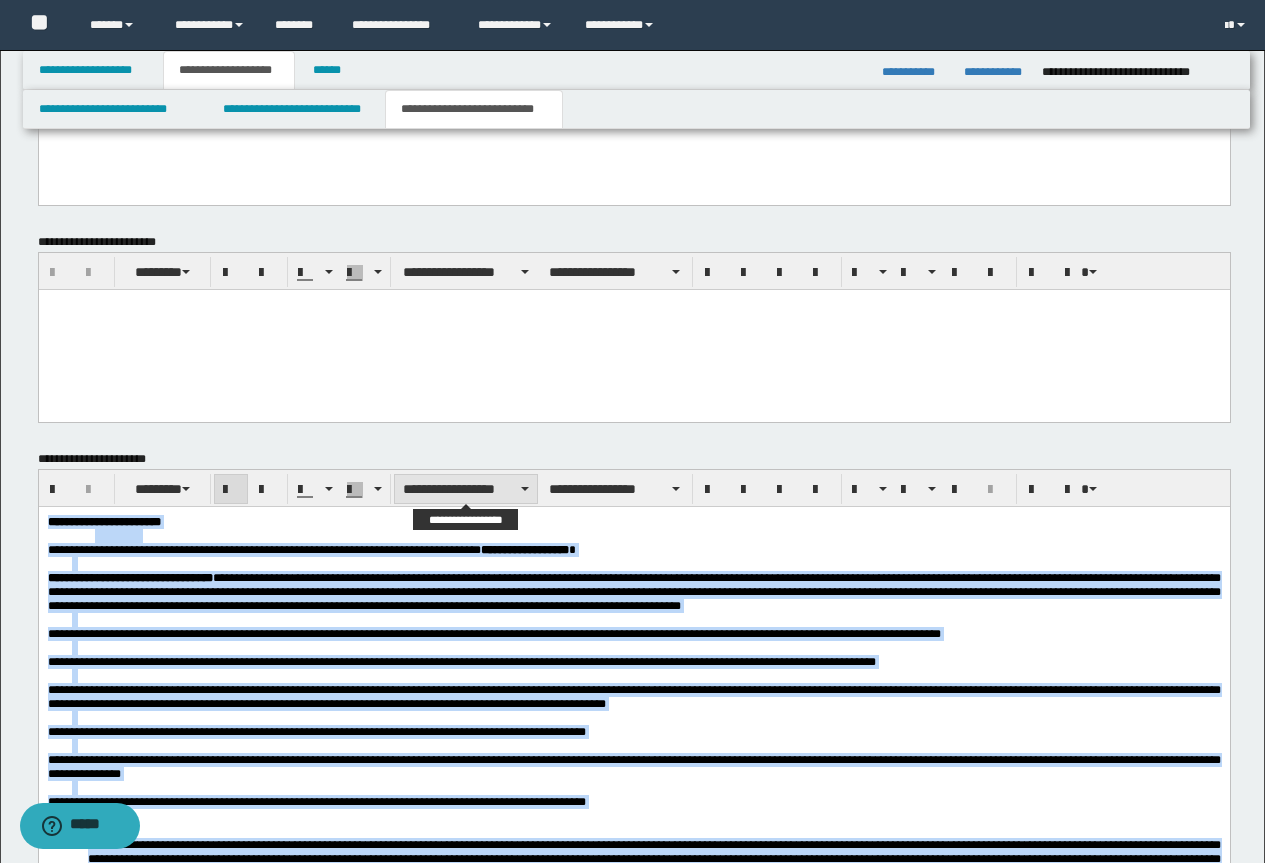 click on "**********" at bounding box center [466, 489] 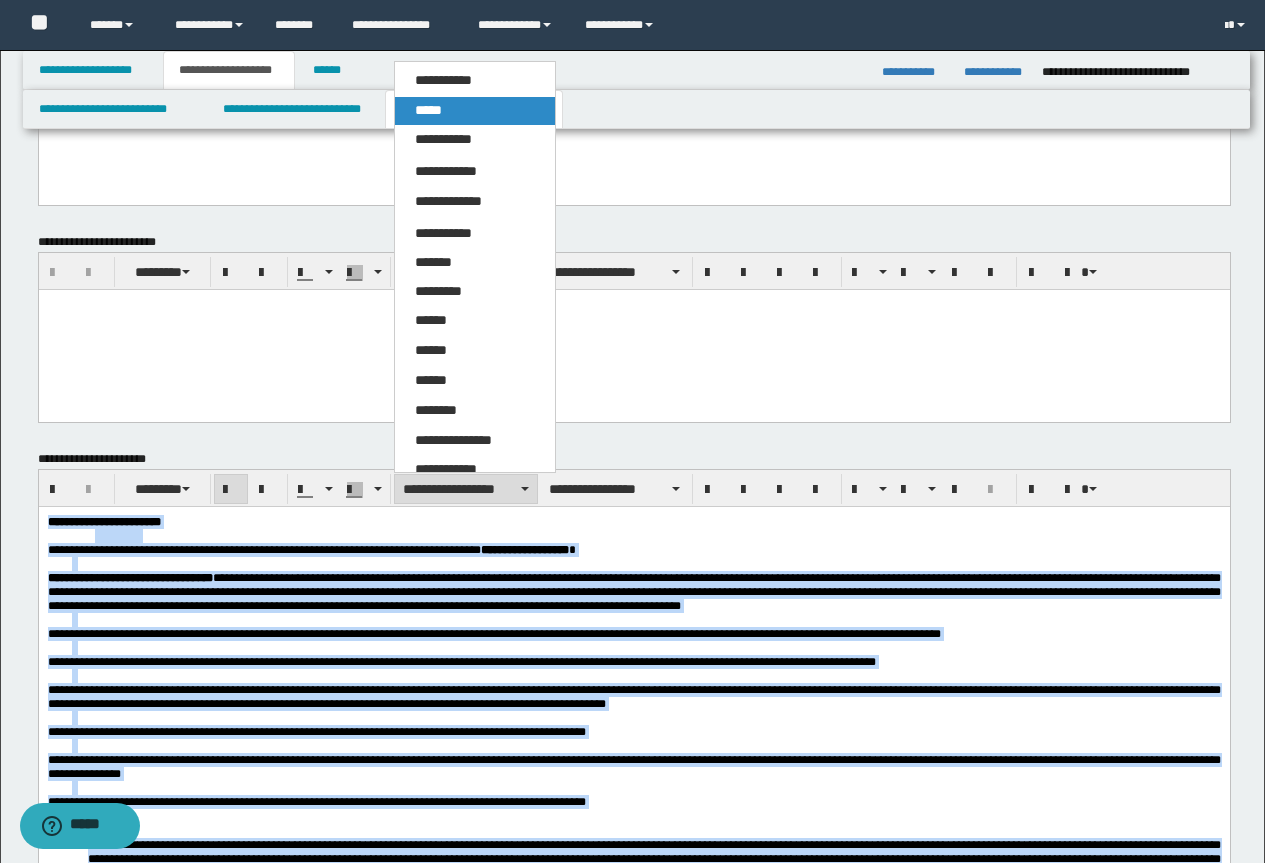 click on "*****" at bounding box center (428, 110) 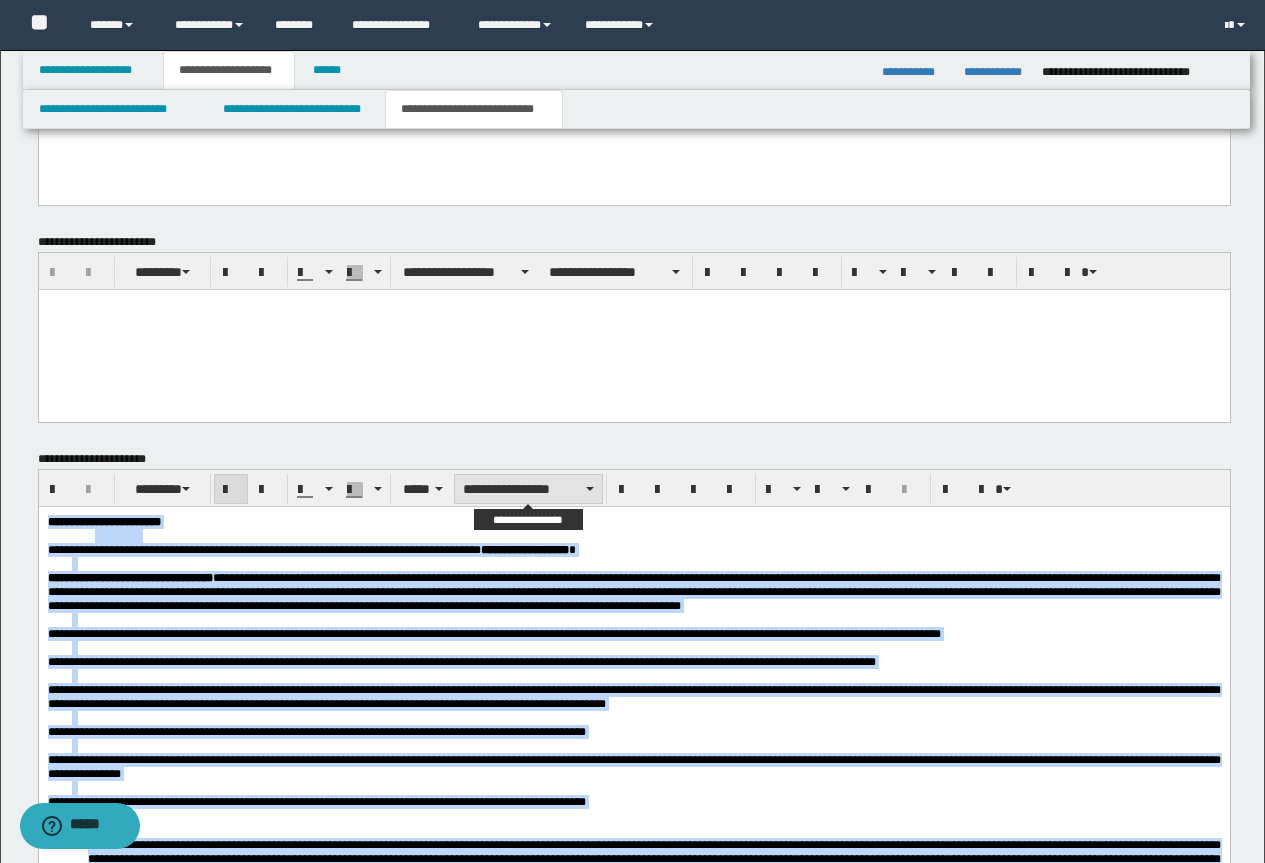click on "**********" at bounding box center (528, 489) 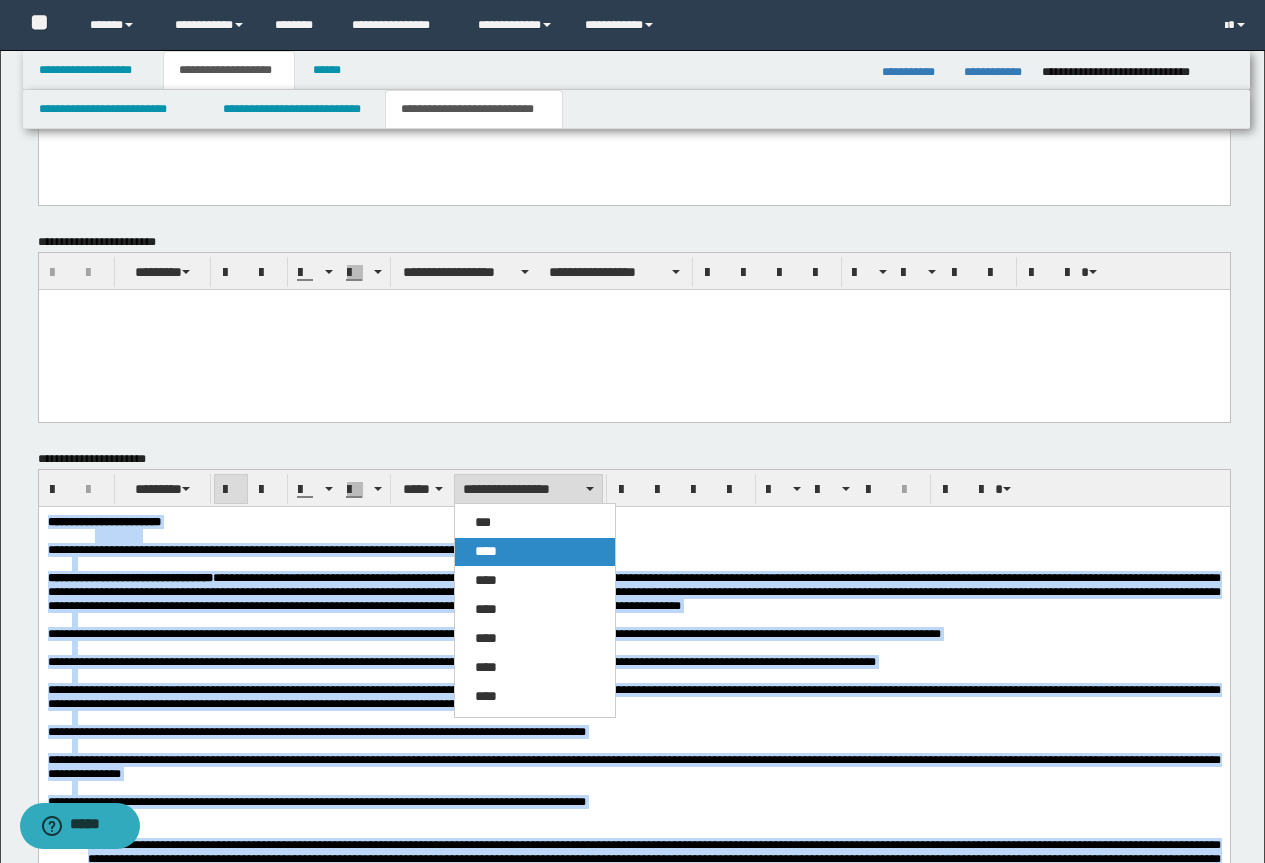 click on "****" at bounding box center [486, 551] 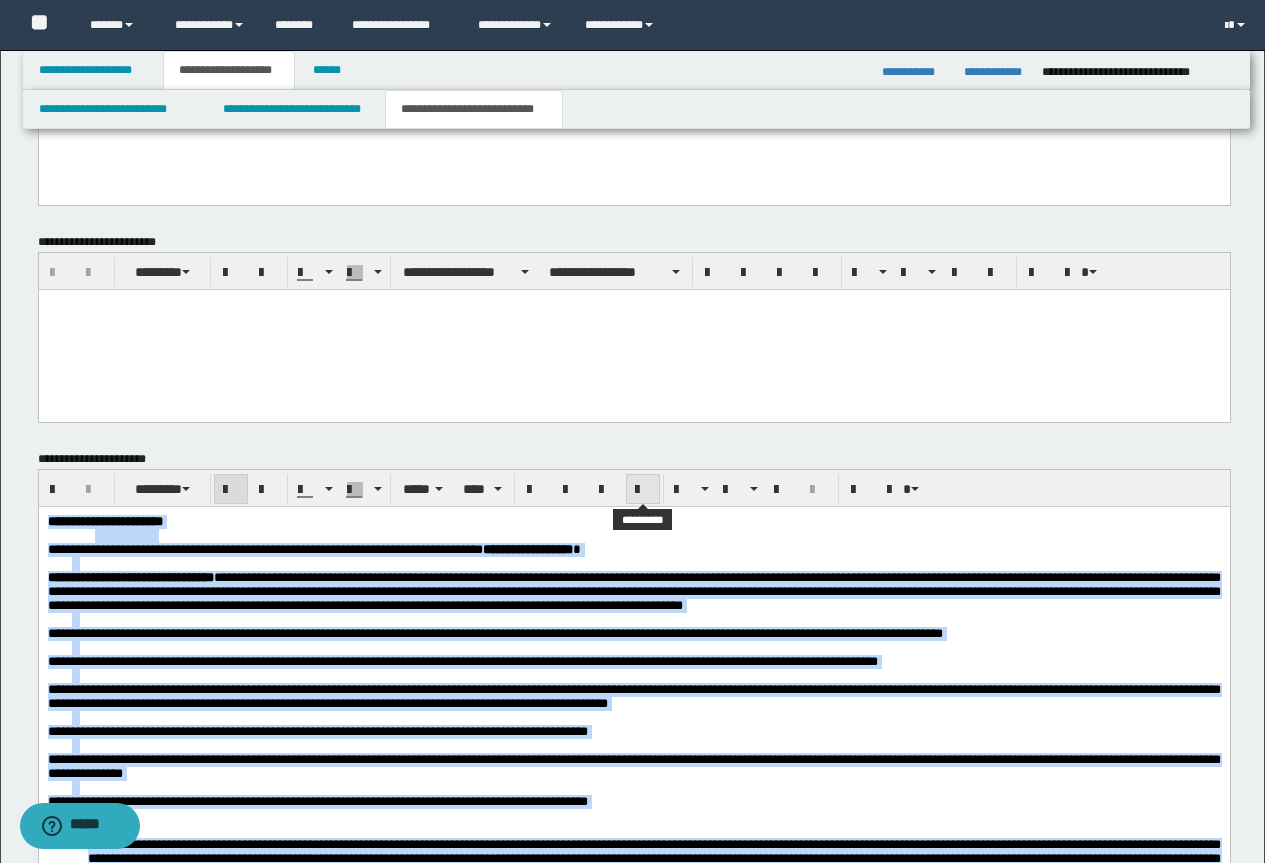 click at bounding box center (643, 490) 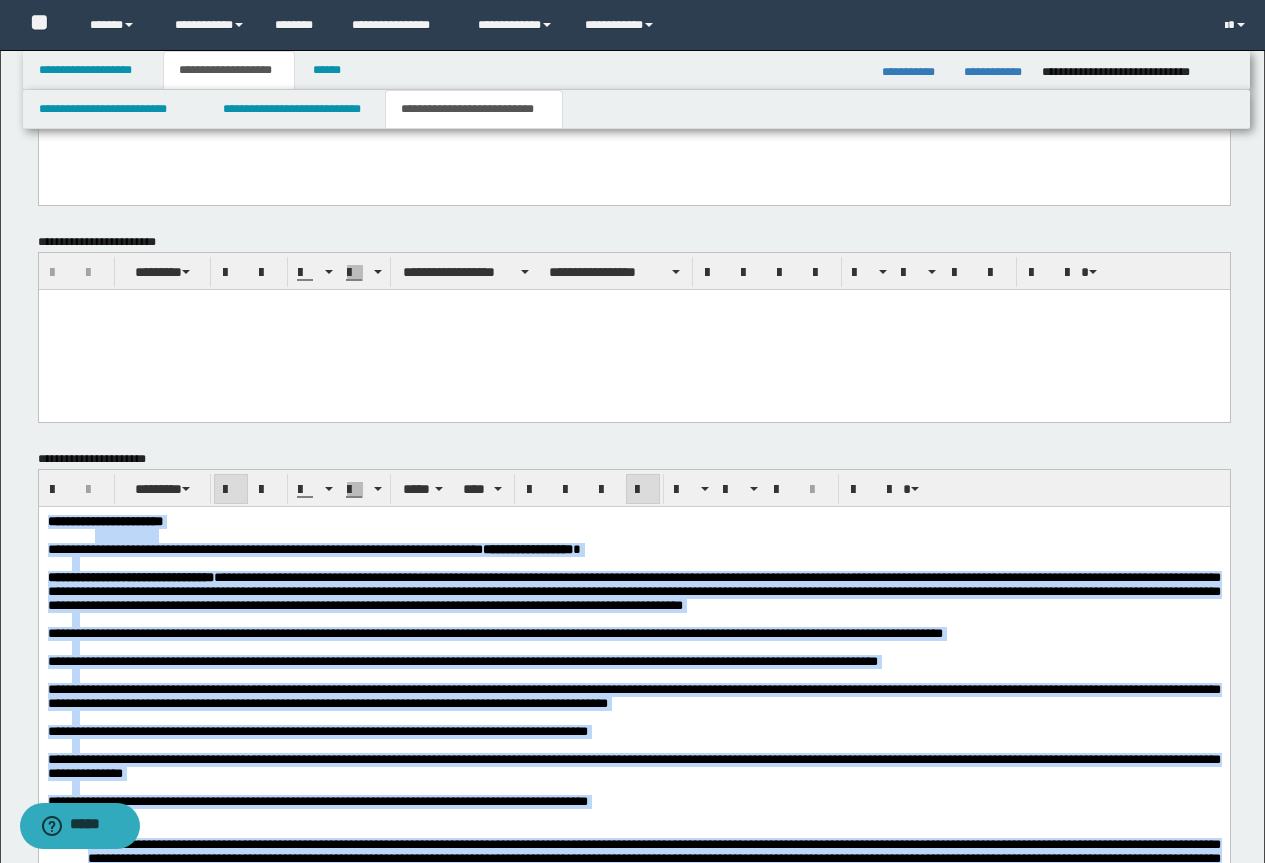 click at bounding box center [643, 490] 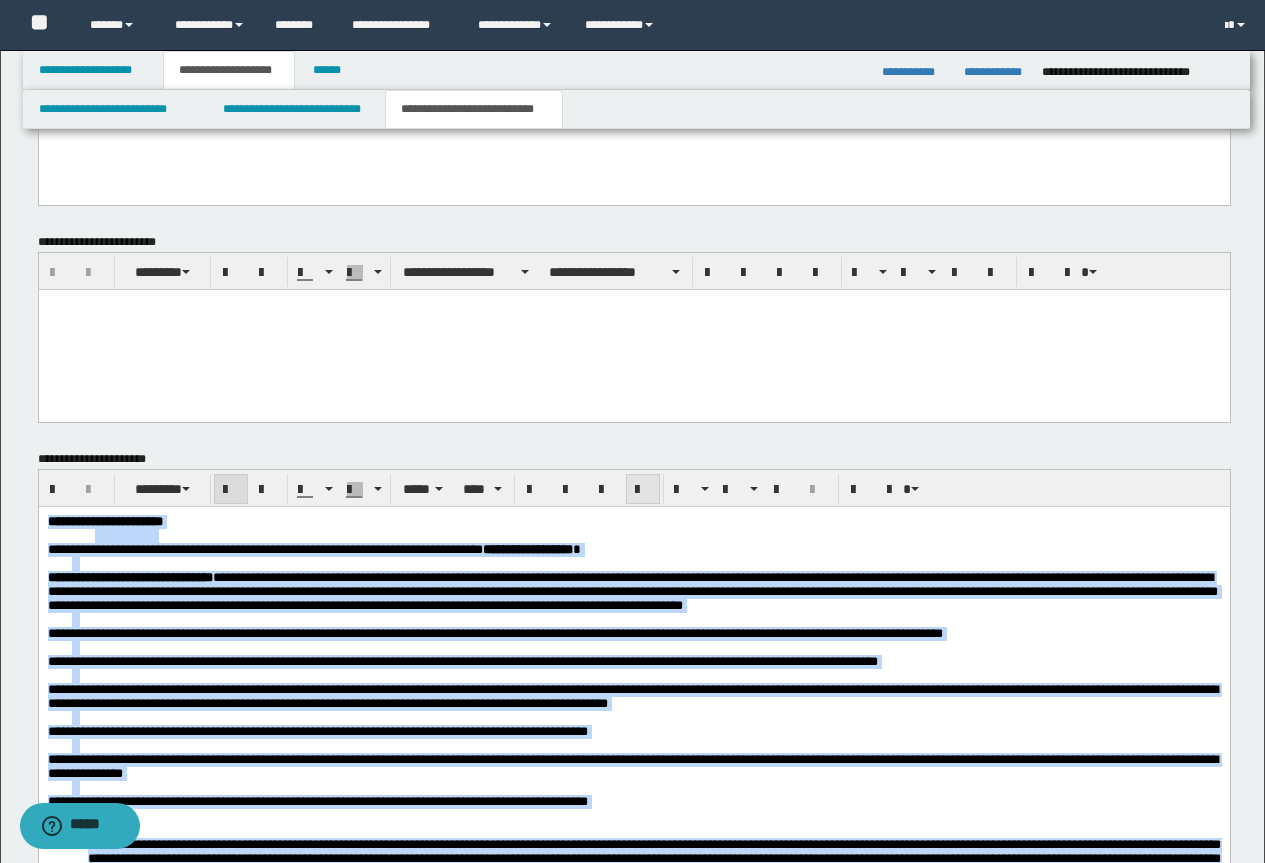 click at bounding box center [643, 490] 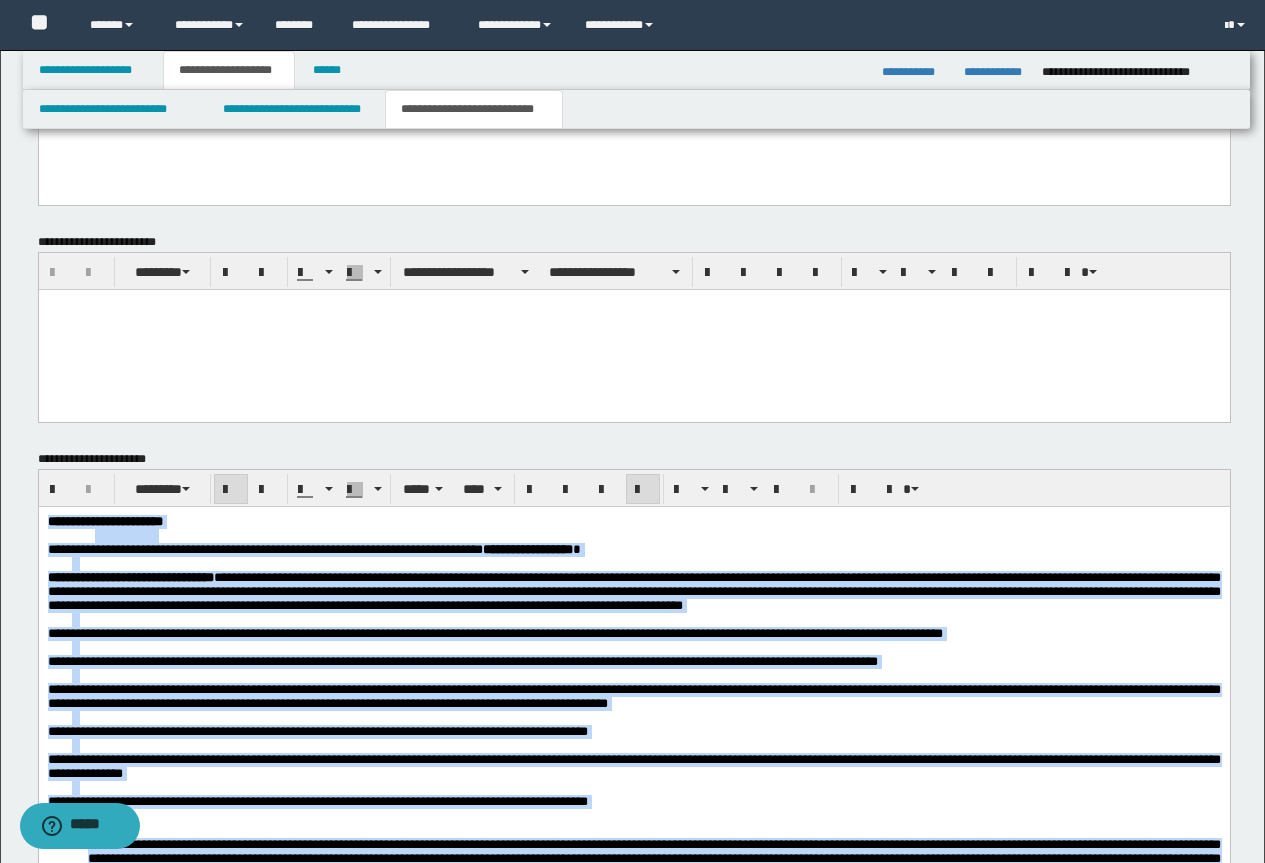 scroll, scrollTop: 1988, scrollLeft: 0, axis: vertical 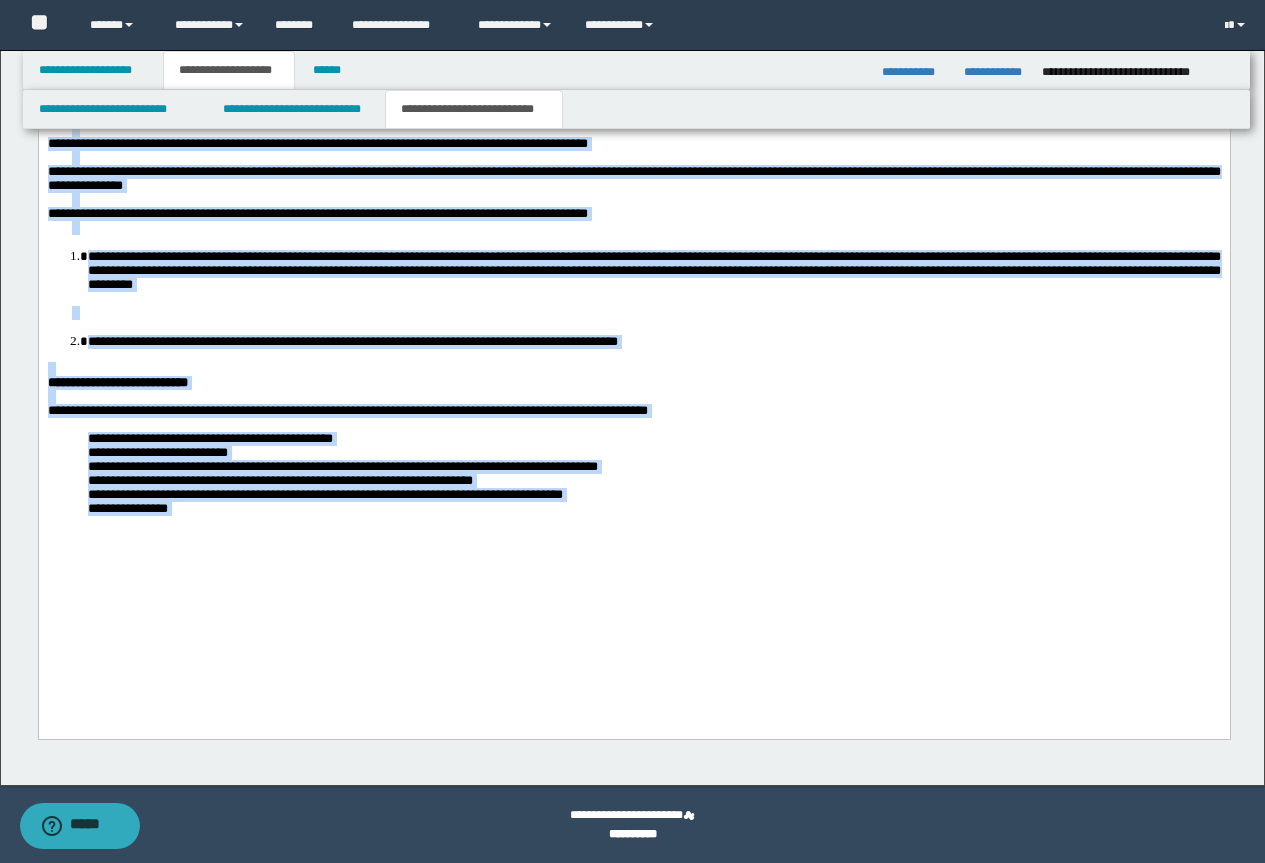 click at bounding box center (633, 536) 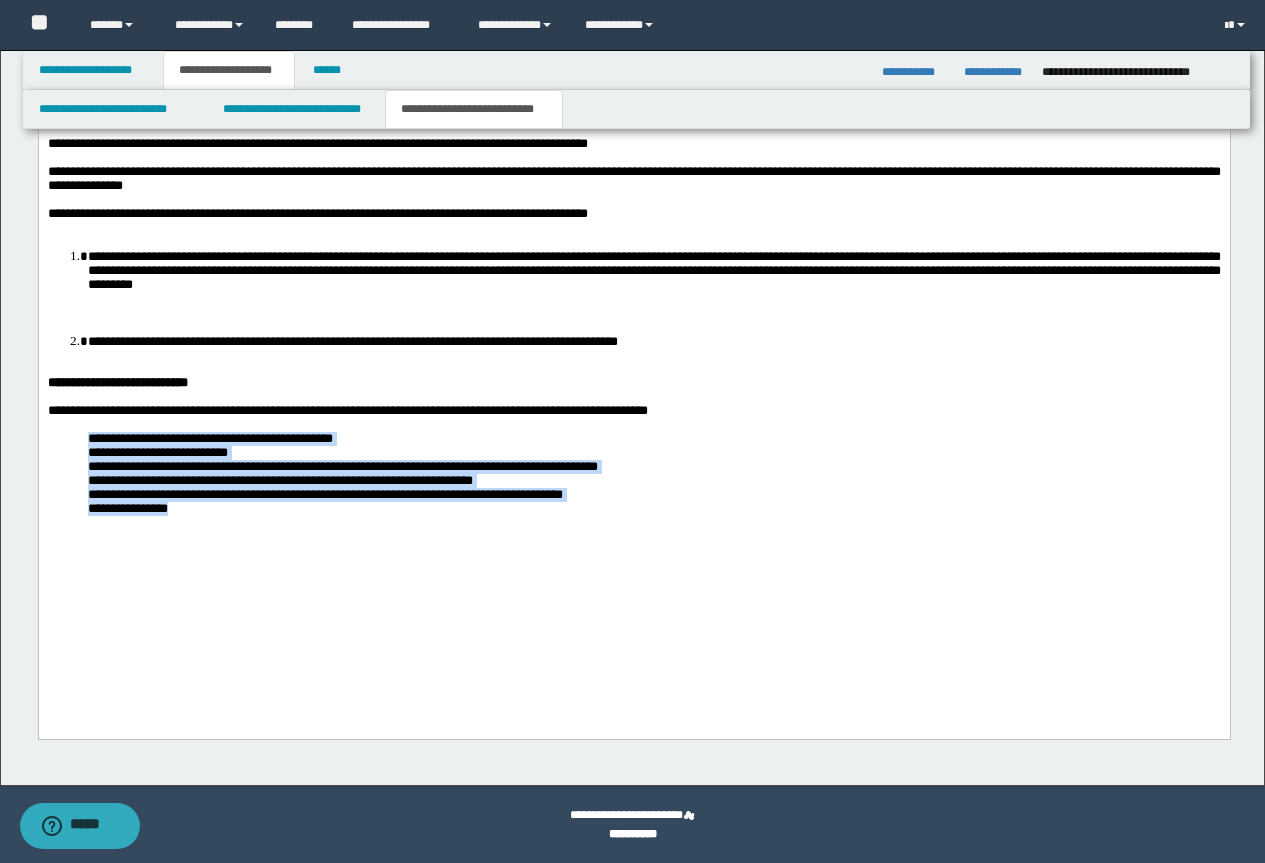 drag, startPoint x: 203, startPoint y: 600, endPoint x: 75, endPoint y: 513, distance: 154.76756 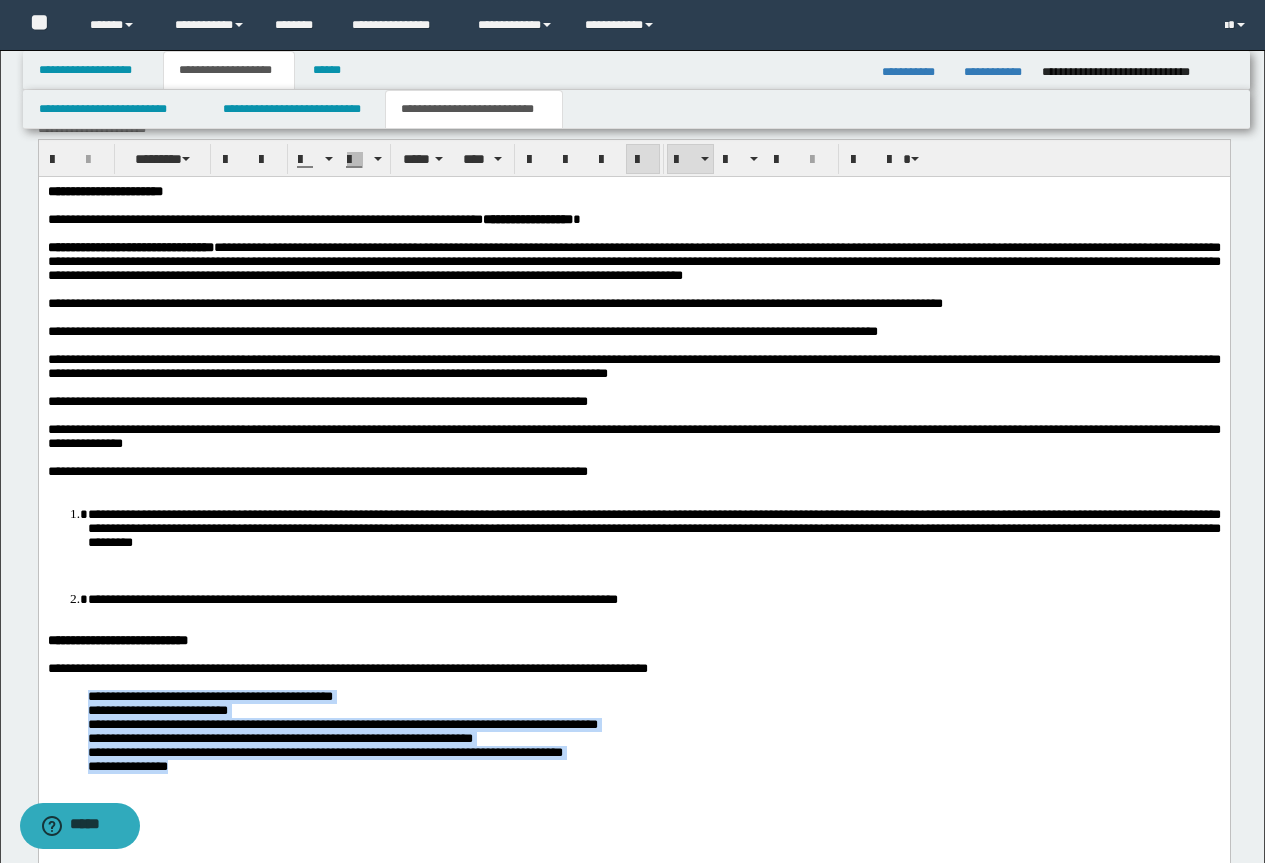 scroll, scrollTop: 1688, scrollLeft: 0, axis: vertical 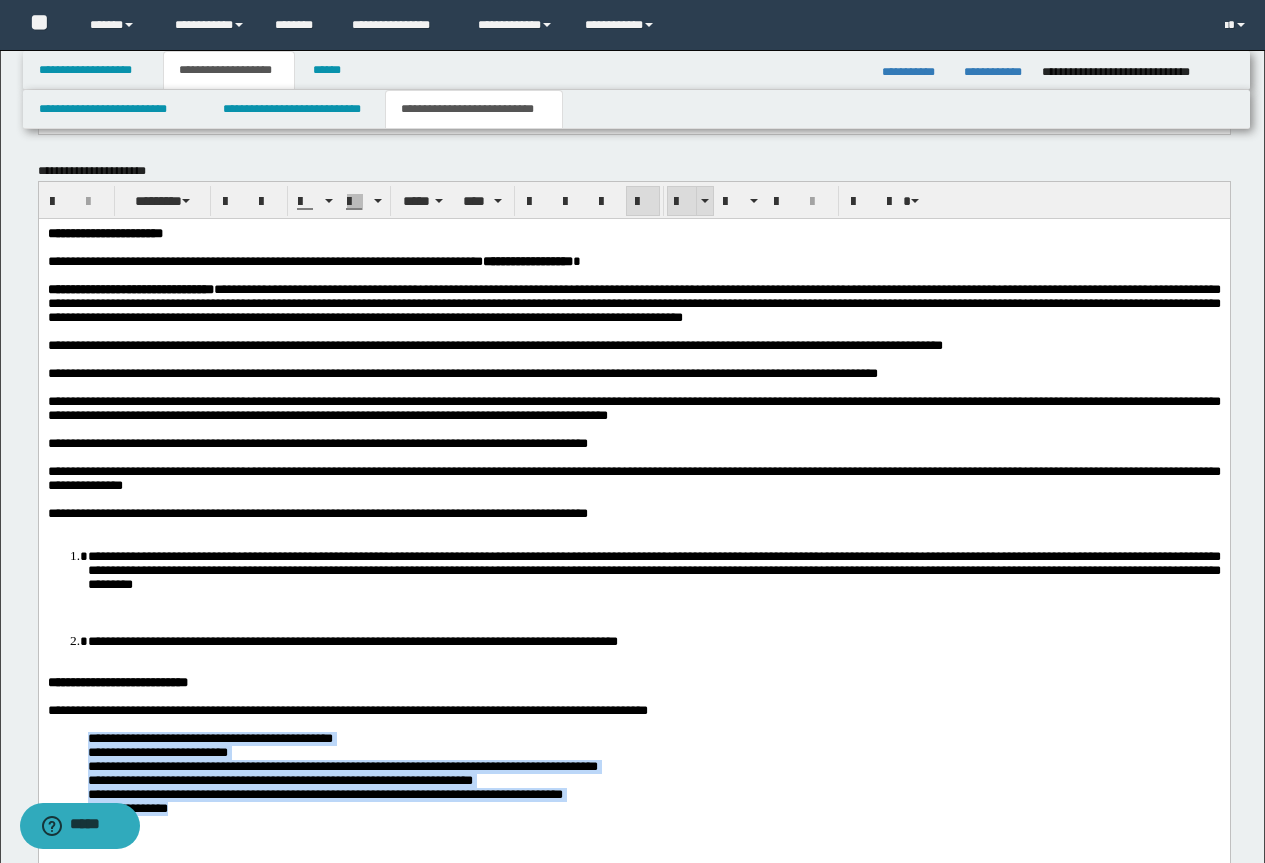 click at bounding box center [682, 202] 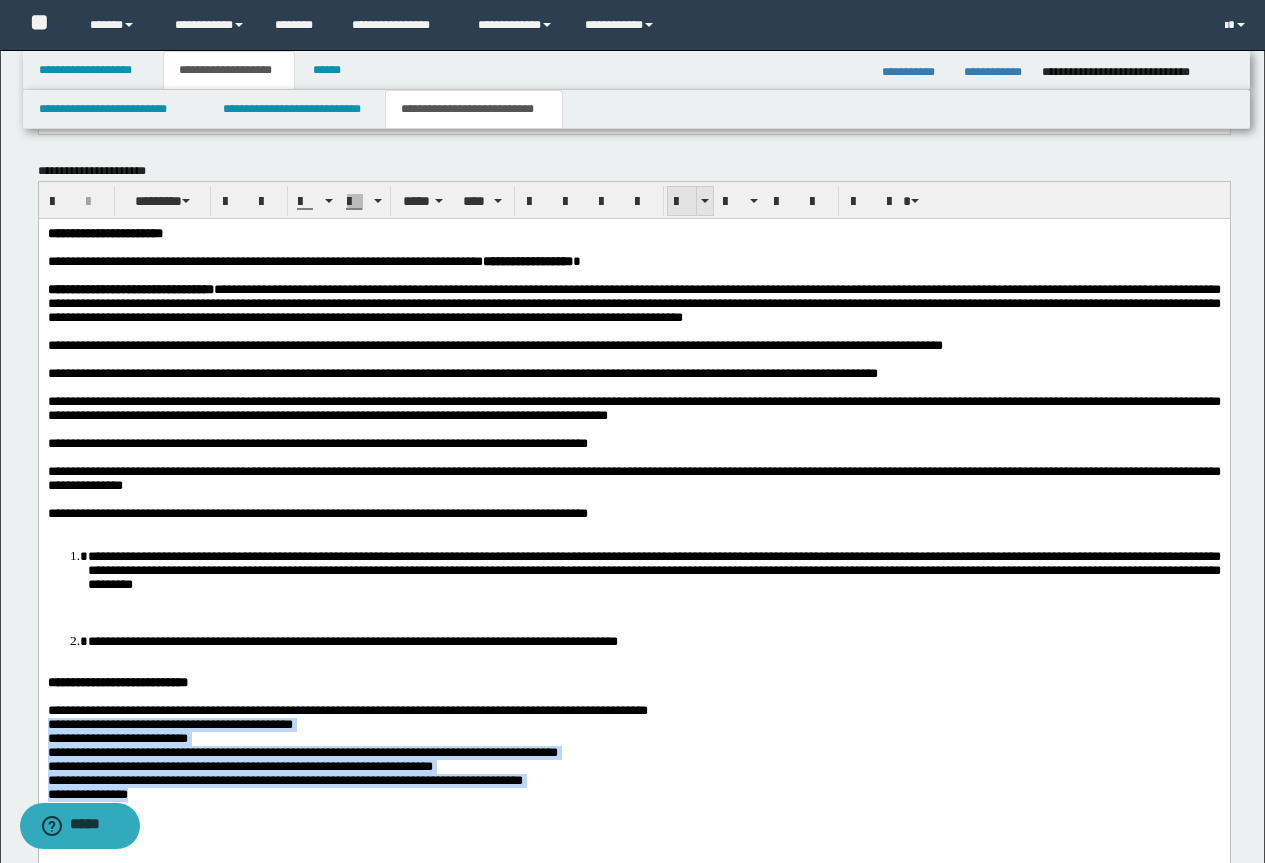click at bounding box center (682, 202) 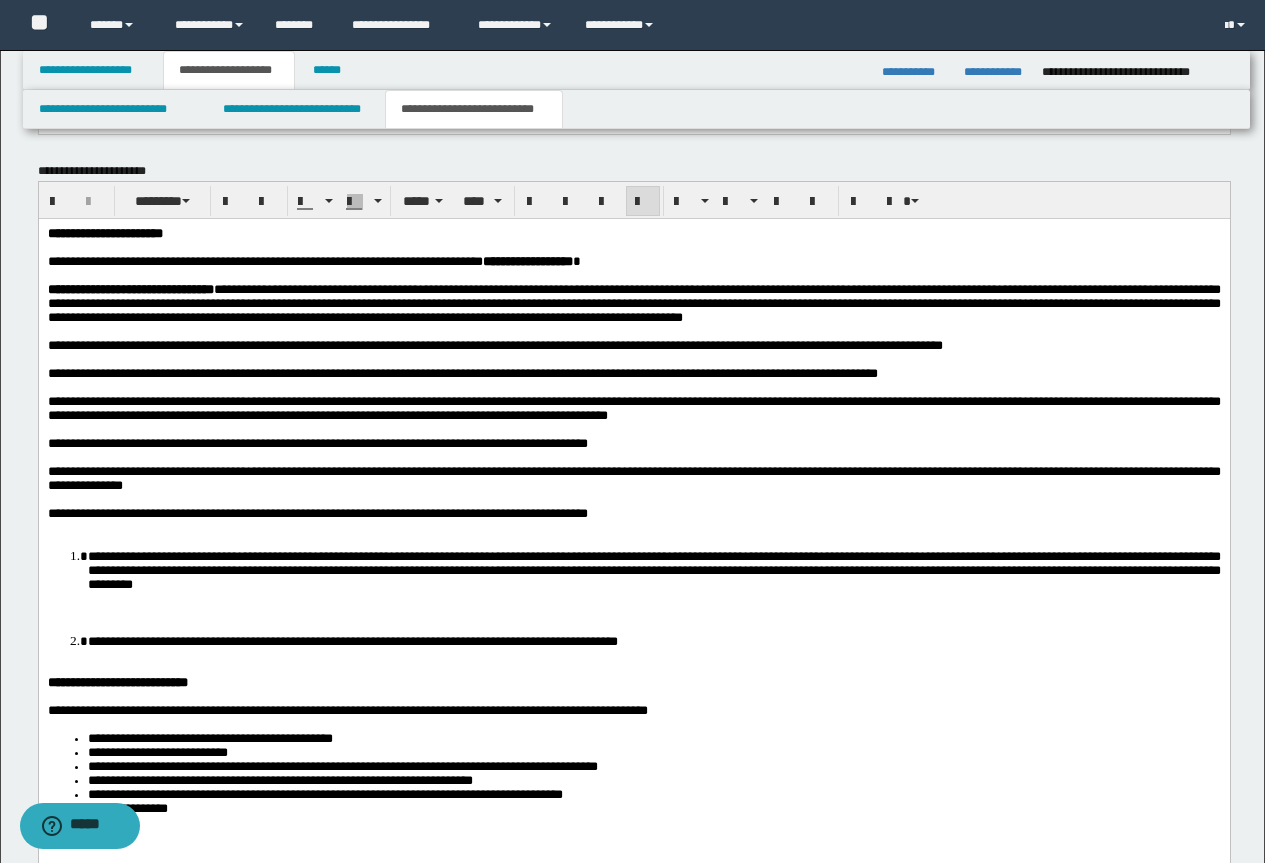 click at bounding box center (645, 359) 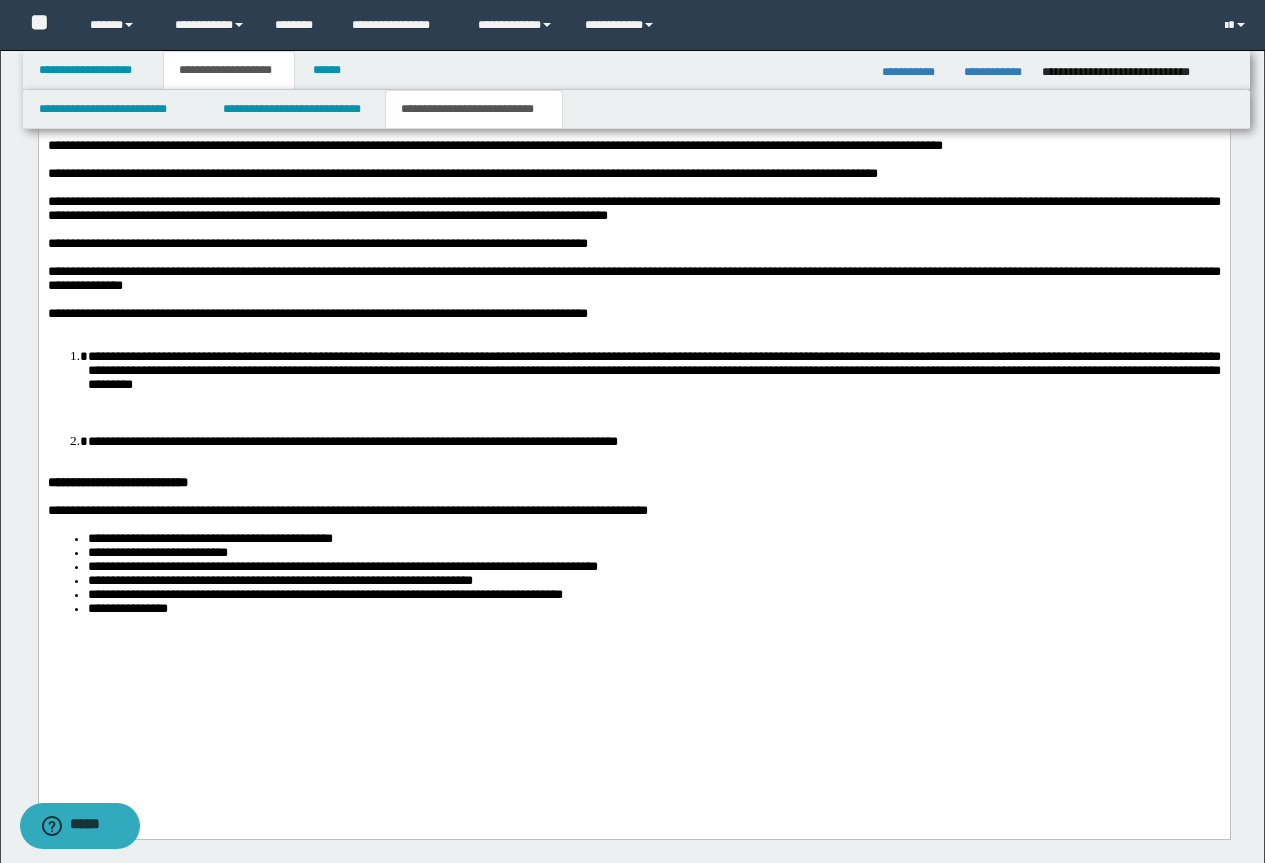 scroll, scrollTop: 1988, scrollLeft: 0, axis: vertical 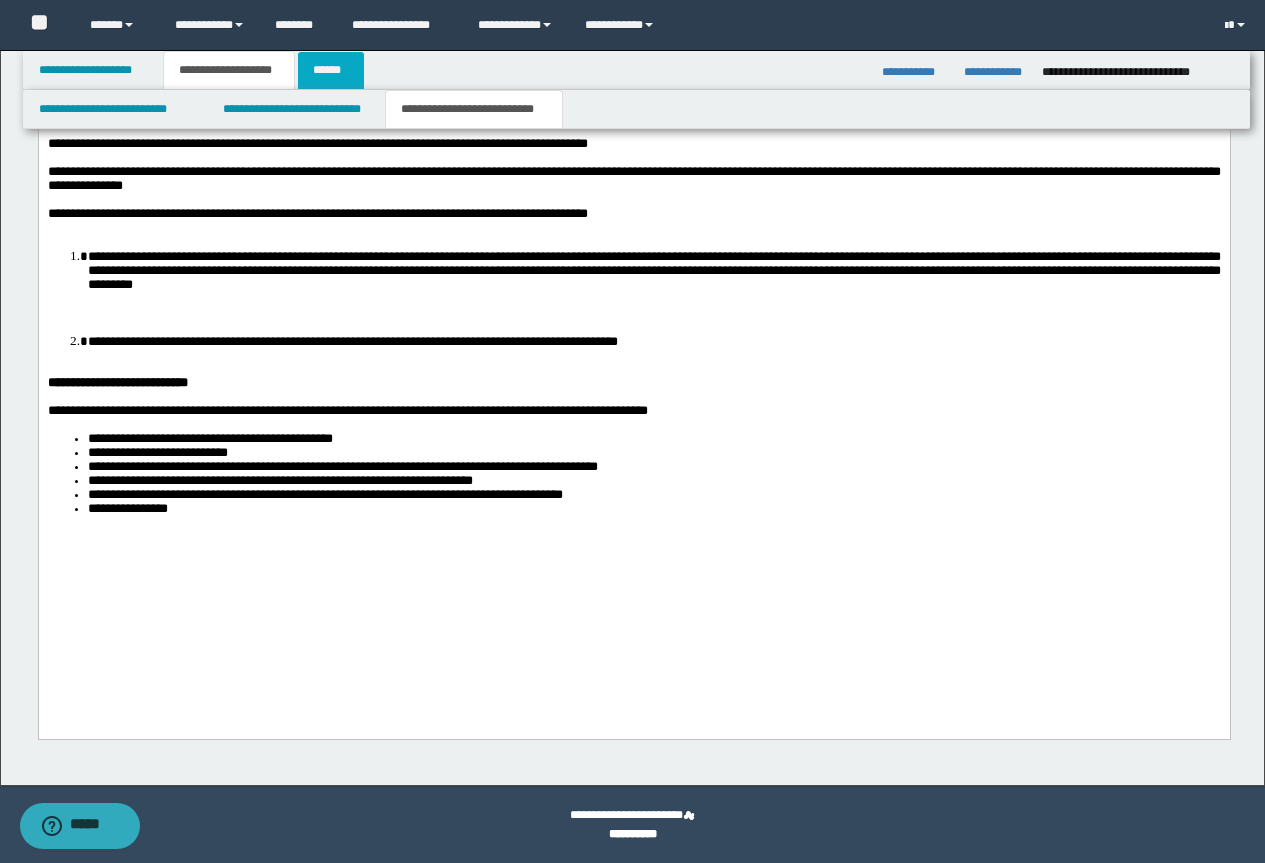 click on "******" at bounding box center [331, 70] 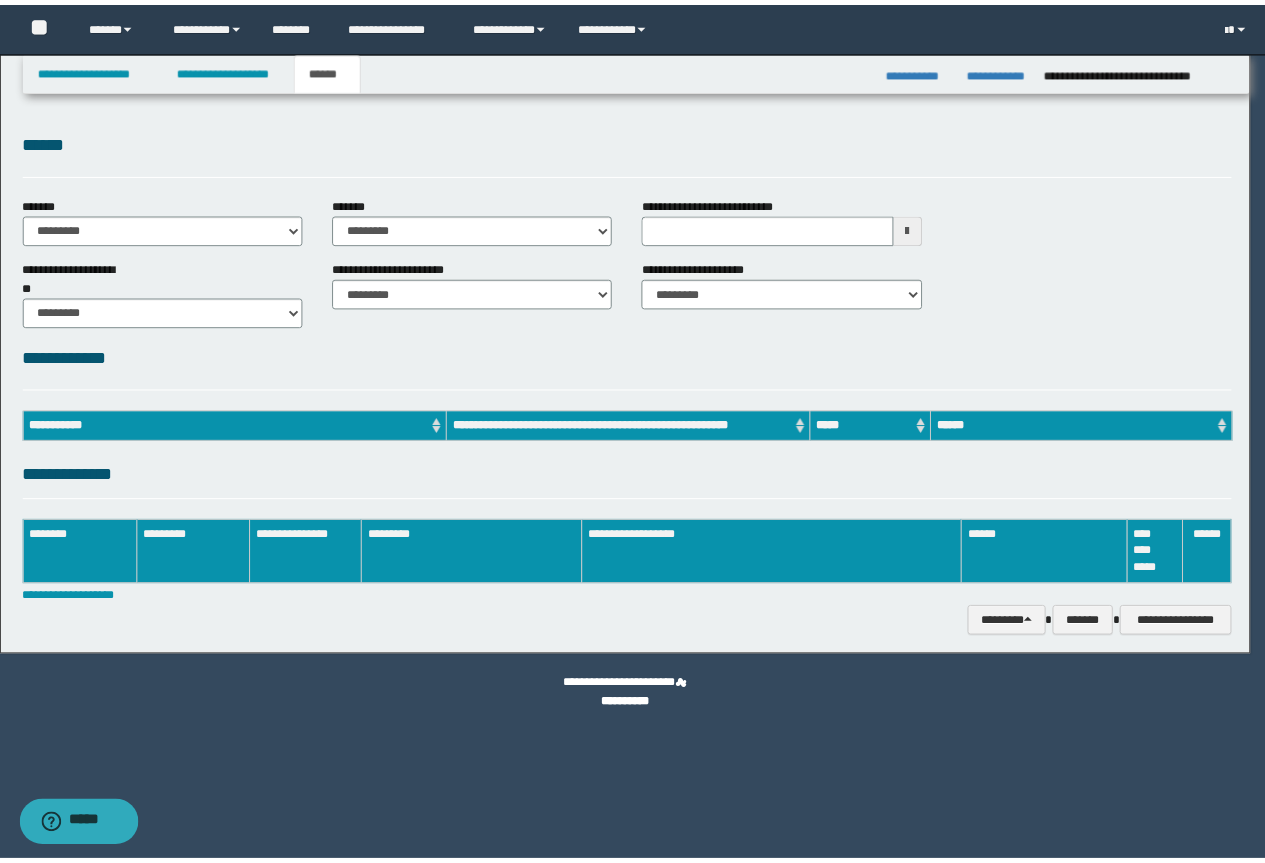 scroll, scrollTop: 0, scrollLeft: 0, axis: both 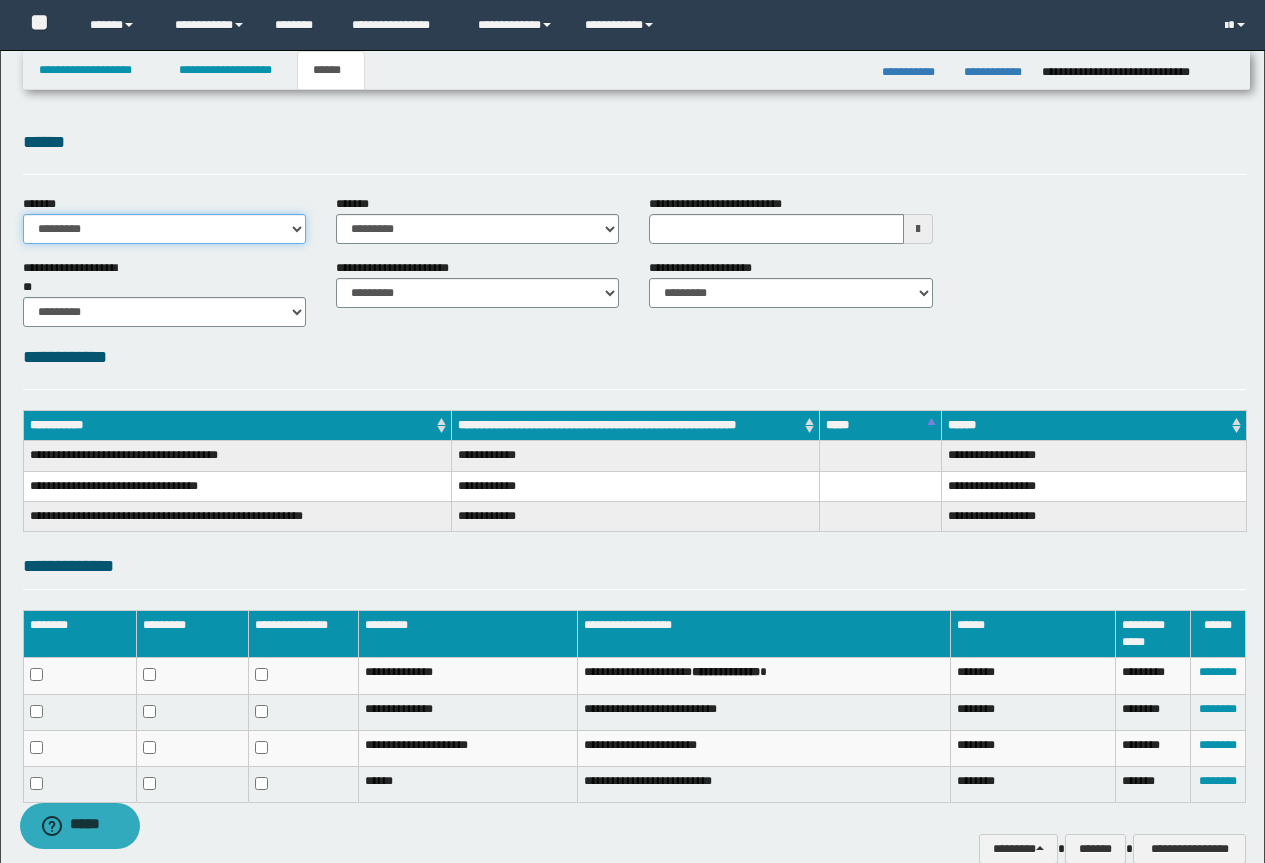 click on "**********" at bounding box center (164, 229) 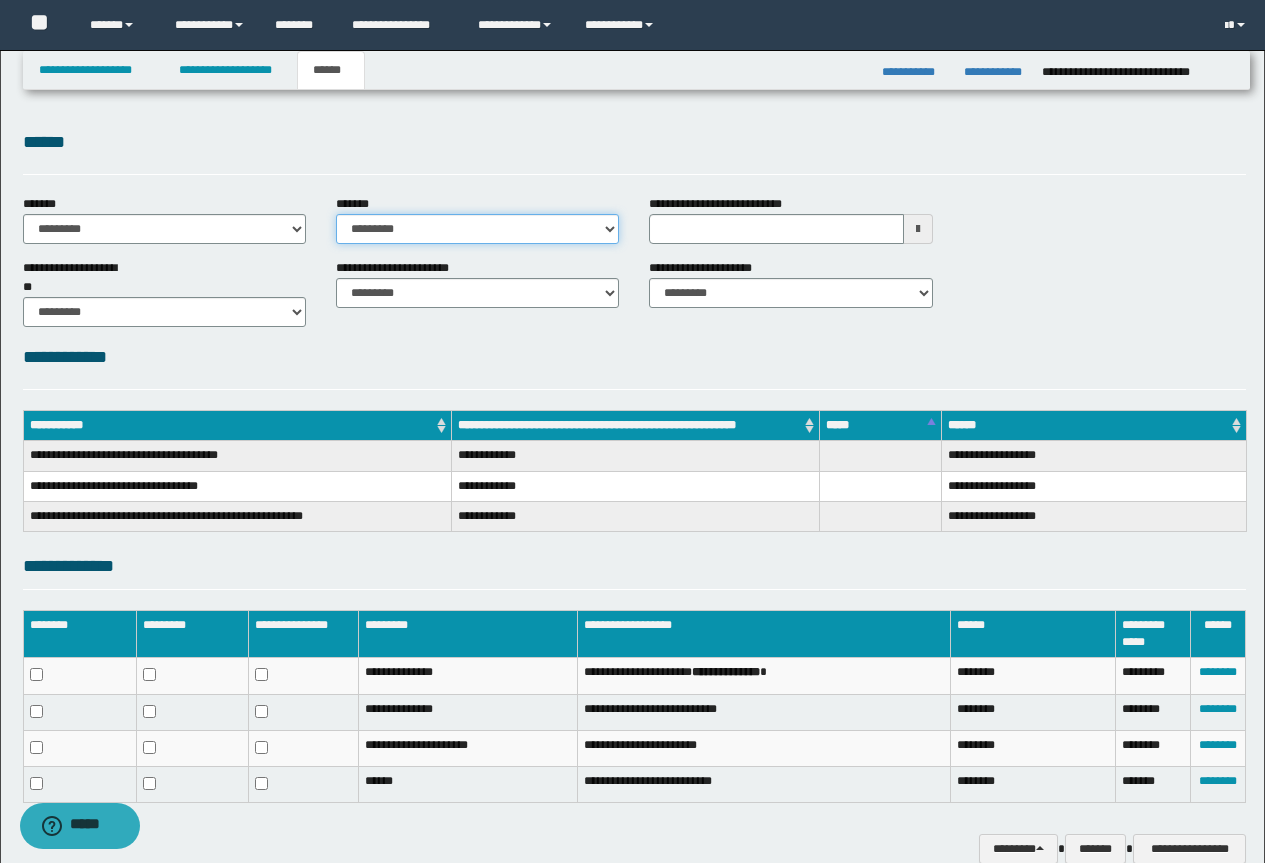 click on "**********" at bounding box center [477, 229] 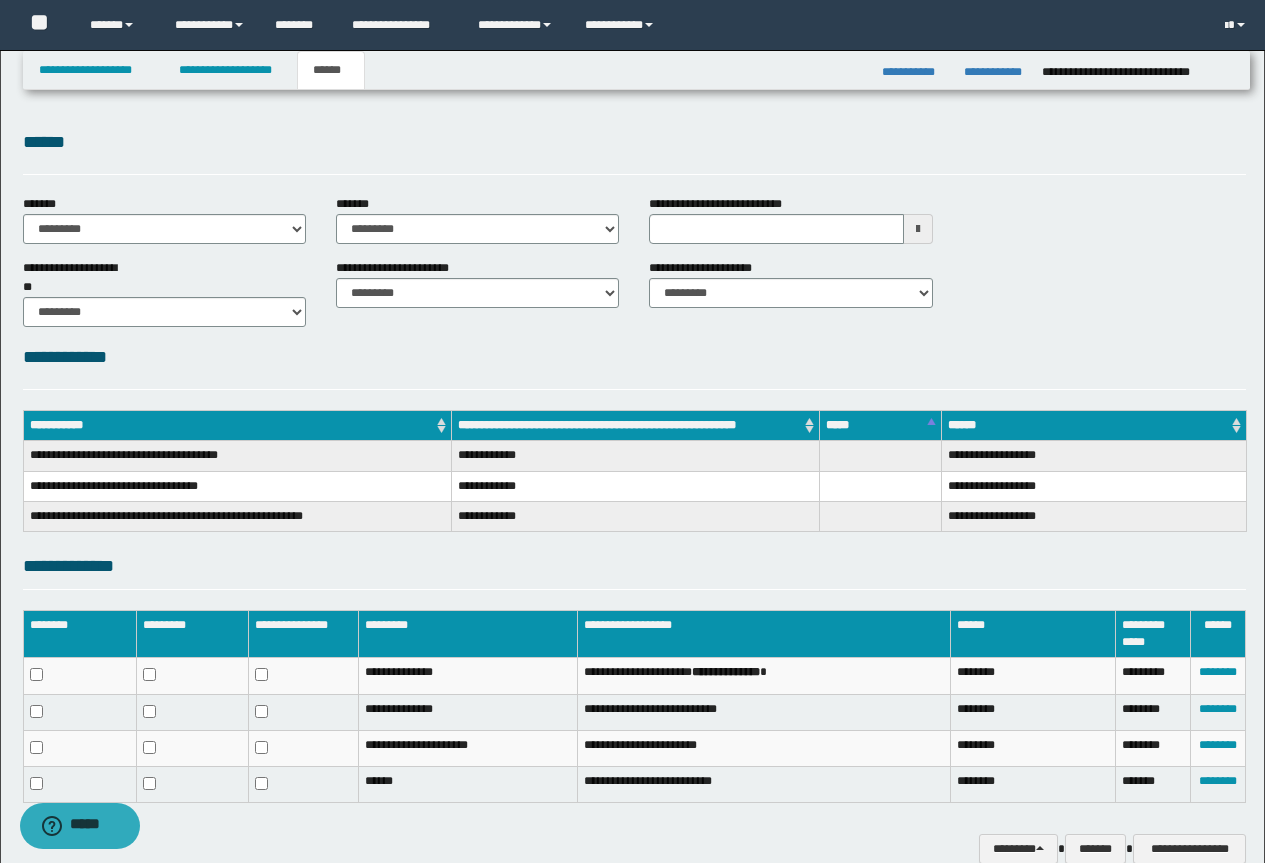 click on "**********" at bounding box center (634, 496) 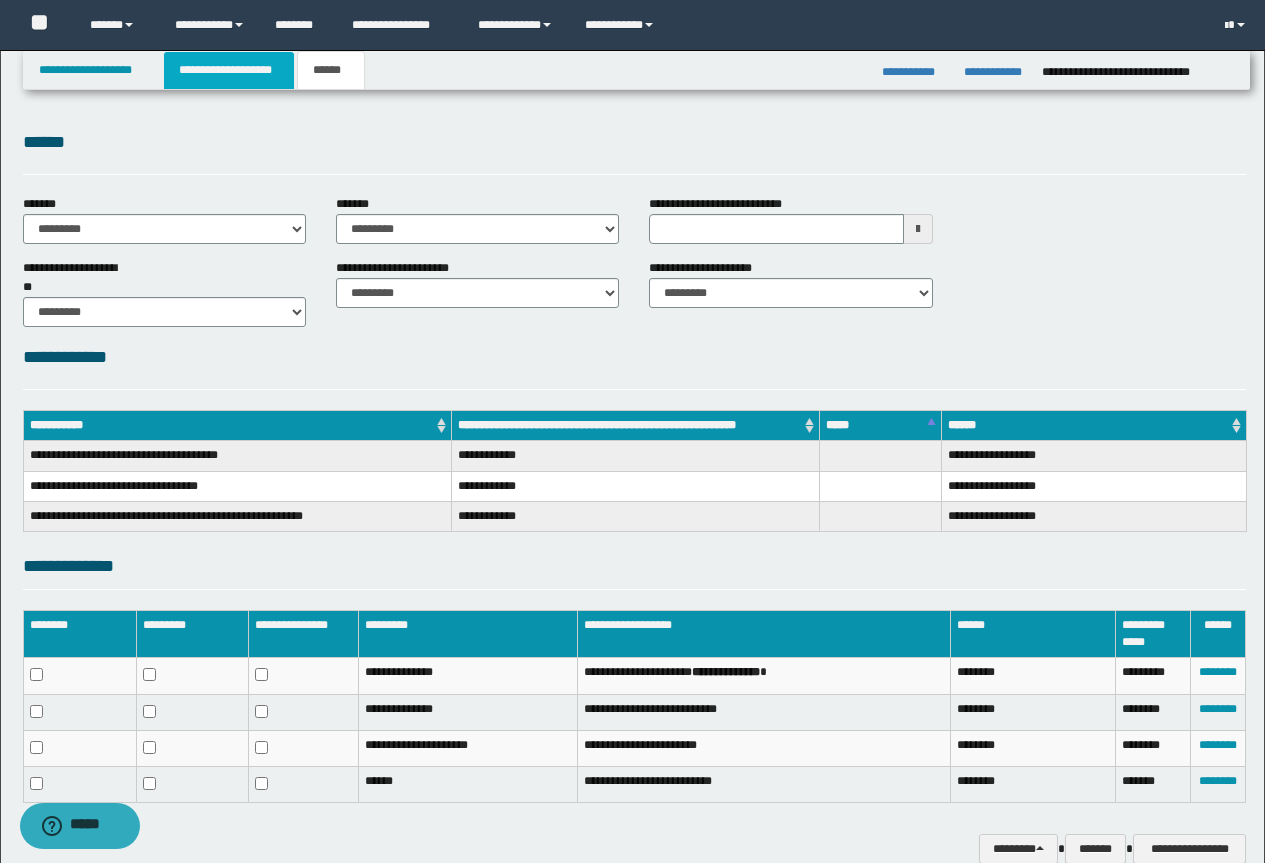 click on "**********" at bounding box center (229, 70) 